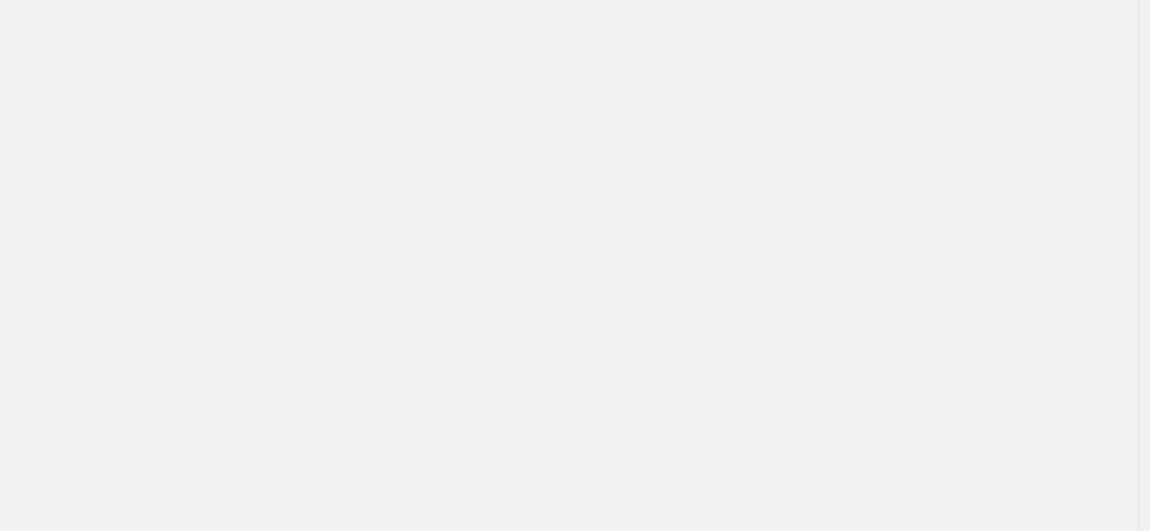 scroll, scrollTop: 0, scrollLeft: 0, axis: both 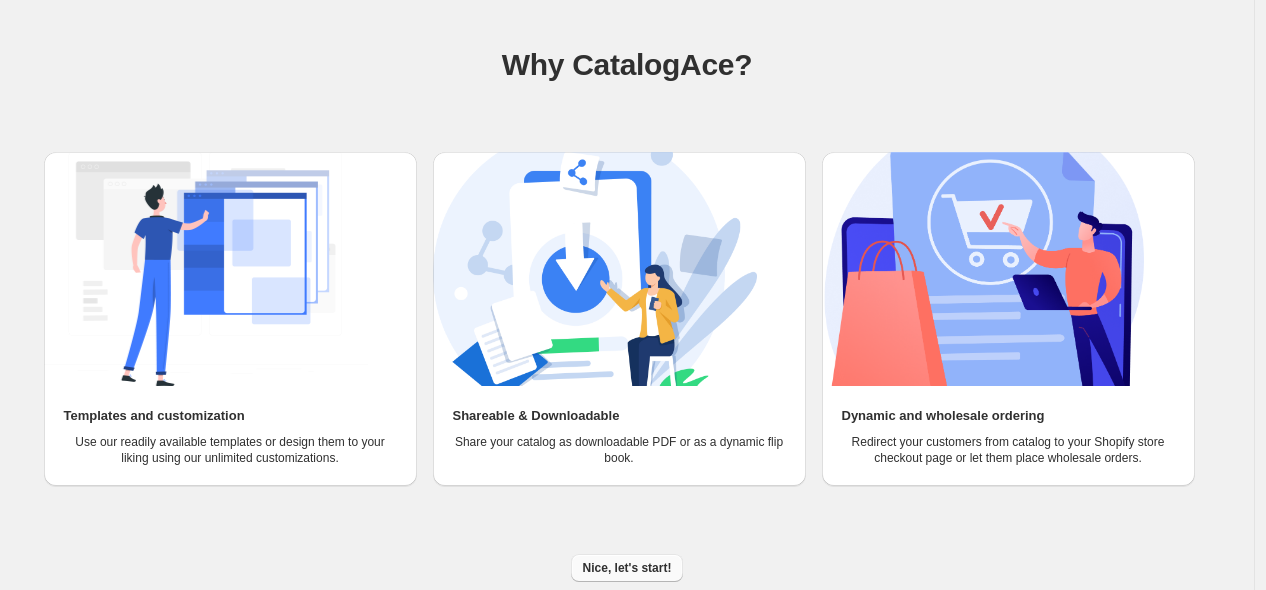 click on "Nice, let's start!" at bounding box center [627, 568] 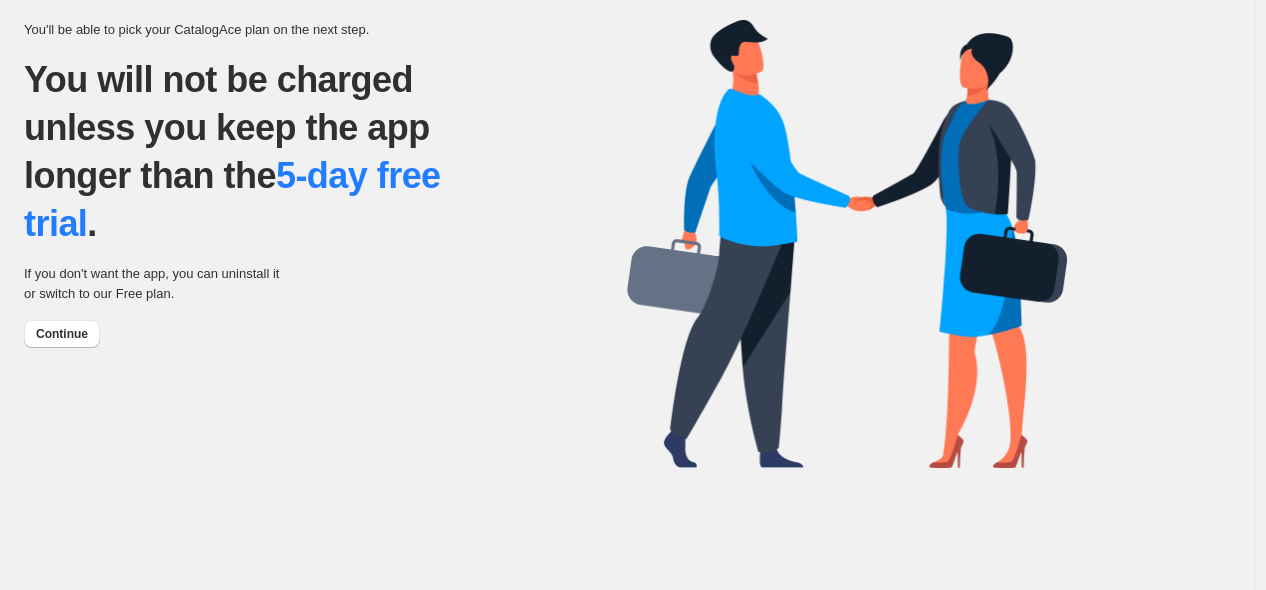 scroll, scrollTop: 0, scrollLeft: 0, axis: both 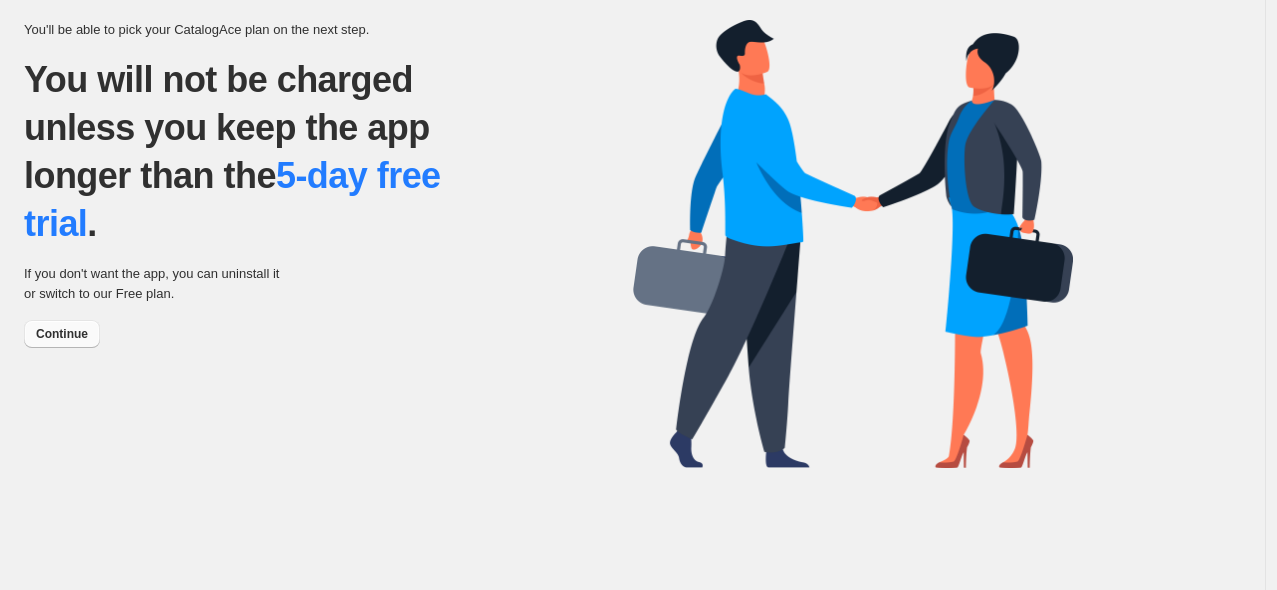 click on "Continue" at bounding box center [62, 334] 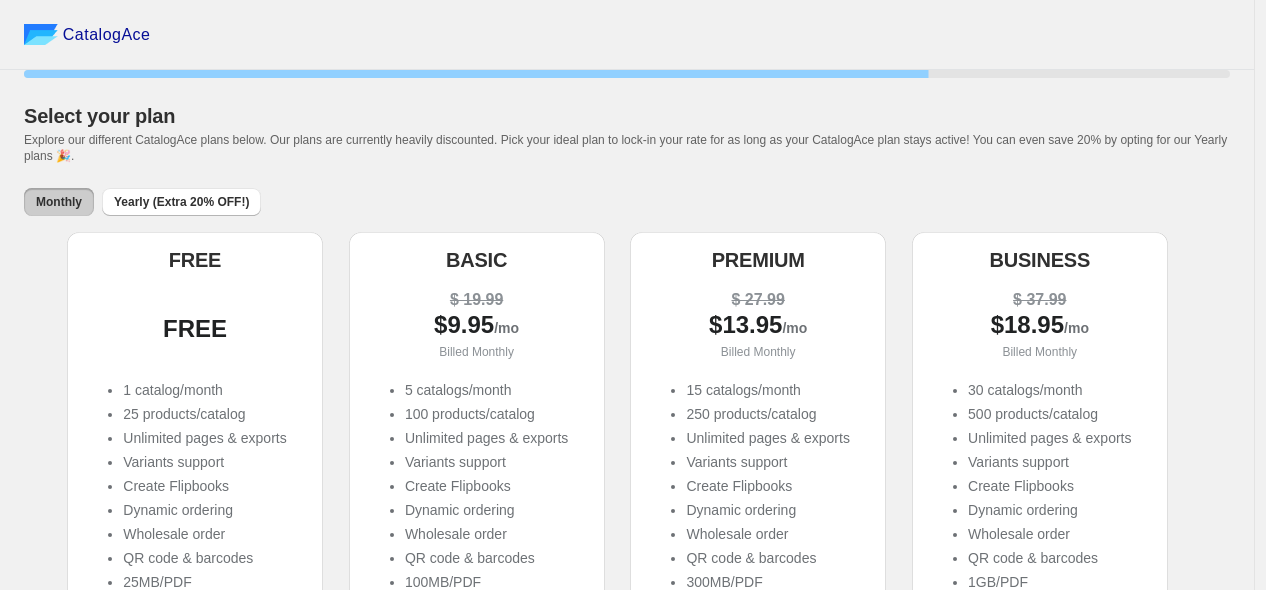 scroll, scrollTop: 152, scrollLeft: 0, axis: vertical 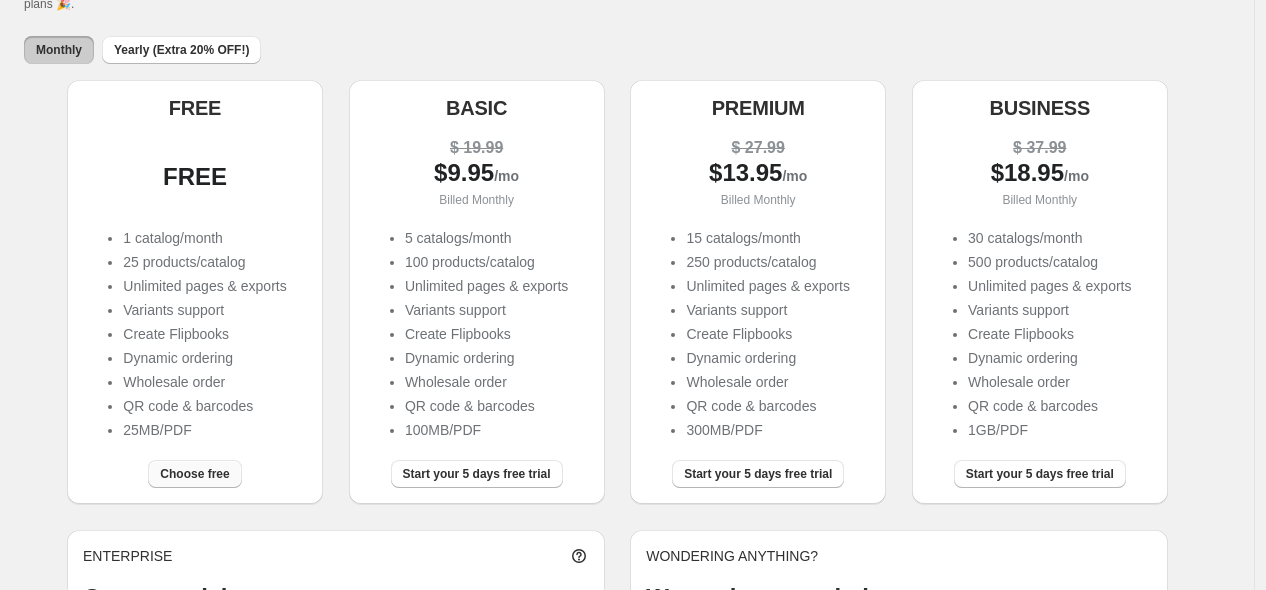 click on "Choose free" at bounding box center [194, 474] 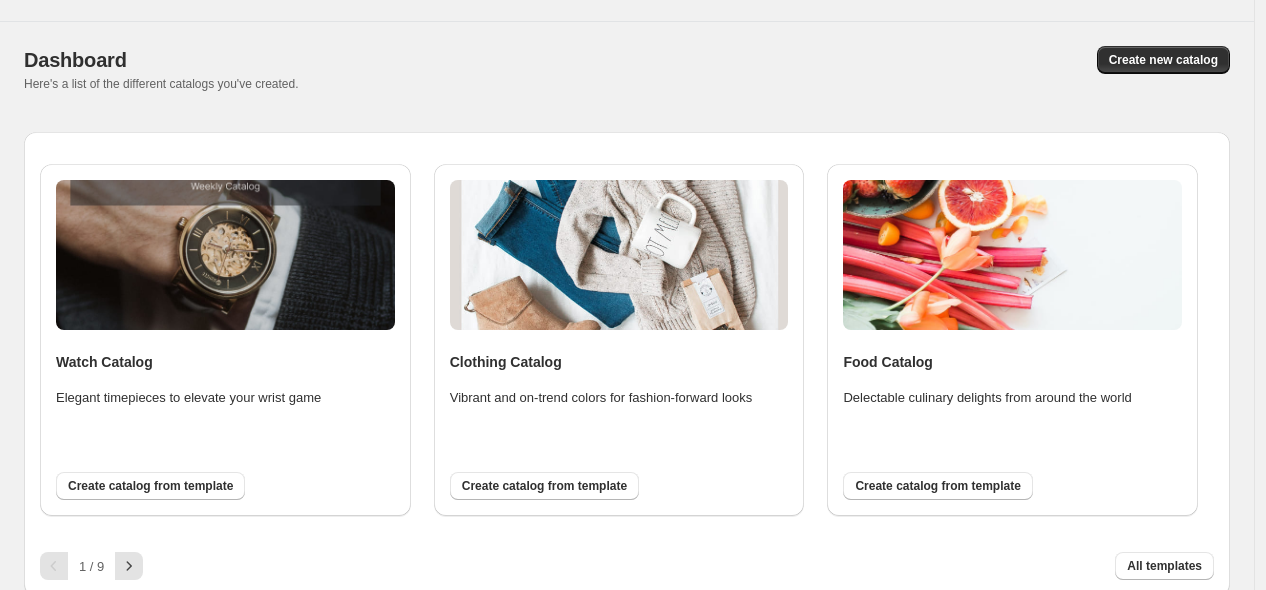 scroll, scrollTop: 56, scrollLeft: 0, axis: vertical 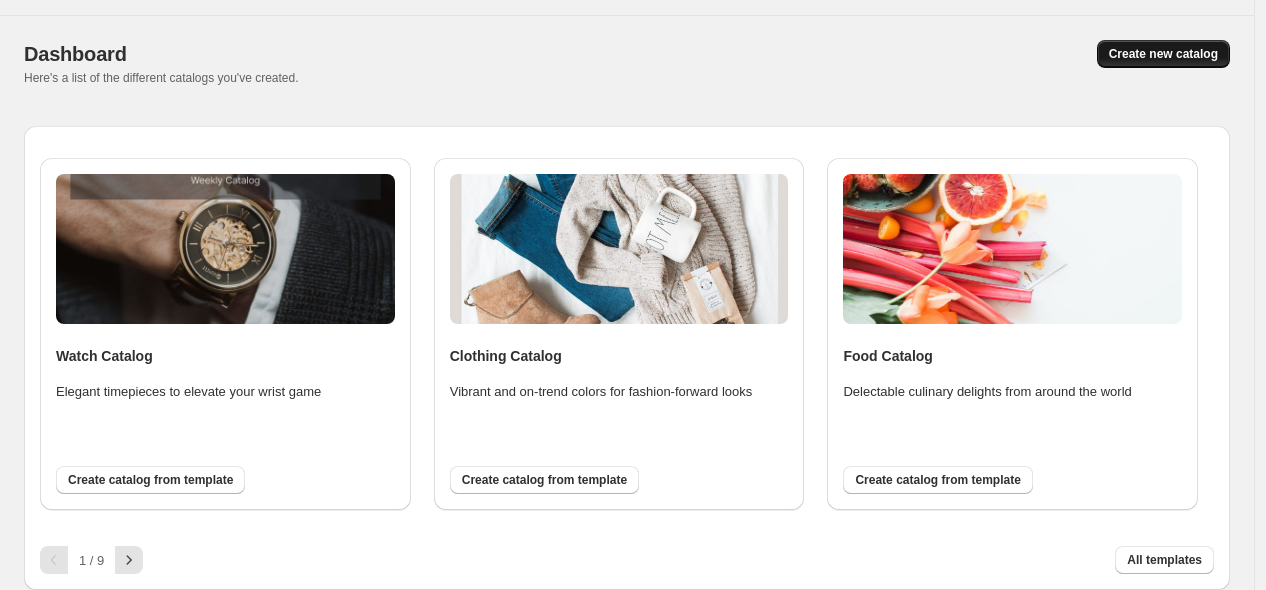 click on "Create new catalog" at bounding box center [1163, 54] 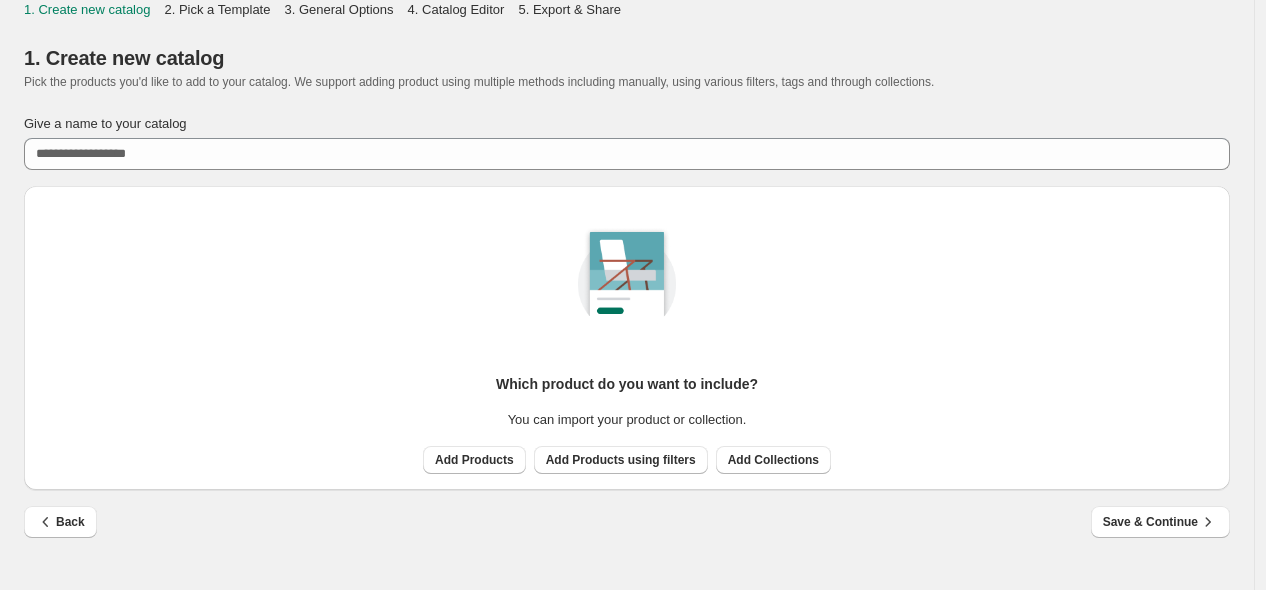 scroll, scrollTop: 0, scrollLeft: 0, axis: both 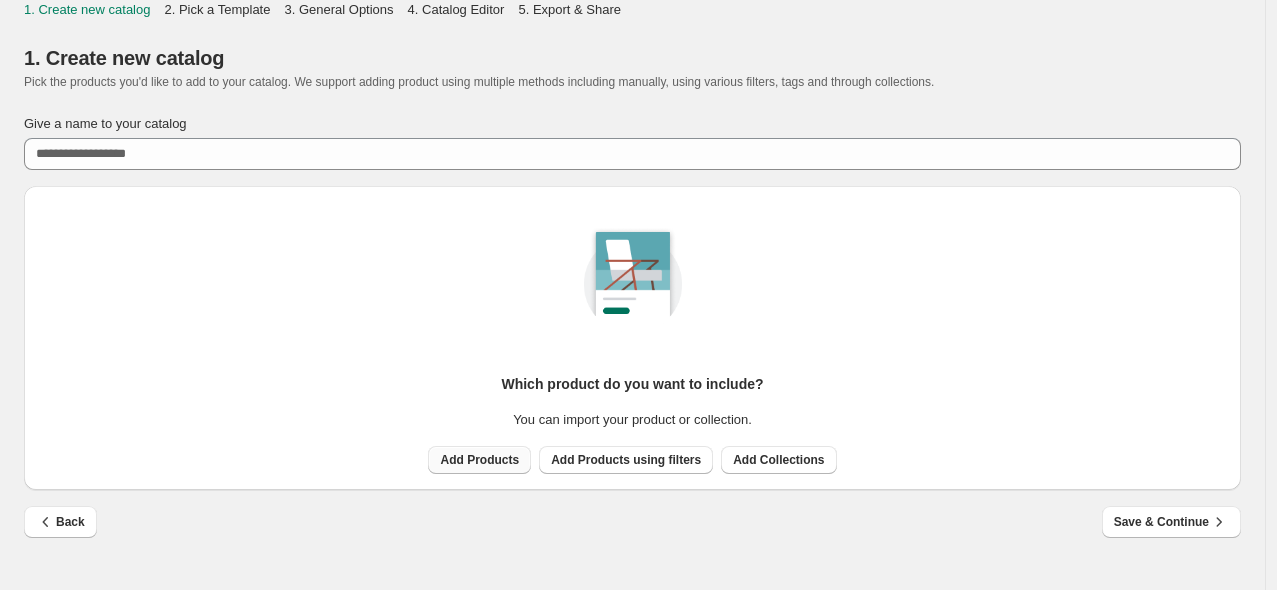 click on "Add Products" at bounding box center (479, 460) 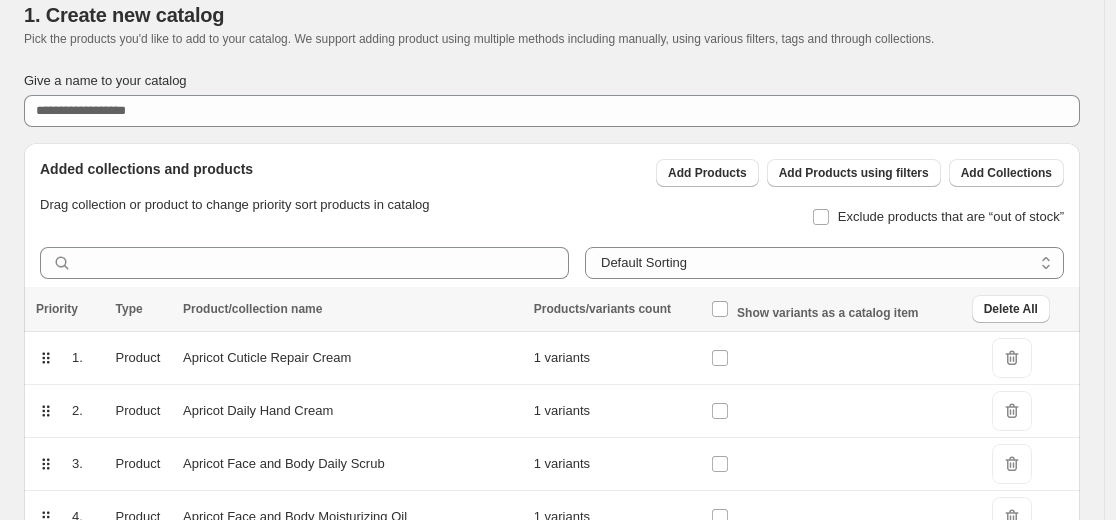 scroll, scrollTop: 38, scrollLeft: 0, axis: vertical 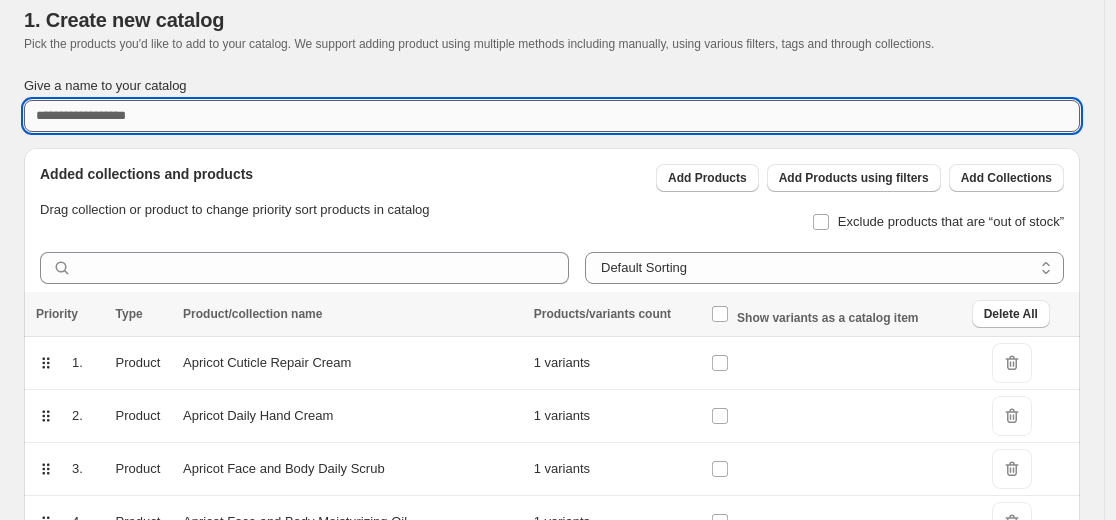 click on "Give a name to your catalog" at bounding box center [552, 116] 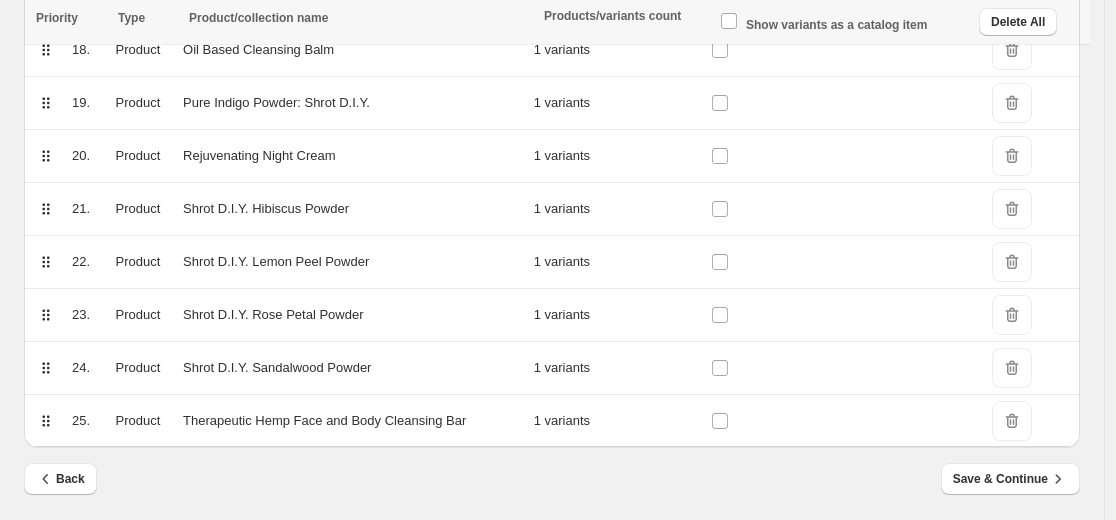 scroll, scrollTop: 1254, scrollLeft: 0, axis: vertical 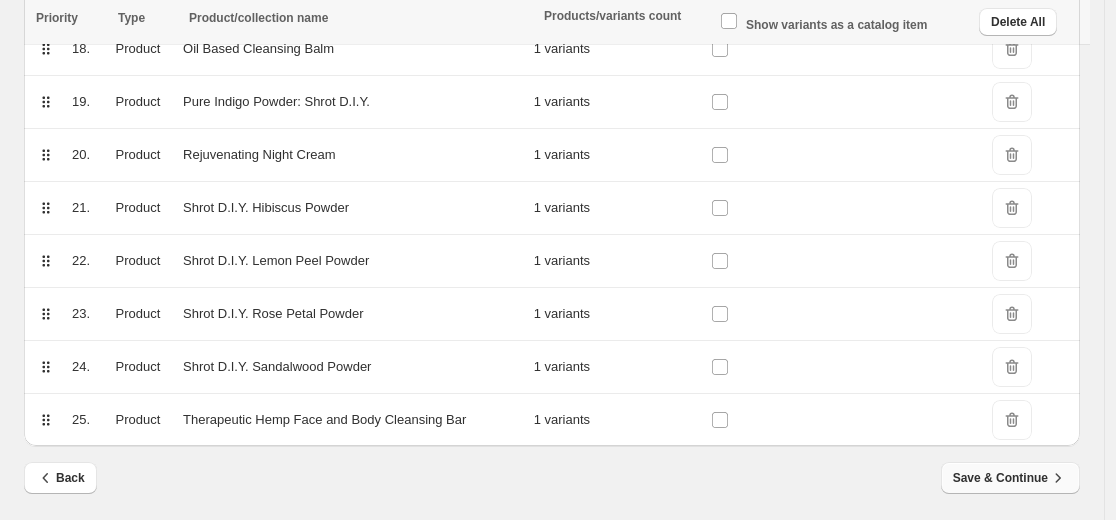 type on "**********" 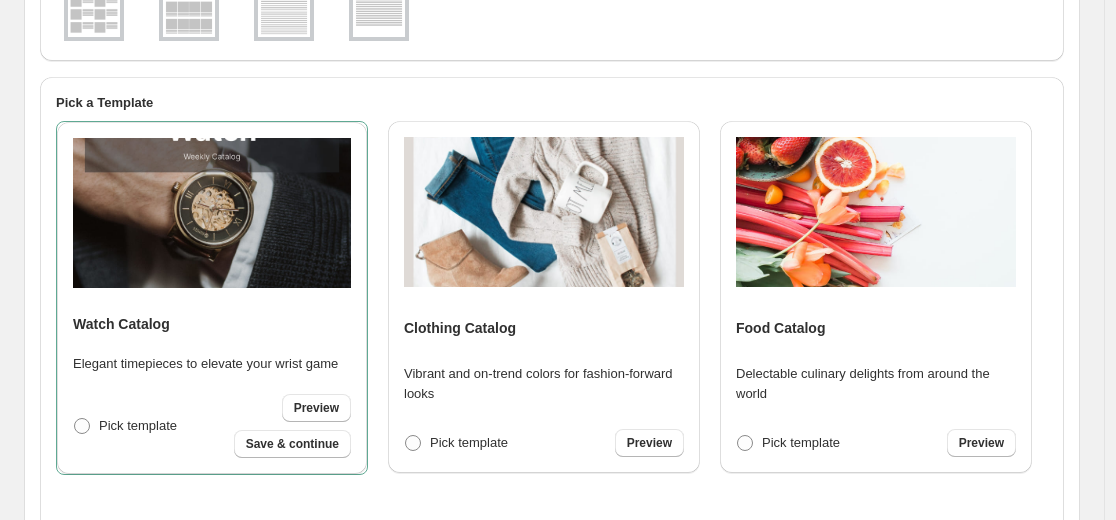 scroll, scrollTop: 333, scrollLeft: 0, axis: vertical 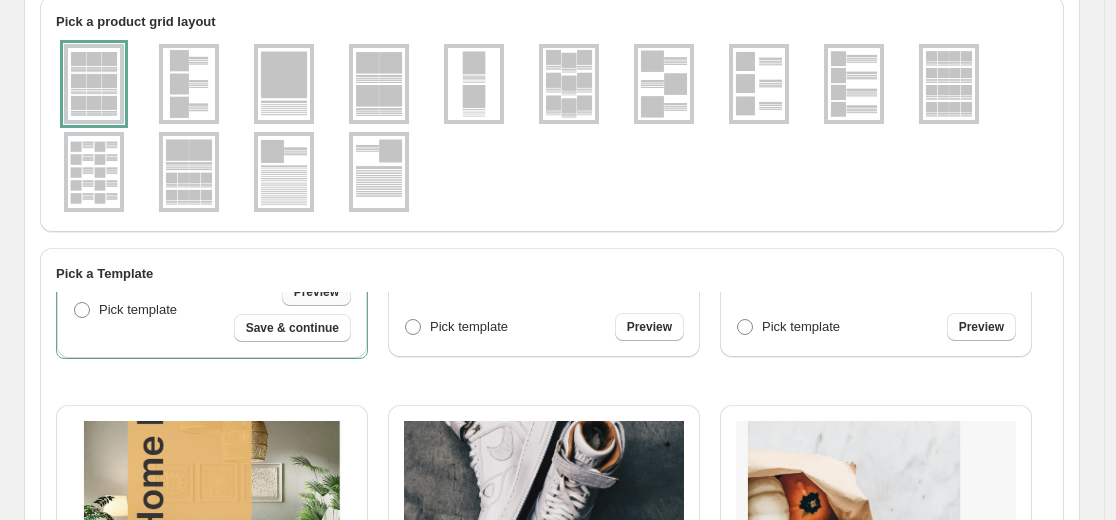 click on "Preview" at bounding box center [316, 292] 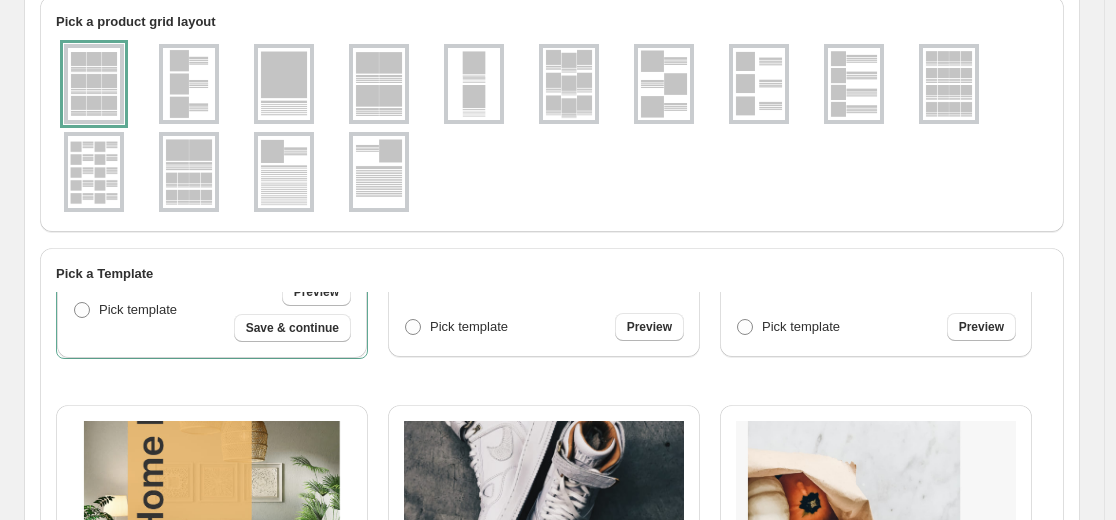 click at bounding box center (94, 172) 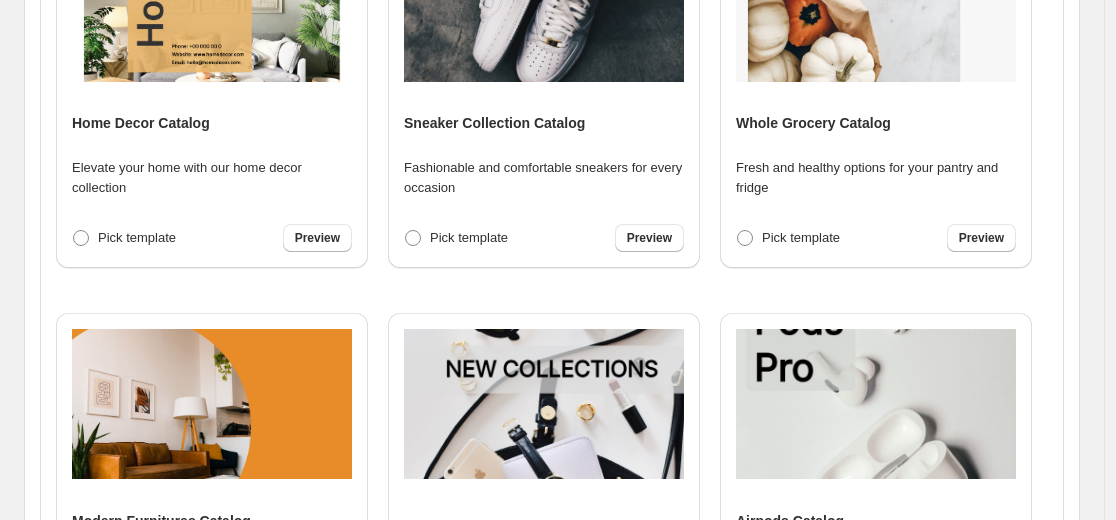 scroll, scrollTop: 804, scrollLeft: 0, axis: vertical 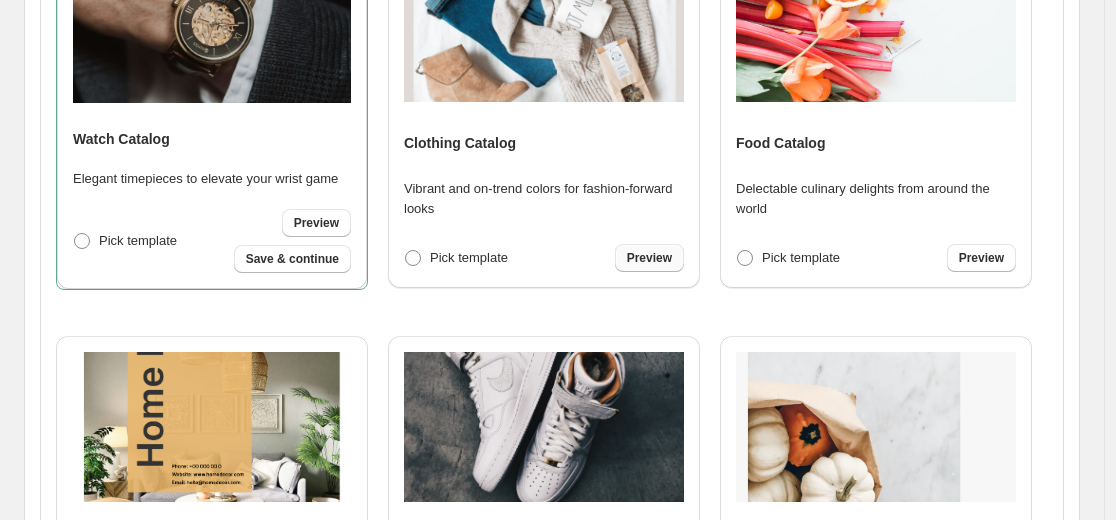 click on "Preview" at bounding box center (649, 258) 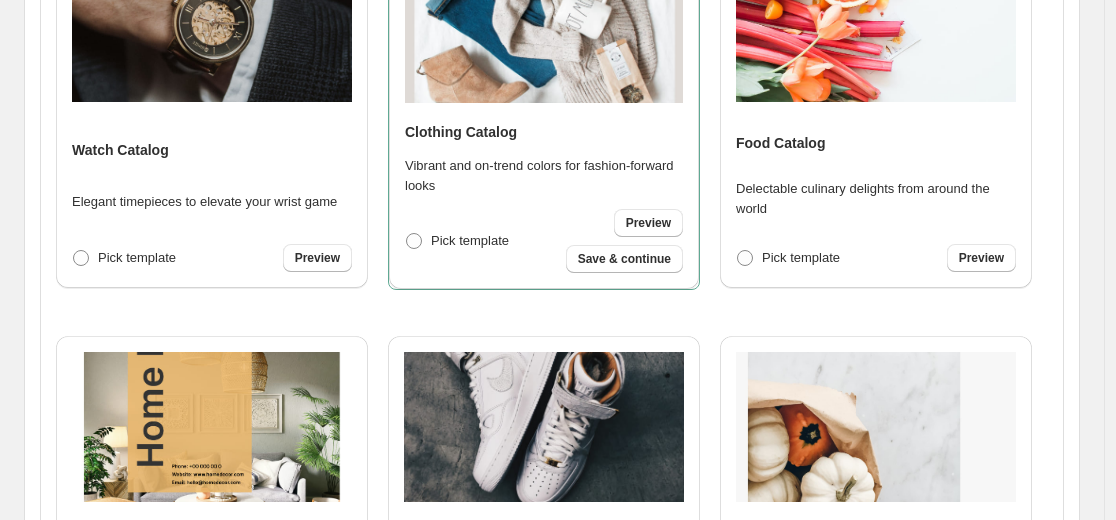 click on "Pick template Preview Save & continue" at bounding box center [544, 241] 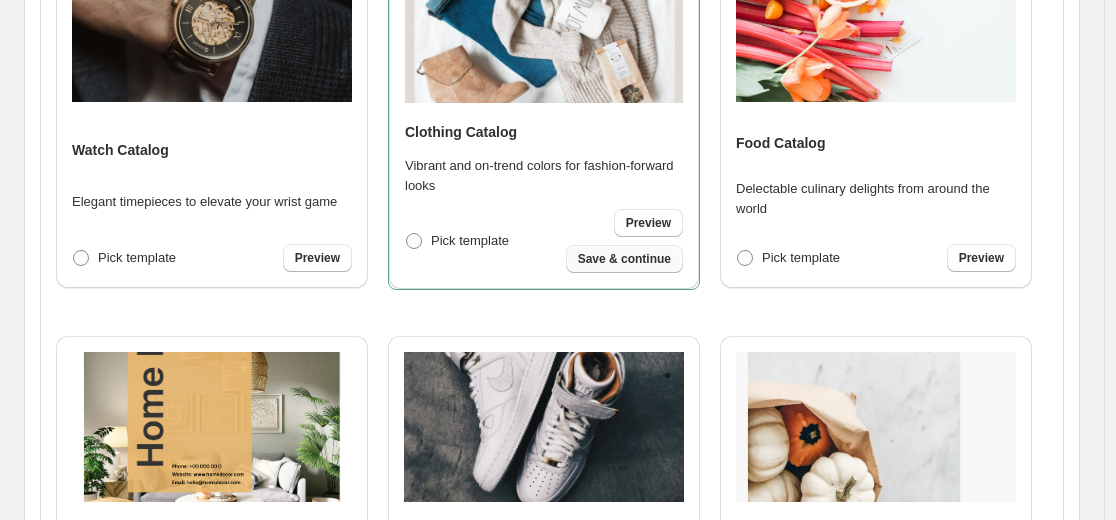 click on "Save & continue" at bounding box center (624, 259) 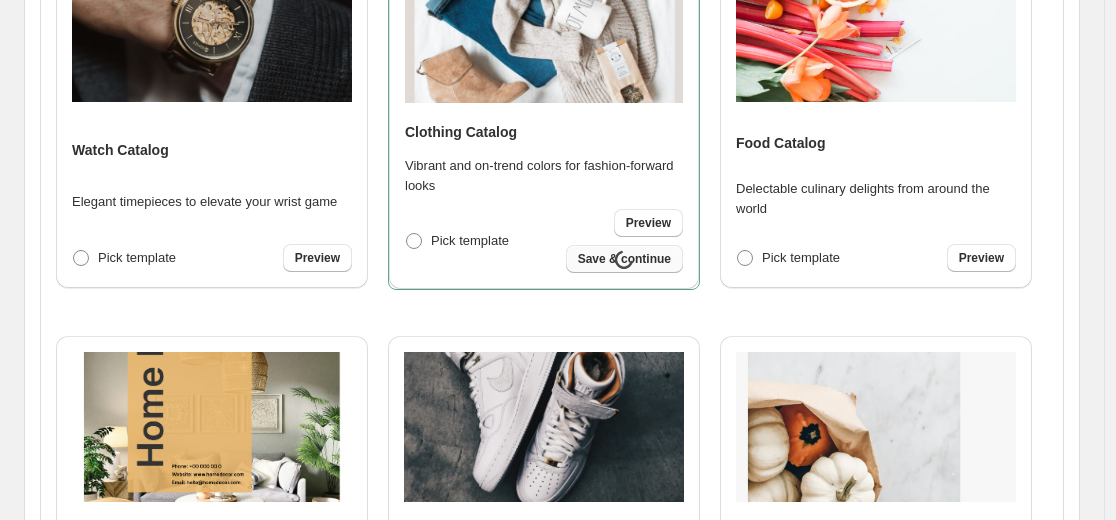 select on "**********" 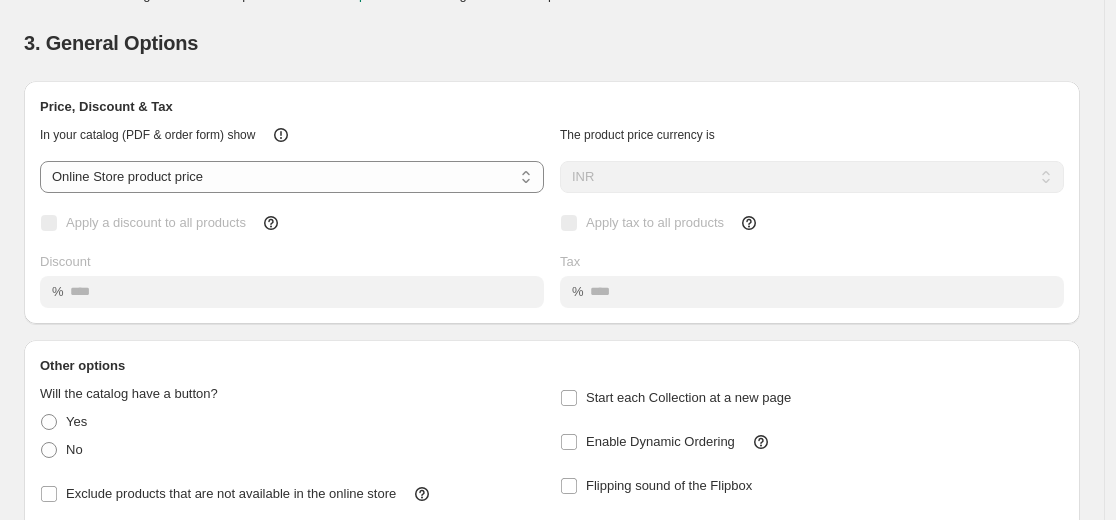 scroll, scrollTop: 0, scrollLeft: 0, axis: both 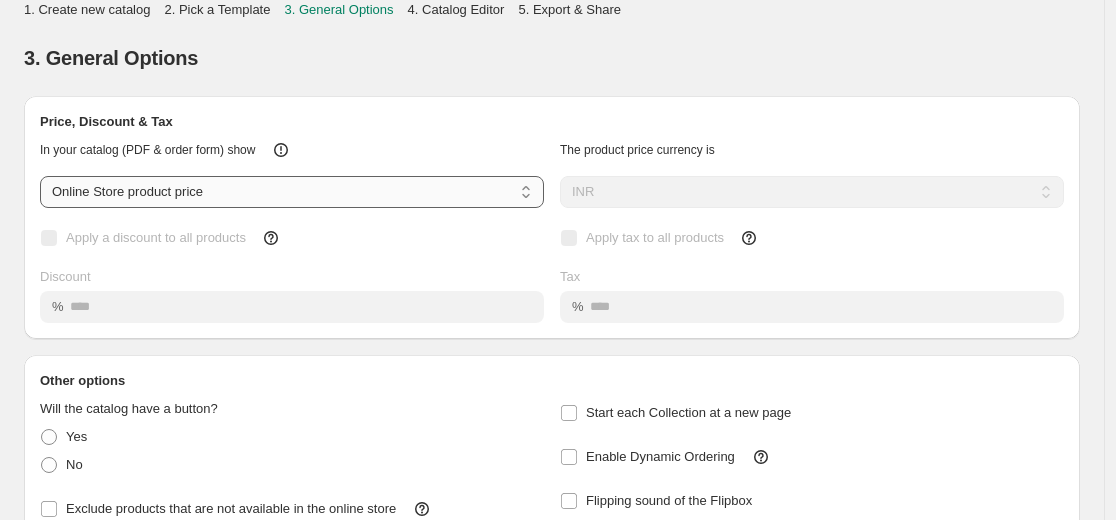 click on "**********" at bounding box center (292, 192) 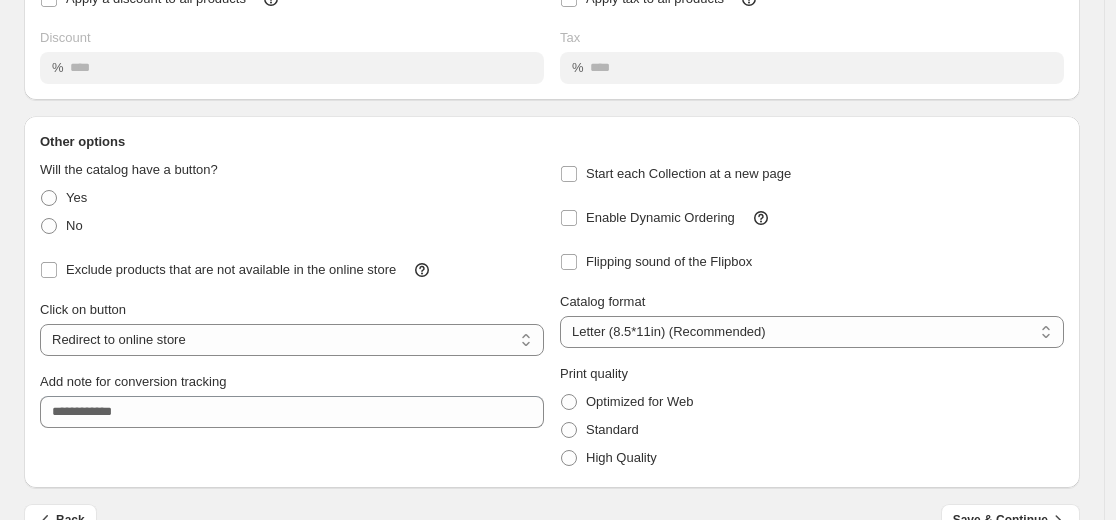 scroll, scrollTop: 243, scrollLeft: 0, axis: vertical 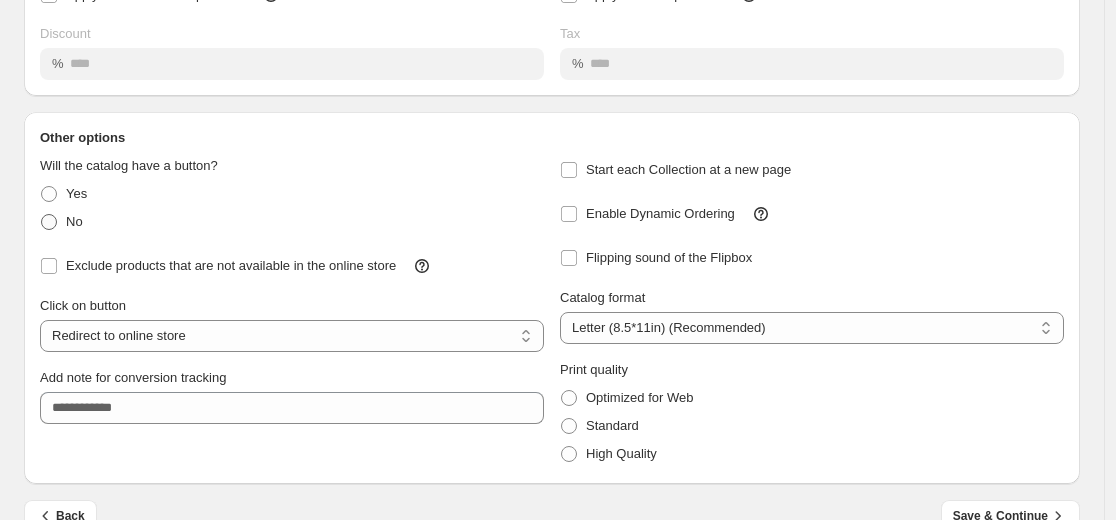 click at bounding box center (49, 222) 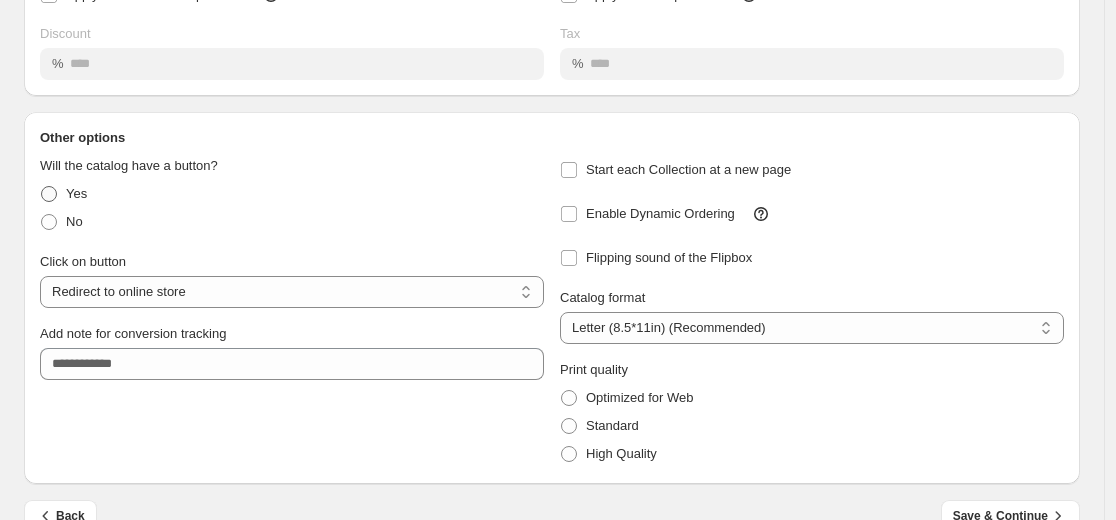 click at bounding box center (49, 194) 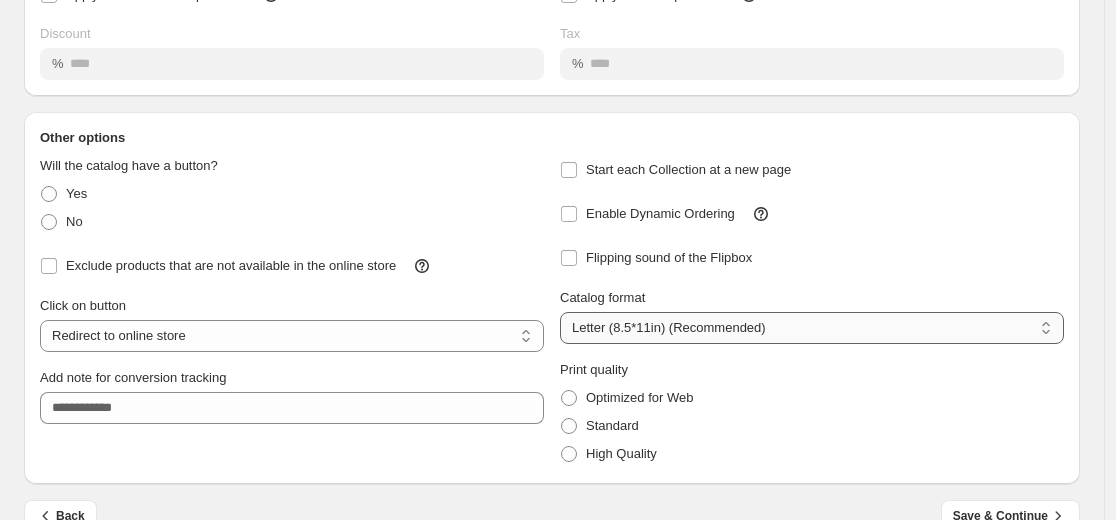 click on "**********" at bounding box center [812, 328] 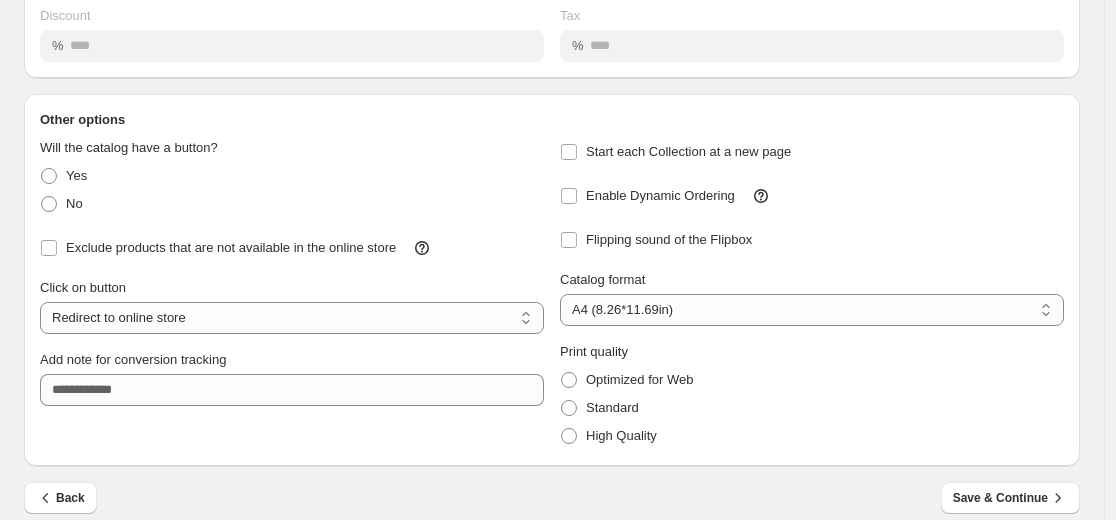 scroll, scrollTop: 281, scrollLeft: 0, axis: vertical 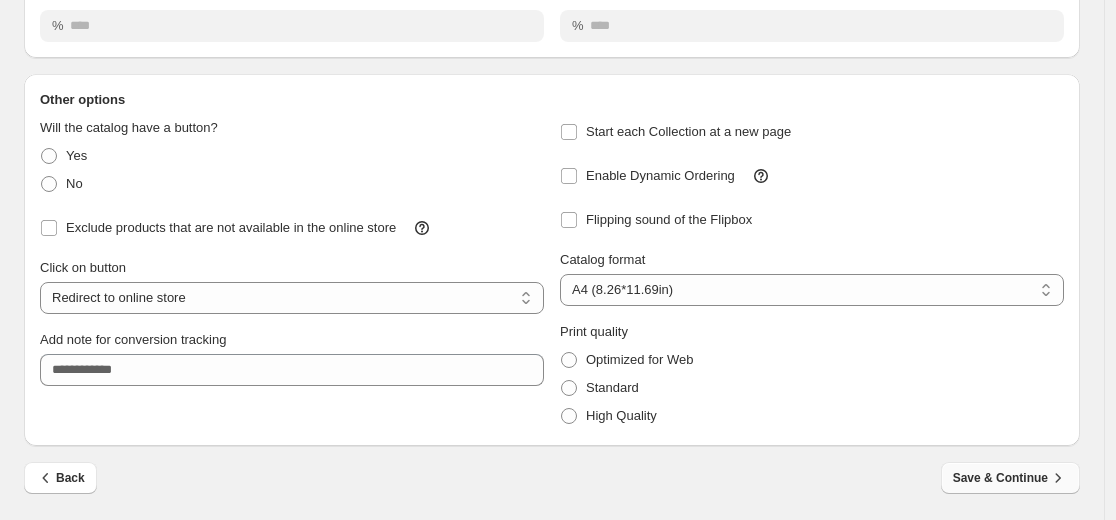 click on "Save & Continue" at bounding box center (1010, 478) 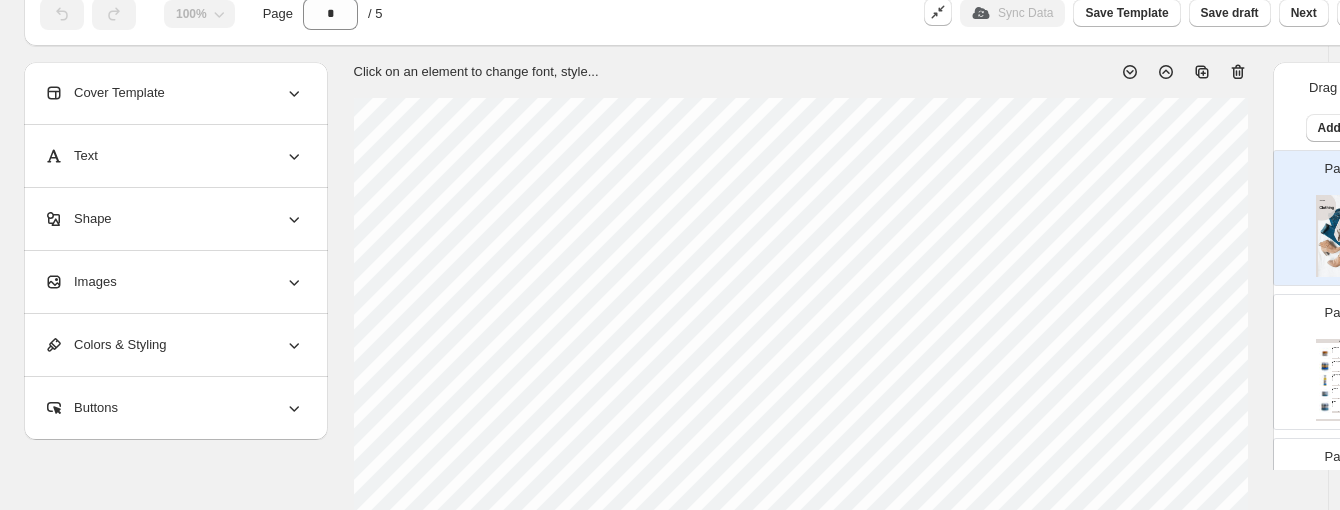 scroll, scrollTop: 0, scrollLeft: 0, axis: both 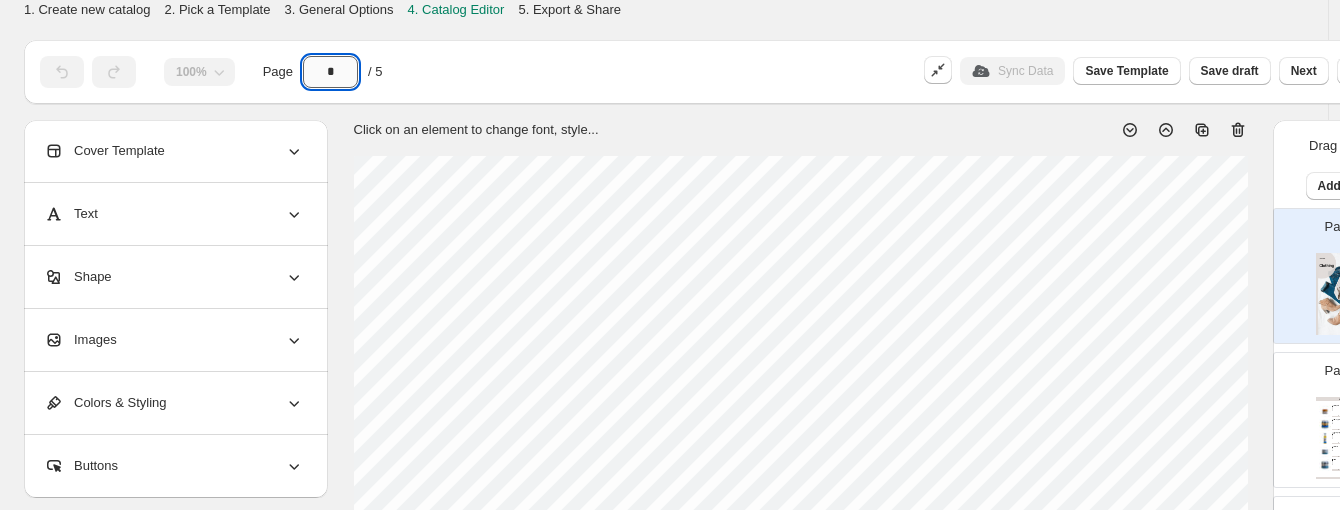click on "*" at bounding box center (330, 72) 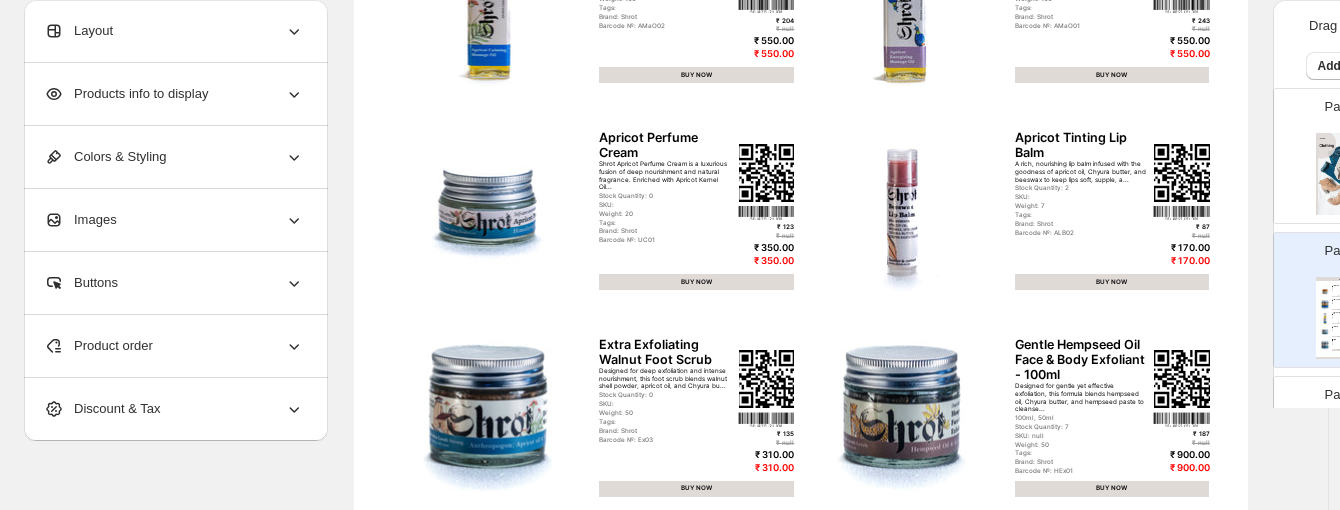scroll, scrollTop: 793, scrollLeft: 0, axis: vertical 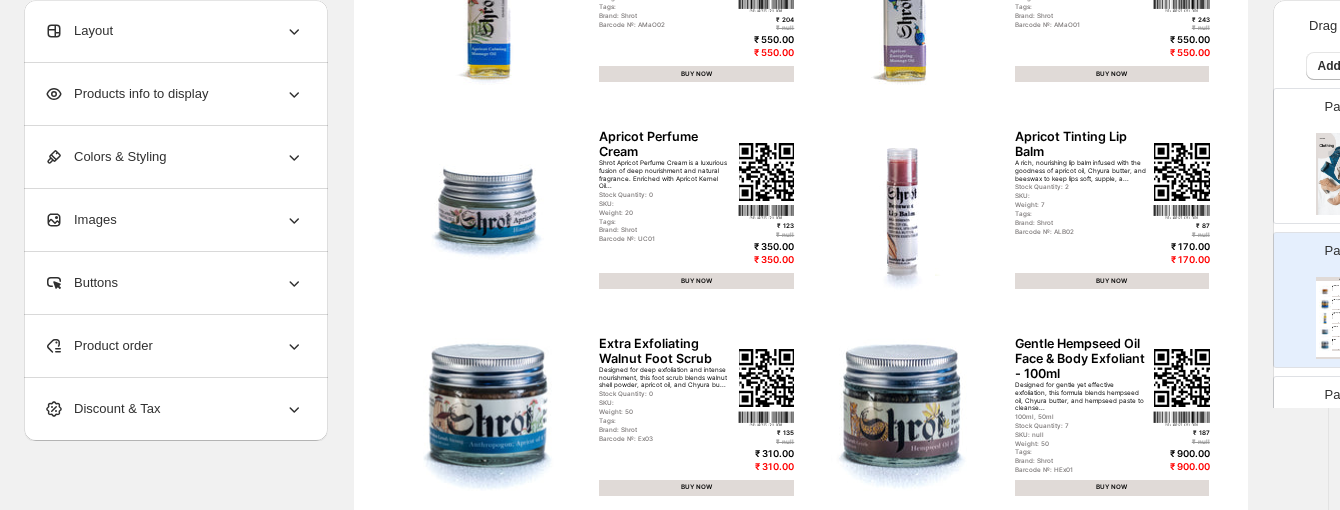 type on "*" 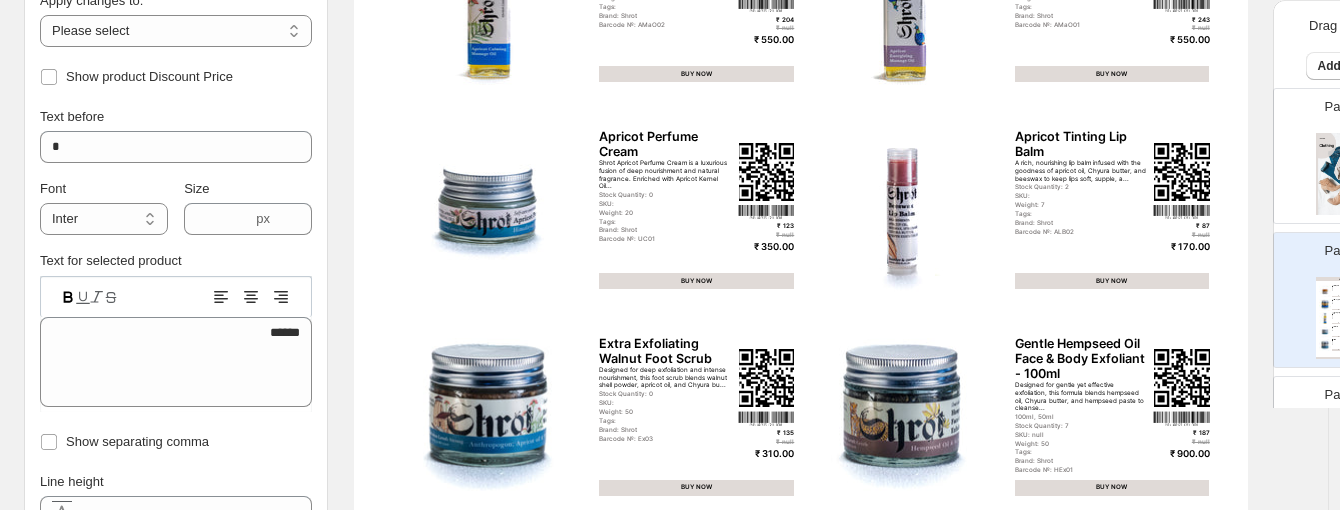 click on "₹ 123" at bounding box center (766, 227) 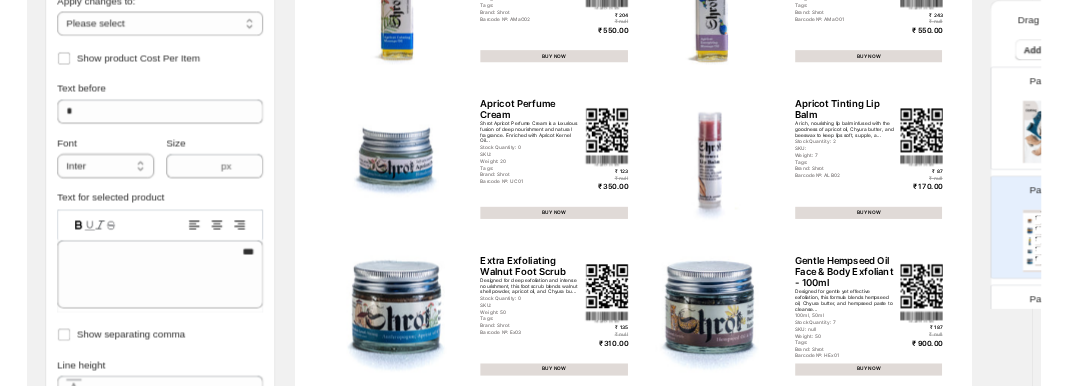 scroll, scrollTop: 792, scrollLeft: 0, axis: vertical 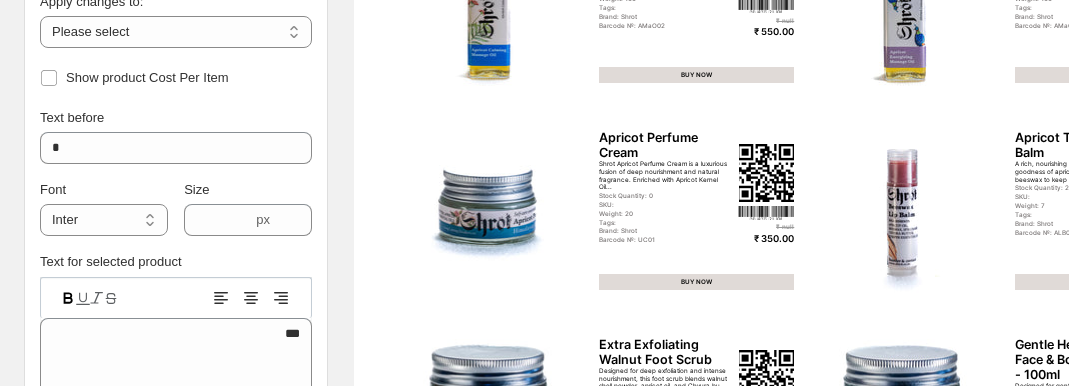 click on "₹ null" at bounding box center [766, 228] 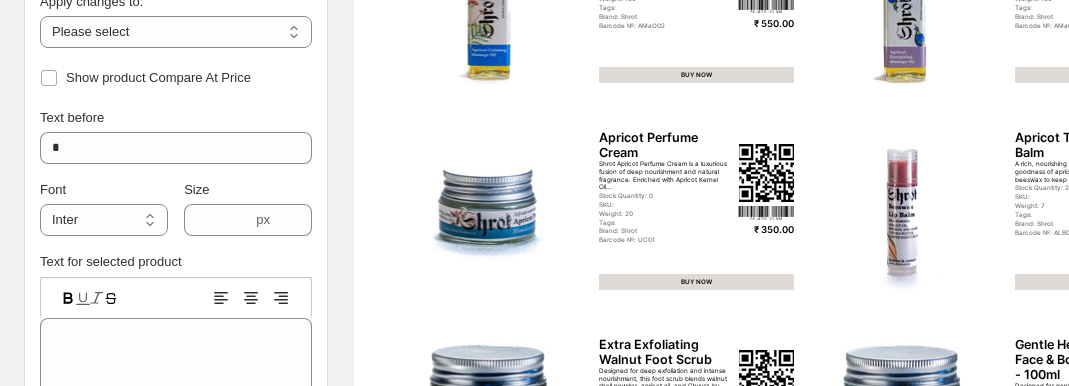 click at bounding box center [766, 213] 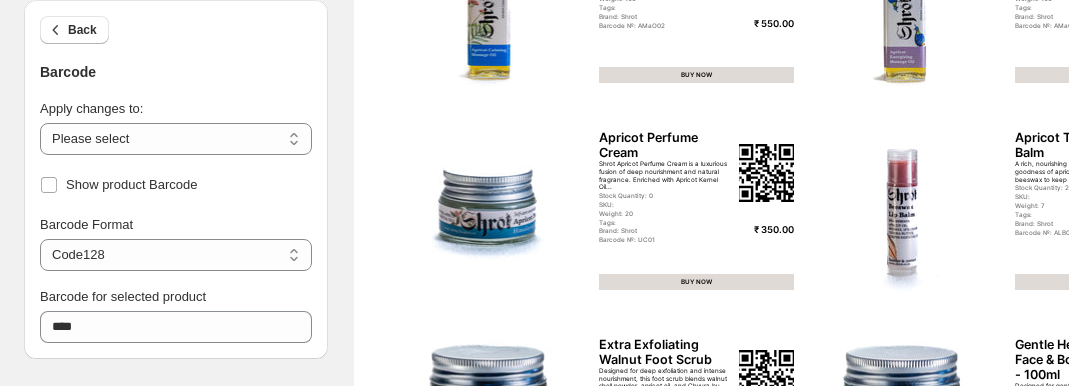click at bounding box center (767, 173) 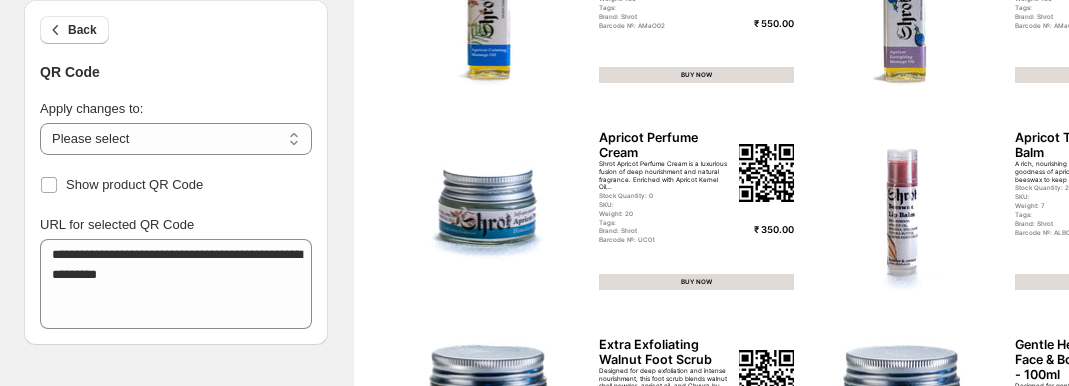 click on "SKU:" at bounding box center (665, 206) 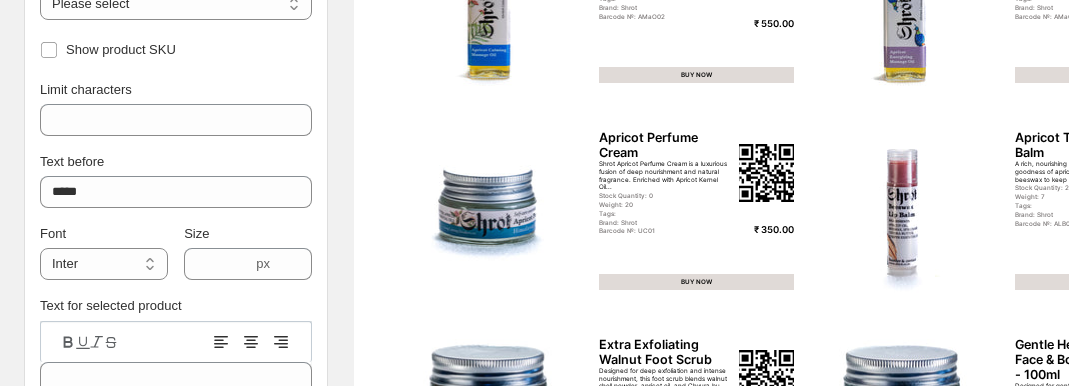 click on "Tags:" at bounding box center [665, 215] 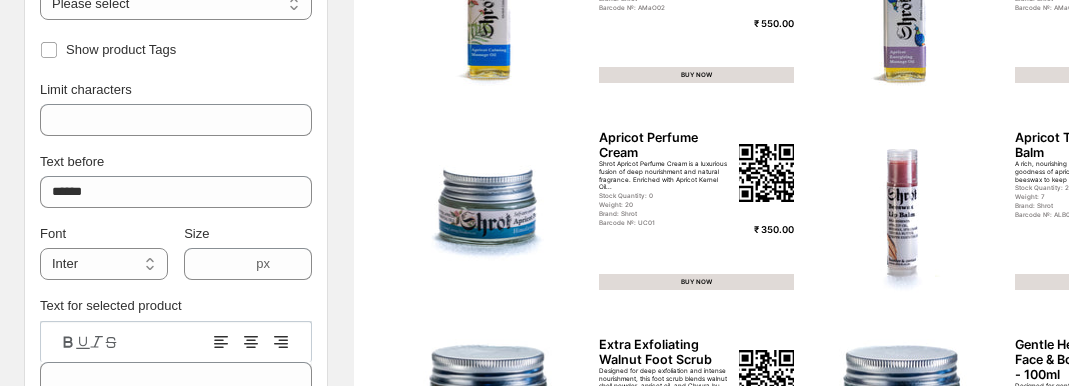 click on "Barcode №:  UC01" at bounding box center [665, 224] 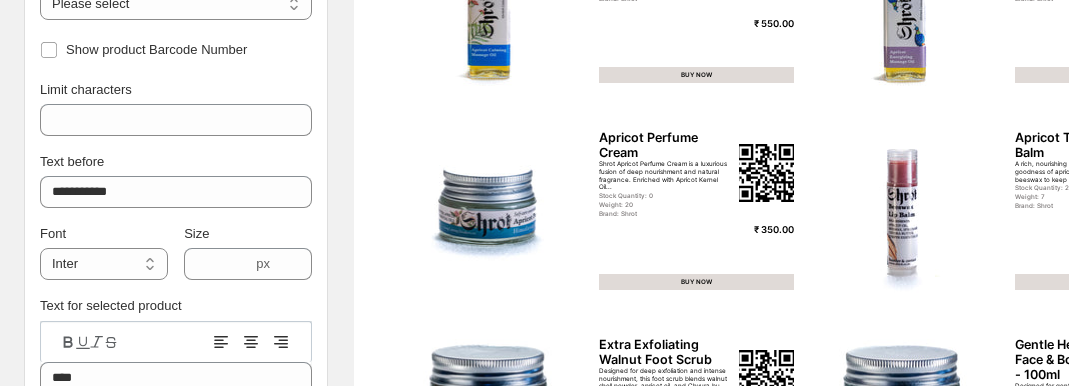 click on "Brand:  Shrot" at bounding box center (665, 215) 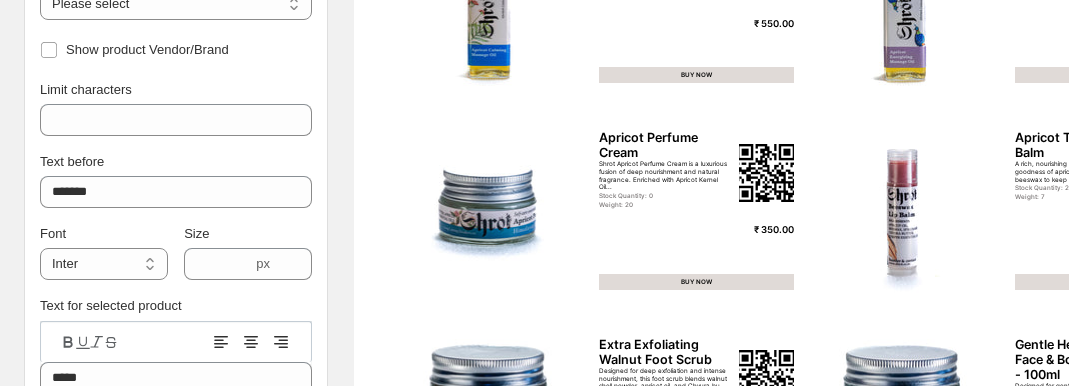 click on "Clothing Catalog Apricot Cuticle Repair Cream Shrot Cuticle Repair Cream is a nourishing blend designed to heal and soften dry, cracked cuticles. Infused with natural emol... Stock Quantity:  0 Weight:  10 ₹ 390.00 BUY NOW Apricot Daily Hand Cream Lightweight yet deeply nourishing, this daily hand cream is crafted to keep your hands soft and hydrated without feeling grea... Stock Quantity:  68 Weight:  20 ₹ 310.00 BUY NOW Apricot Face and Body Daily Scrub Designed for deep exfoliation and intense nourishment, this gentle daily scrub blends Apricot kernel ground, apricot oil, and... Stock Quantity:  0 Weight:  50 ₹ 400.00 BUY NOW Apricot Face and Body Moisturizing Oil A lightweight yet deeply nourishing oil blend crafted to keep your skin soft, smooth, and hydrated. Apricot oil absorbs quick... Stock Quantity:  6 Weight:  50 ₹ 550.00 BUY NOW Apricot Oil Calming Massage Oil Blend Stock Quantity:  8 Weight:  100 ₹ 550.00 BUY NOW Apricot Oil Energizing Massage Oil Blend Stock Quantity:  8 Weight:  100" at bounding box center (801, -5) 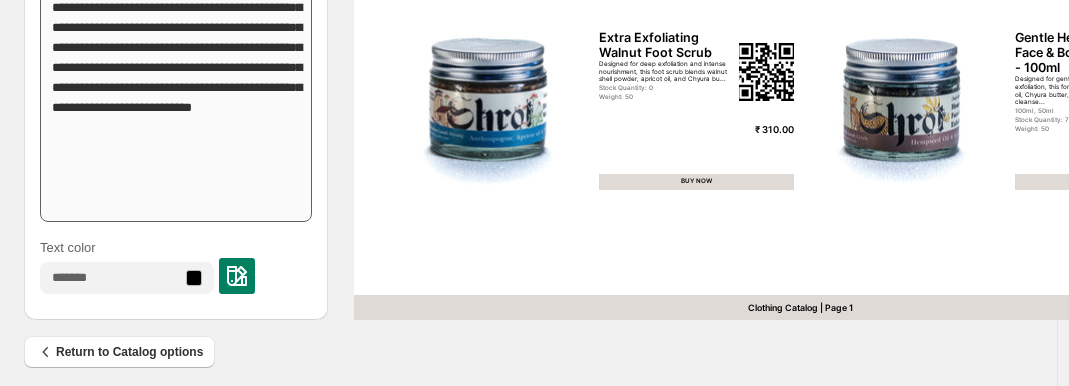 scroll, scrollTop: 1104, scrollLeft: 0, axis: vertical 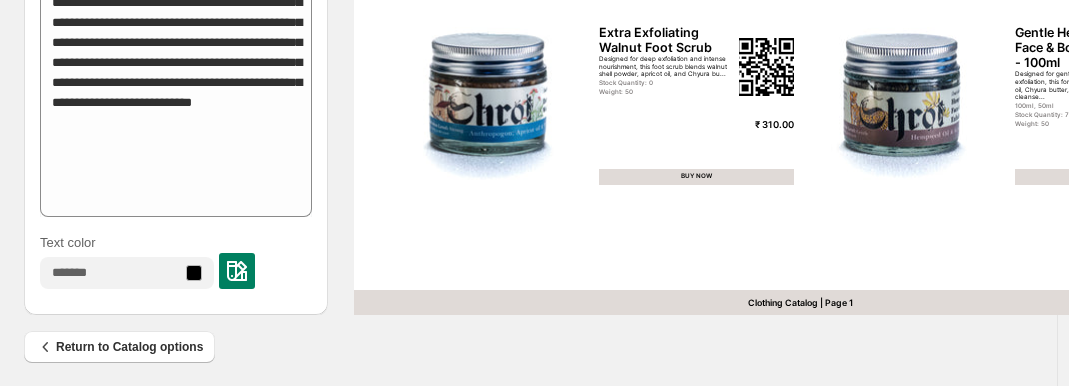 click on "Designed for deep exfoliation and intense nourishment, this foot scrub blends walnut shell powder, apricot oil, and Chyura bu..." at bounding box center [665, 67] 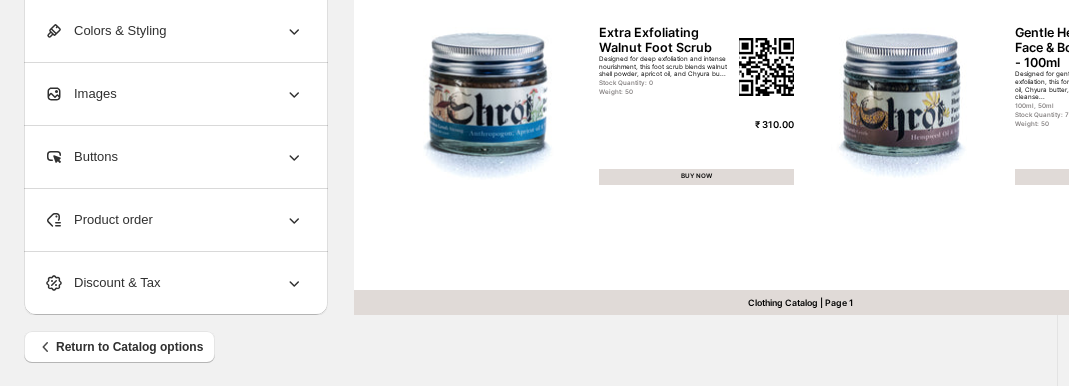 click on "Designed for deep exfoliation and intense nourishment, this foot scrub blends walnut shell powder, apricot oil, and Chyura bu..." at bounding box center [665, 67] 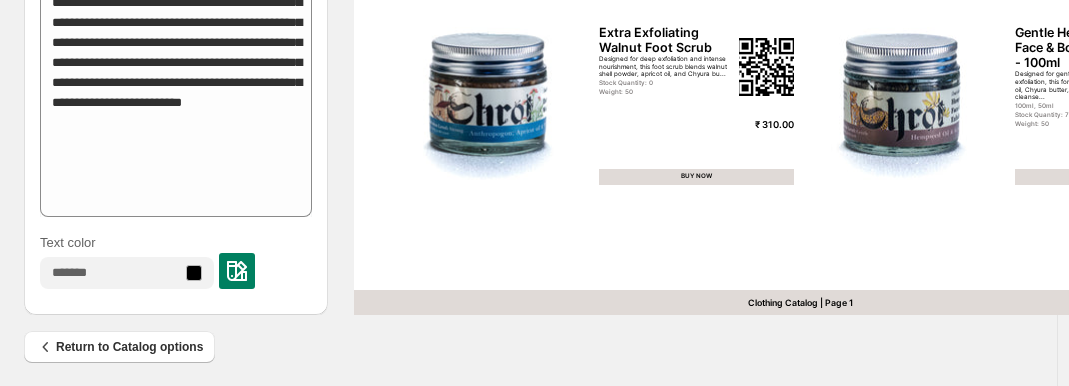 click on "Designed for deep exfoliation and intense nourishment, this foot scrub blends walnut shell powder, apricot oil, and Chyura bu..." at bounding box center (665, 67) 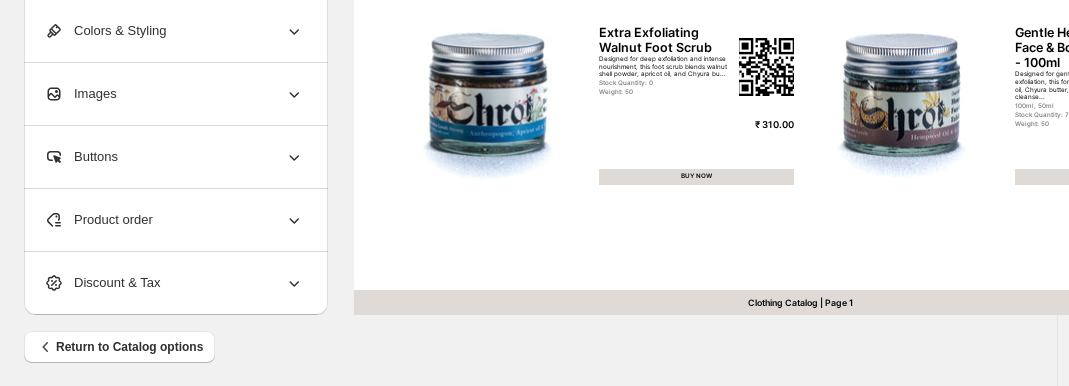 click on "Colors & Styling" at bounding box center (174, 31) 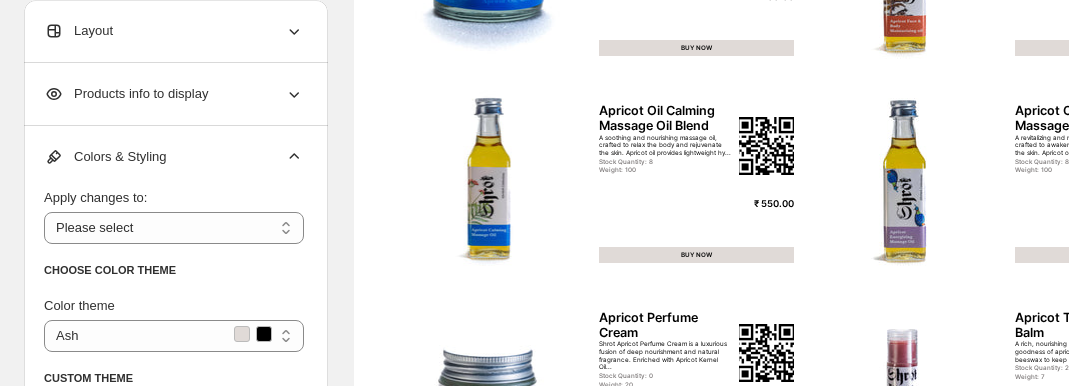 scroll, scrollTop: 604, scrollLeft: 0, axis: vertical 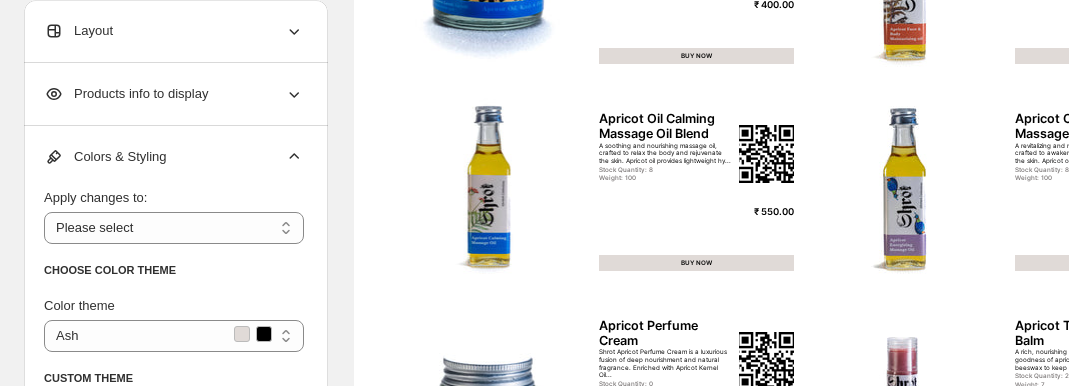 click on "Products info to display" at bounding box center [174, 94] 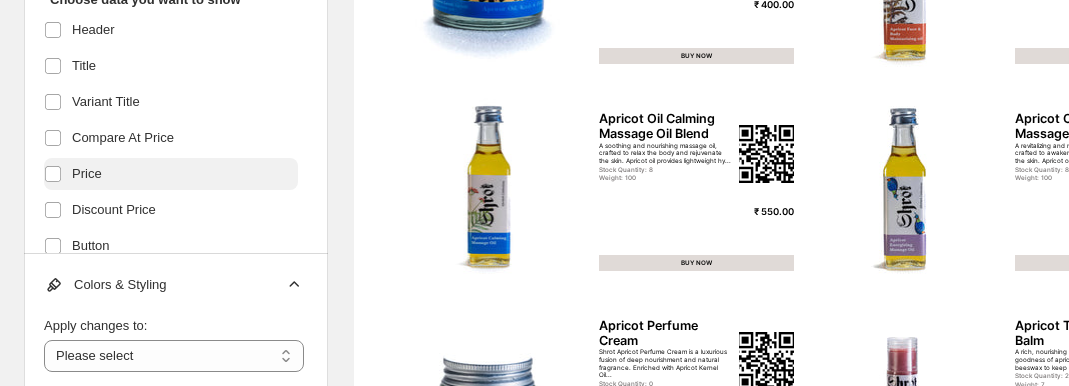 scroll, scrollTop: 84, scrollLeft: 0, axis: vertical 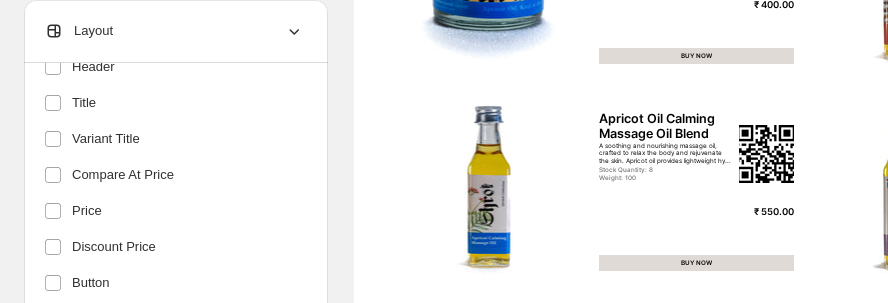 click 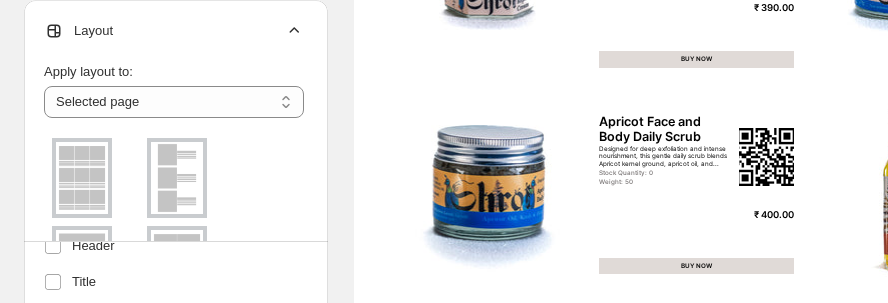 scroll, scrollTop: 376, scrollLeft: 0, axis: vertical 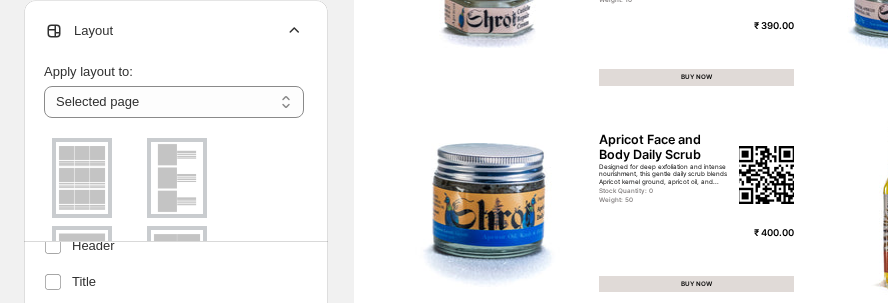 click on "Layout" at bounding box center (174, 31) 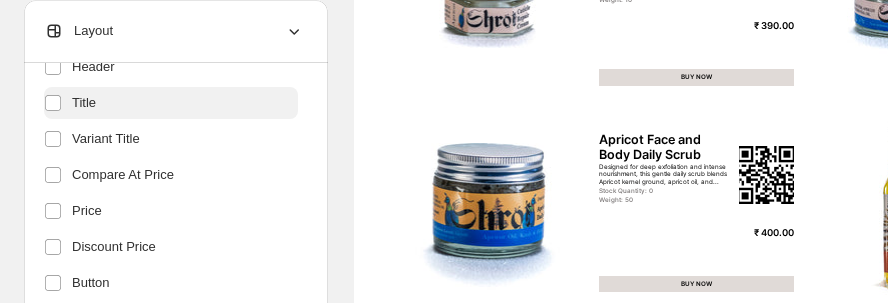 scroll, scrollTop: 0, scrollLeft: 0, axis: both 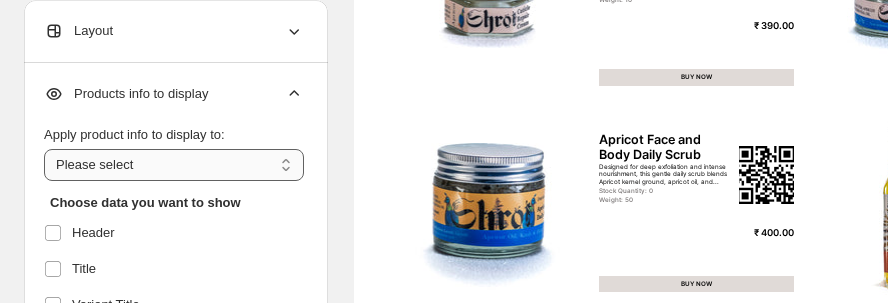 click on "**********" at bounding box center (174, 165) 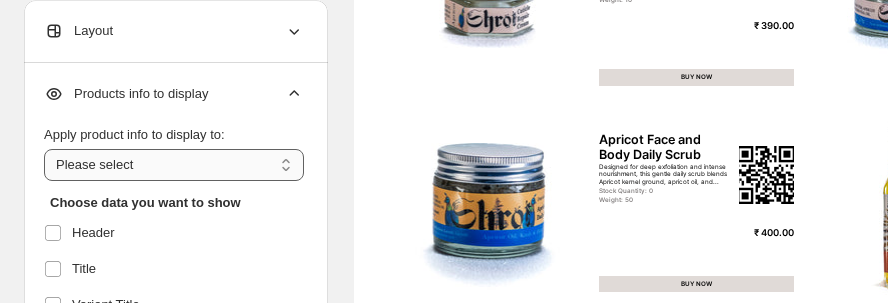 click on "**********" at bounding box center [174, 165] 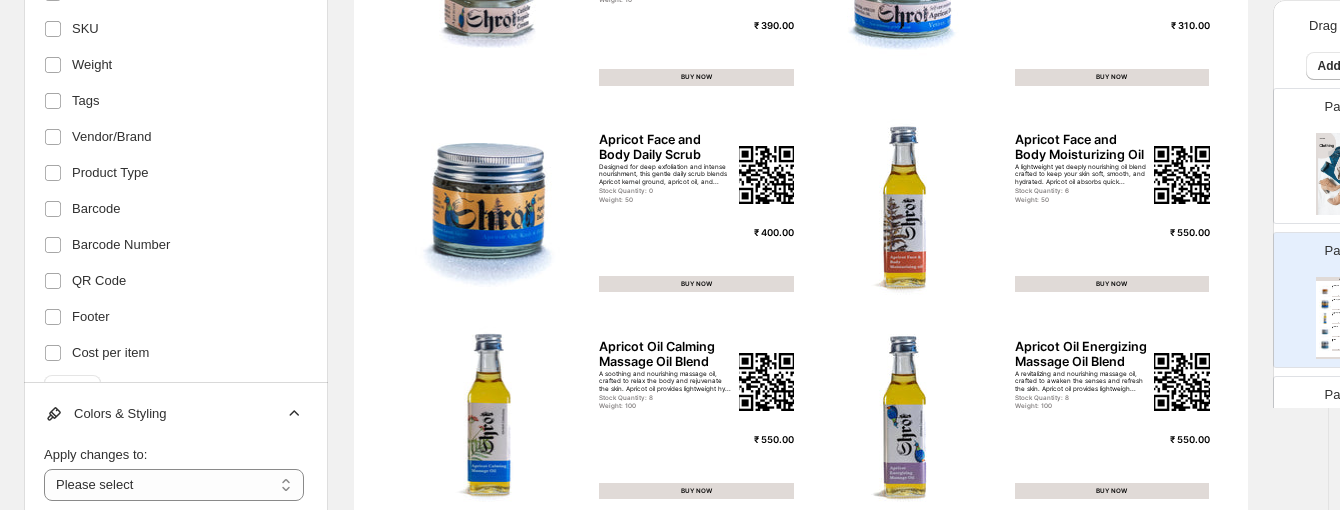 scroll, scrollTop: 509, scrollLeft: 0, axis: vertical 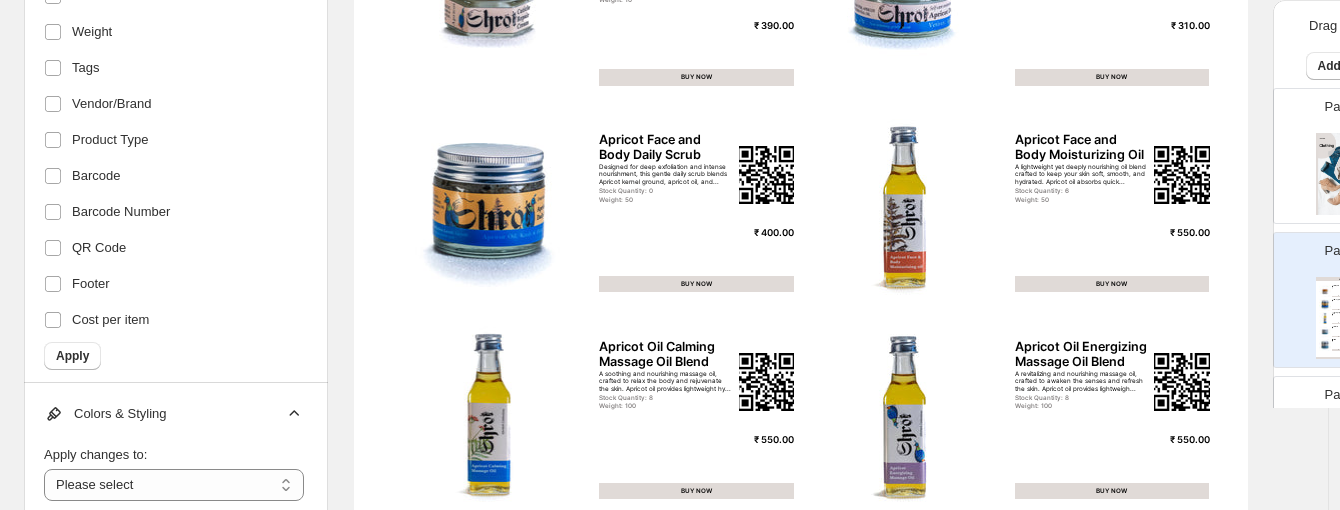 click on "Colors & Styling" at bounding box center [174, 414] 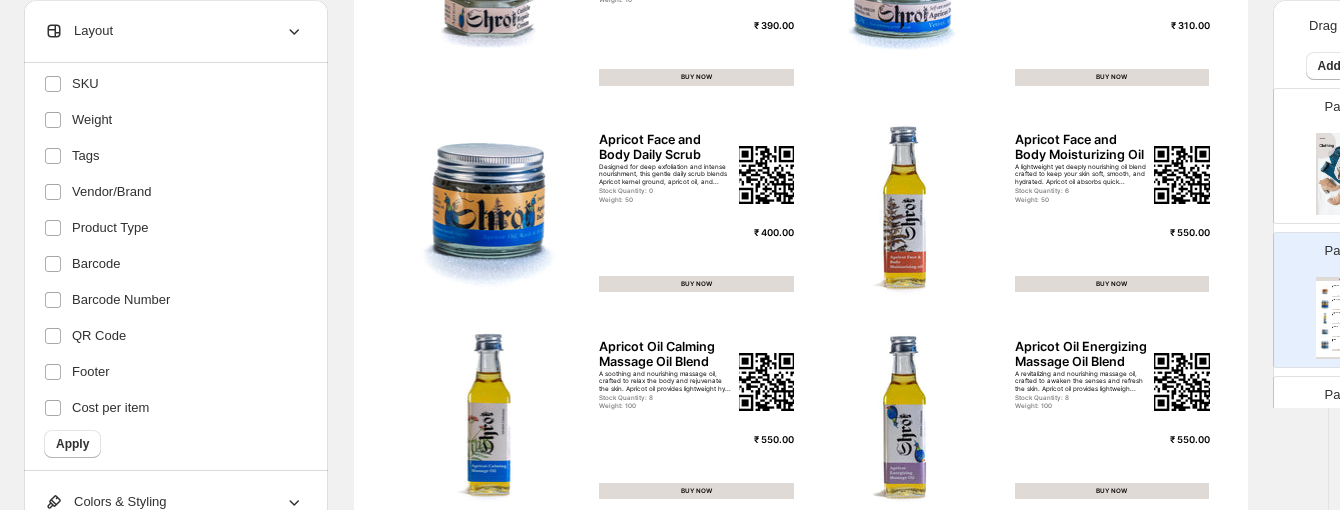 click 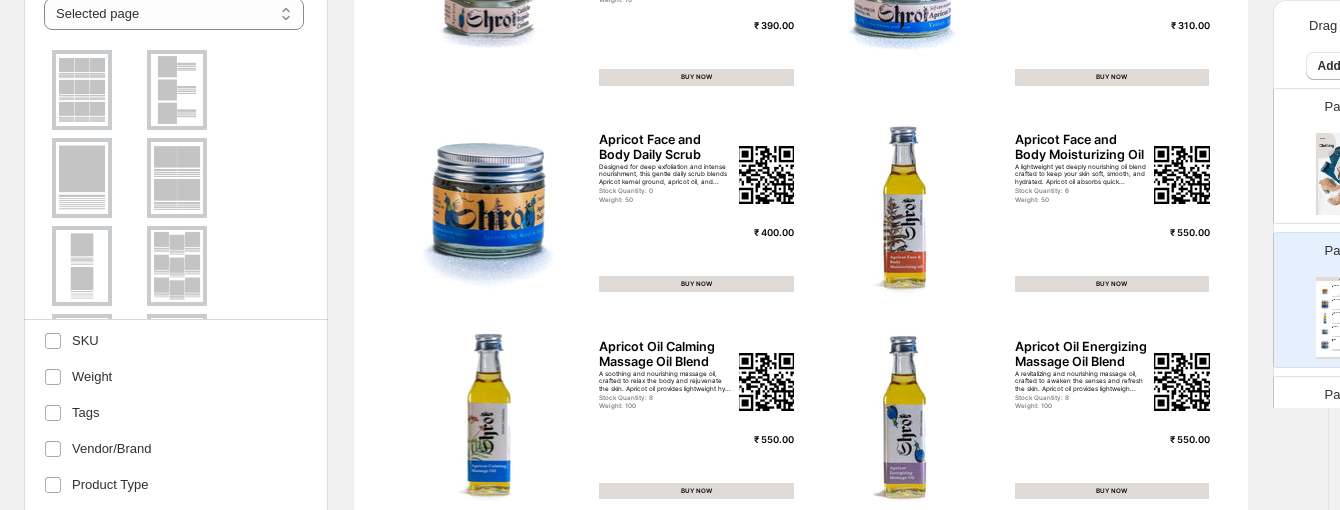 scroll, scrollTop: 33, scrollLeft: 0, axis: vertical 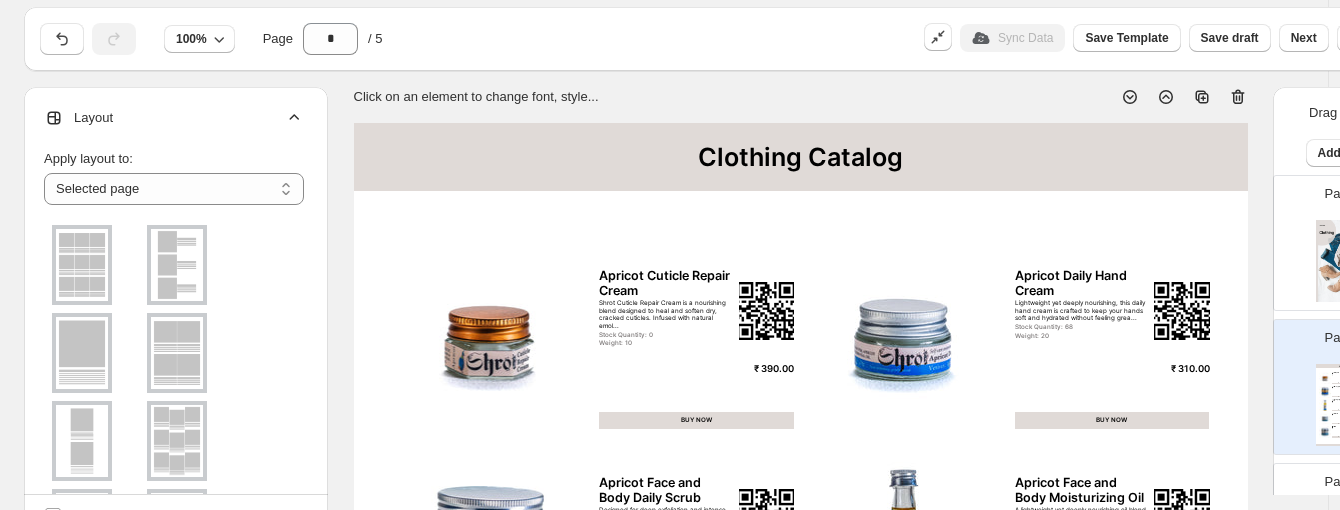 click 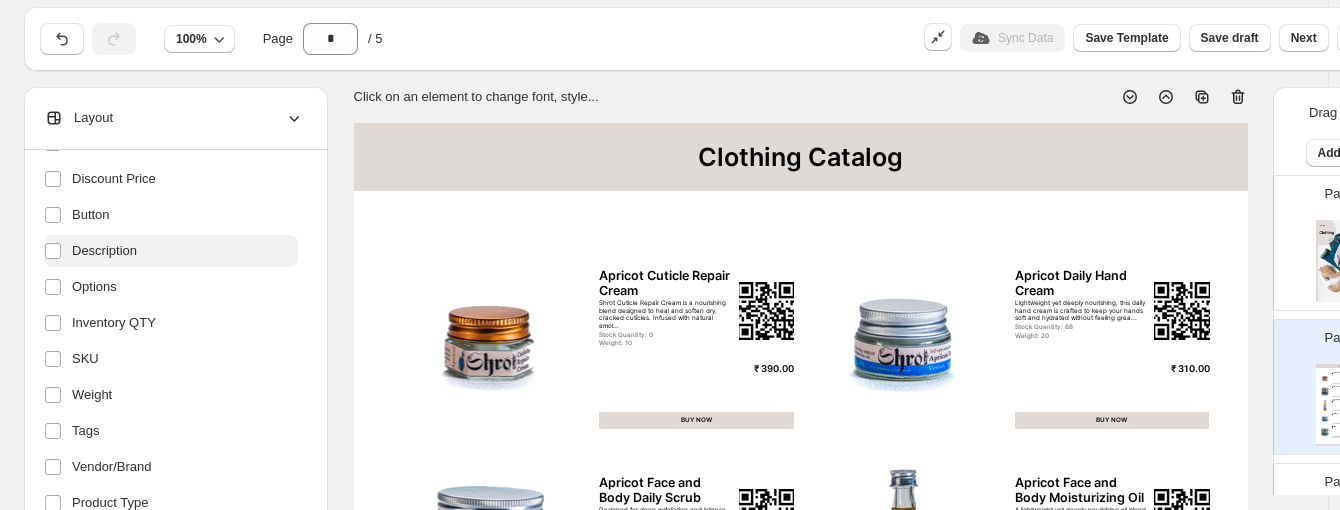 scroll, scrollTop: 302, scrollLeft: 0, axis: vertical 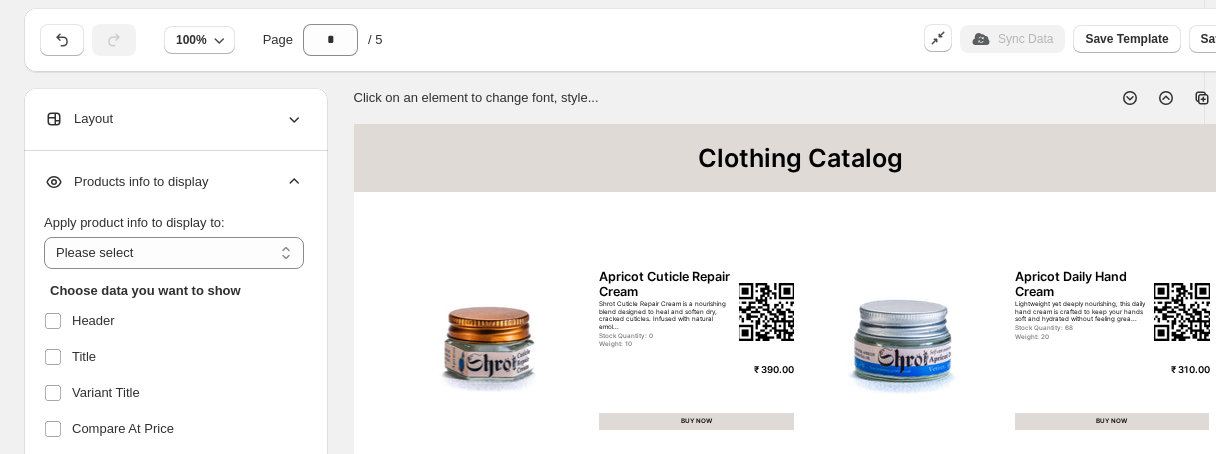click 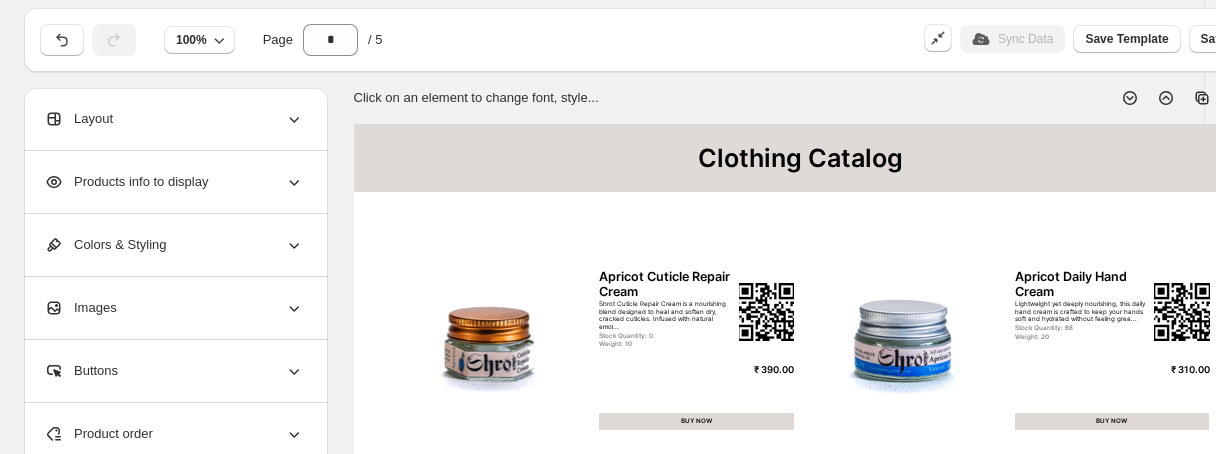 click 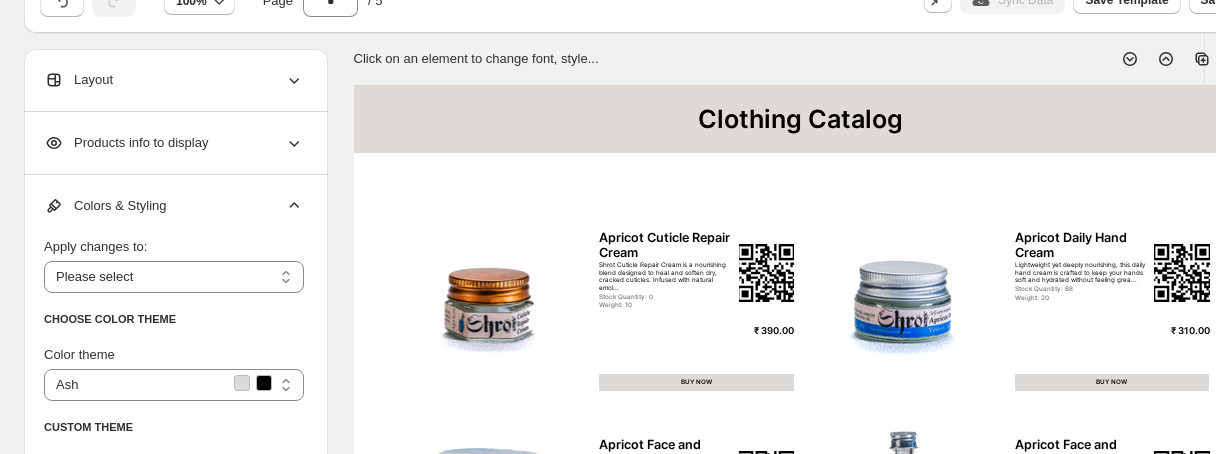 scroll, scrollTop: 192, scrollLeft: 0, axis: vertical 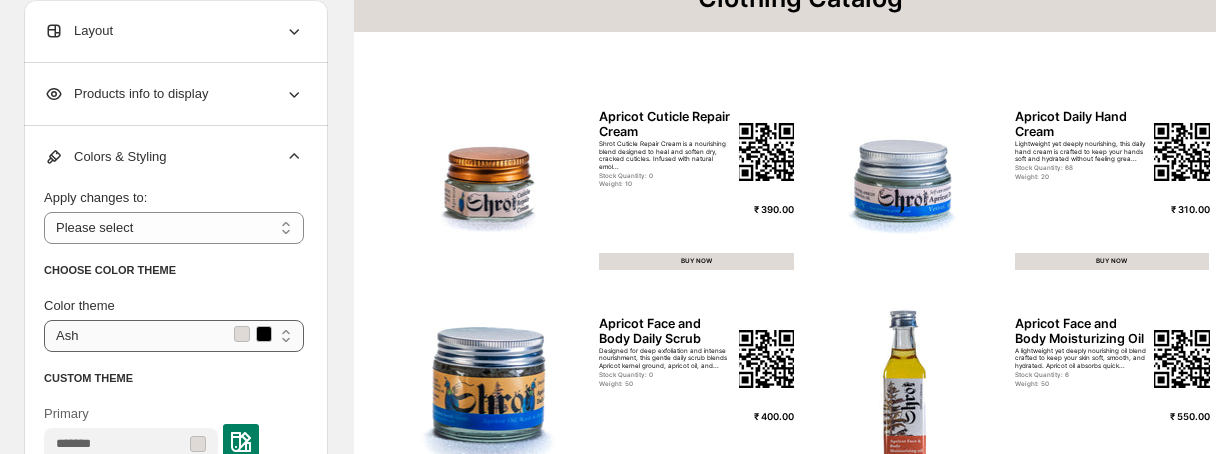 click on "**********" at bounding box center (174, 336) 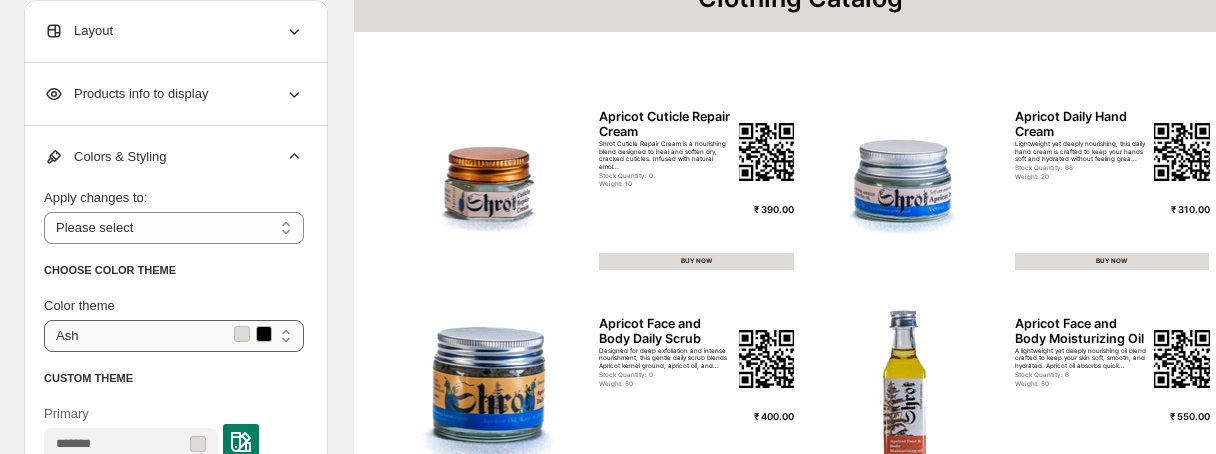 click on "**********" at bounding box center (174, 336) 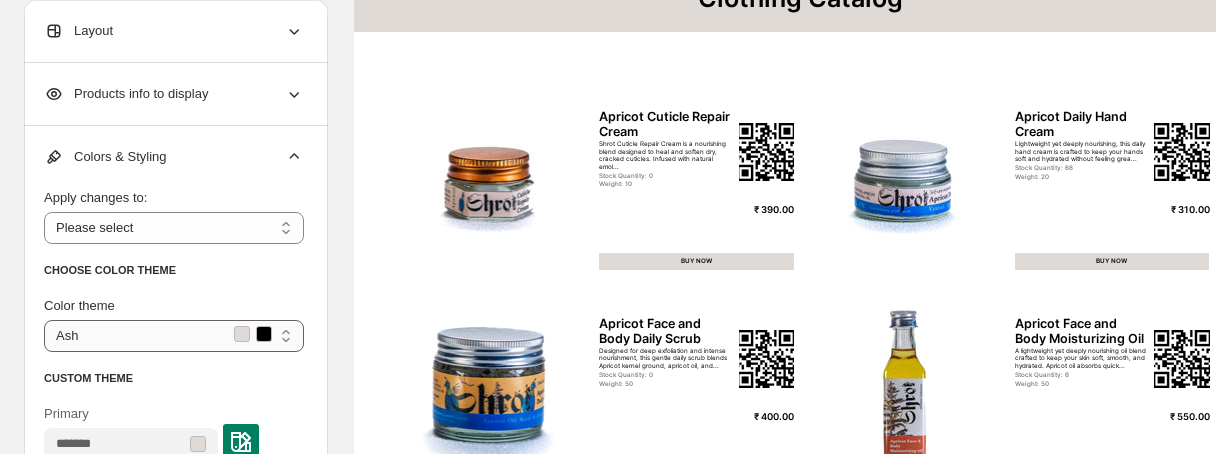click on "**********" at bounding box center [174, 336] 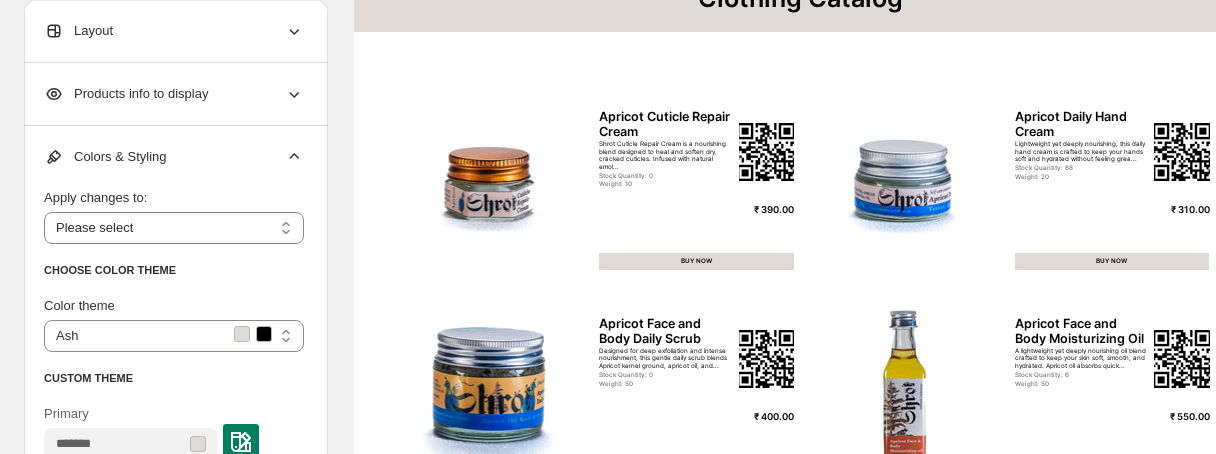 select on "***" 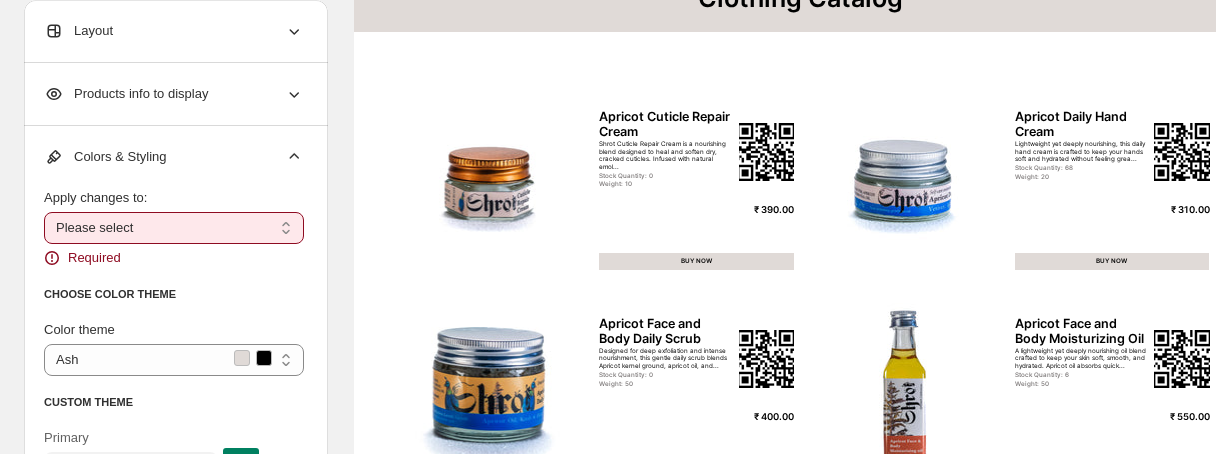 click on "**********" at bounding box center (174, 228) 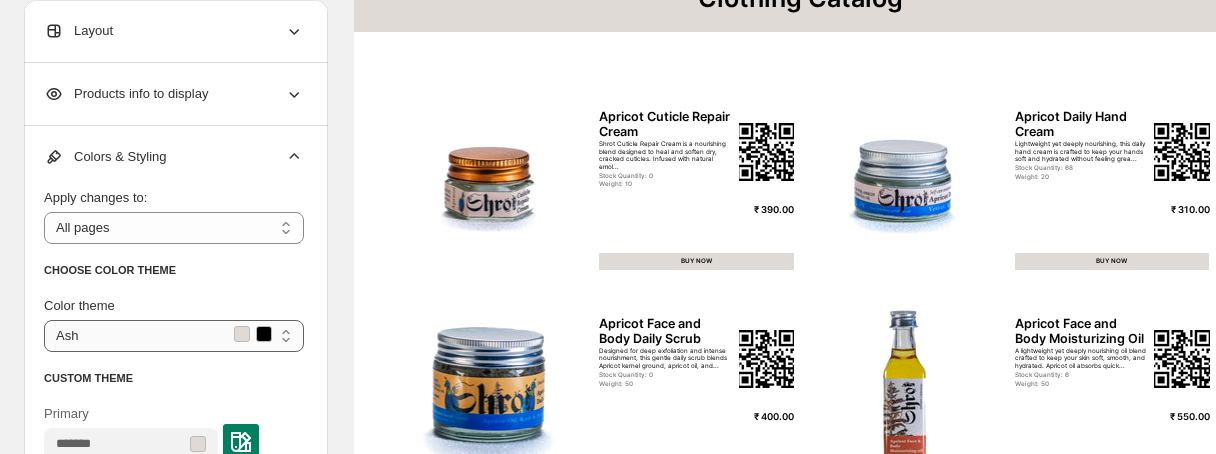 click on "**********" at bounding box center [174, 336] 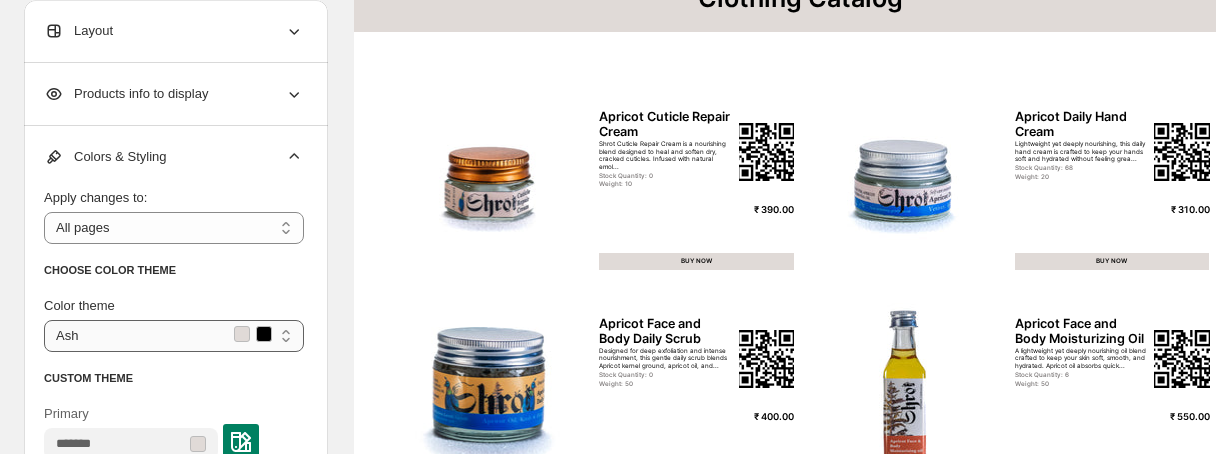 select on "********" 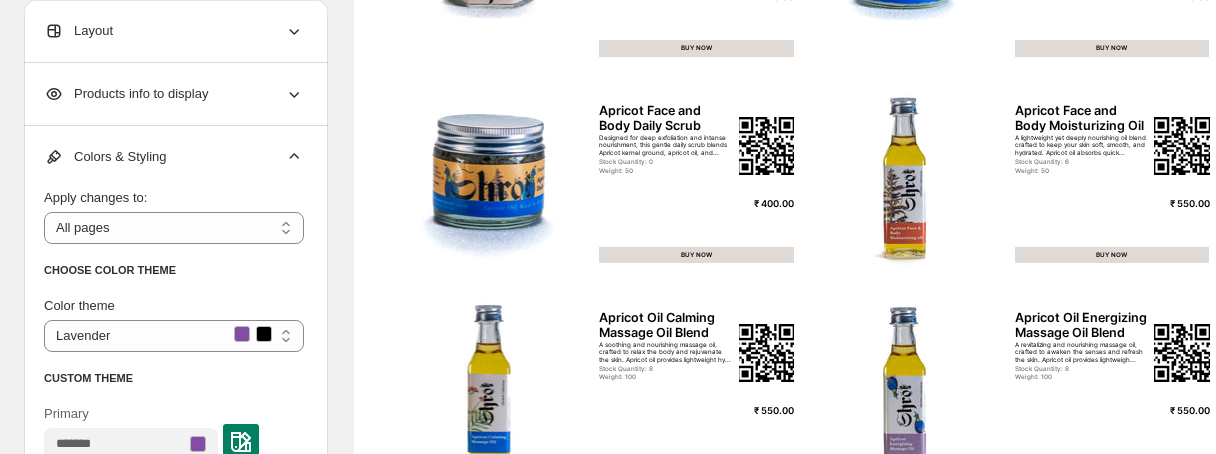 scroll, scrollTop: 417, scrollLeft: 0, axis: vertical 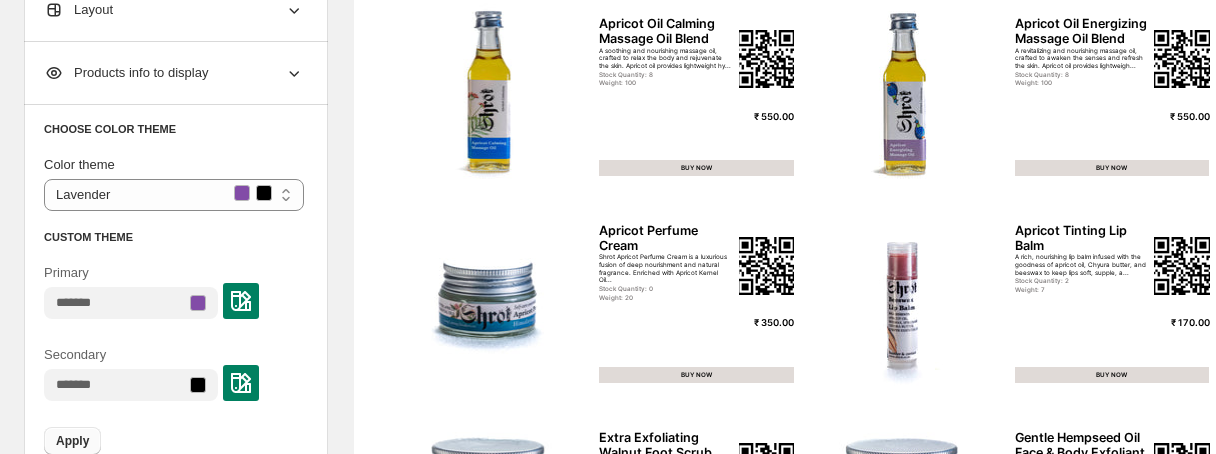 click on "Apply" at bounding box center (72, 441) 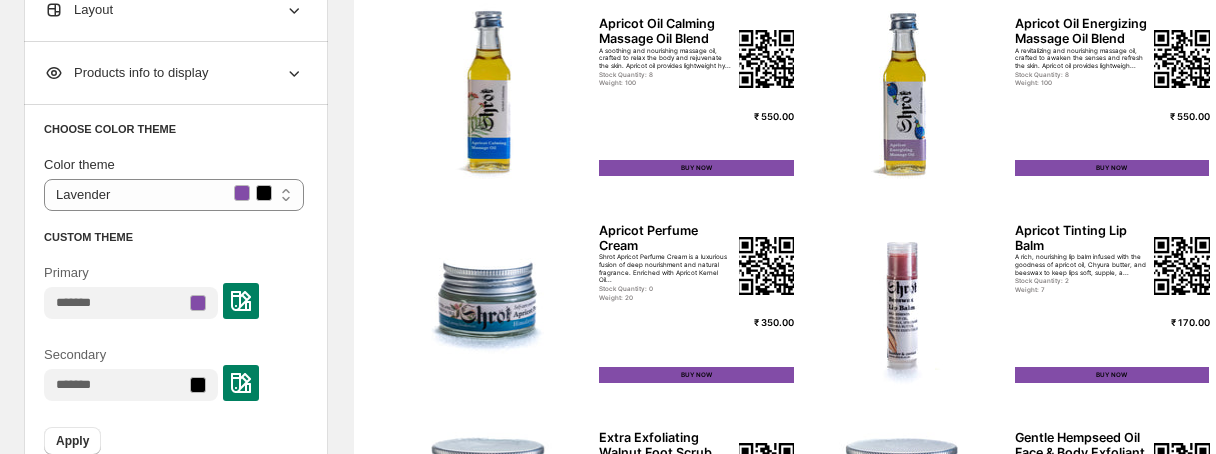 click at bounding box center (198, 385) 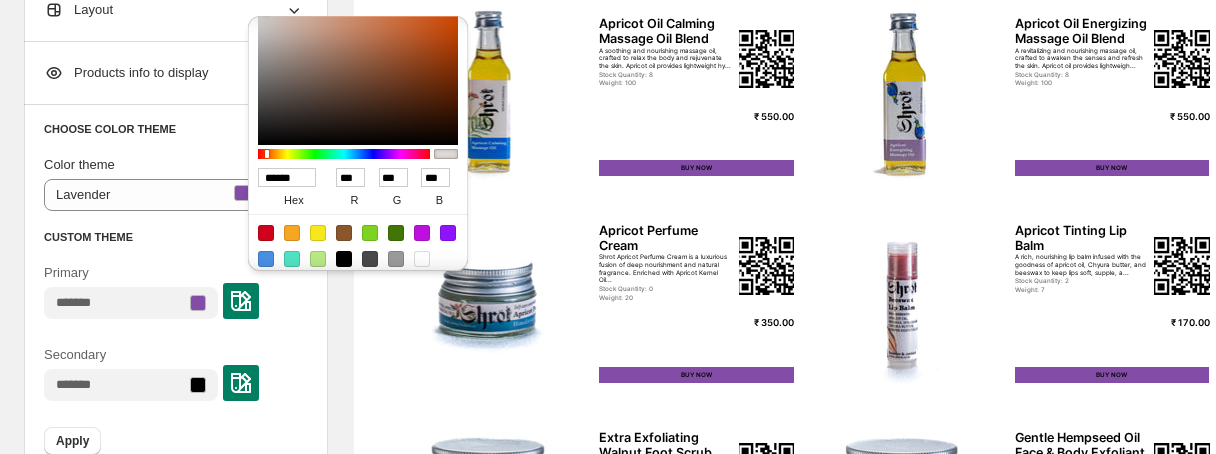scroll, scrollTop: 36, scrollLeft: 0, axis: vertical 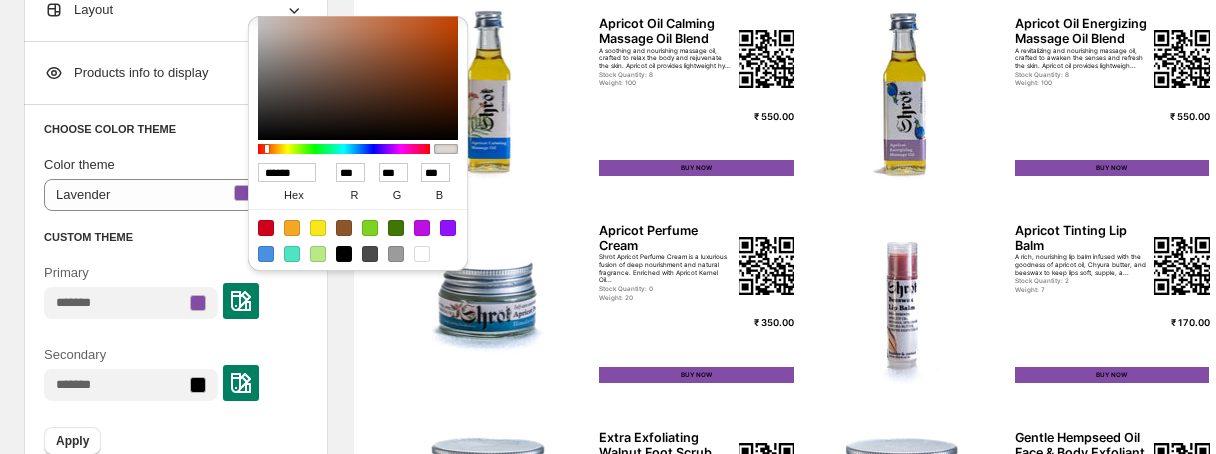 click on "****** hex *** r *** g *** b *** a" at bounding box center (358, 126) 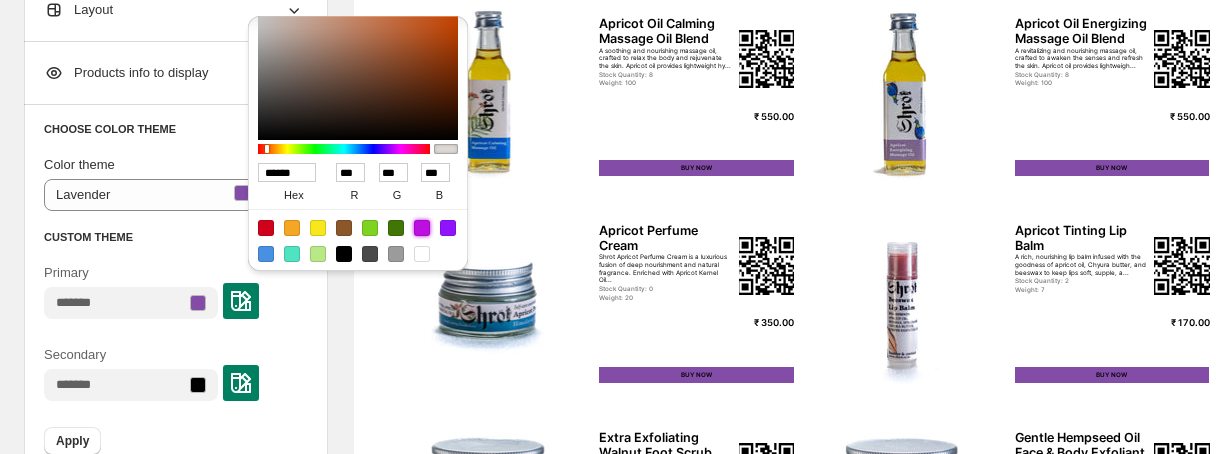 scroll, scrollTop: 0, scrollLeft: 0, axis: both 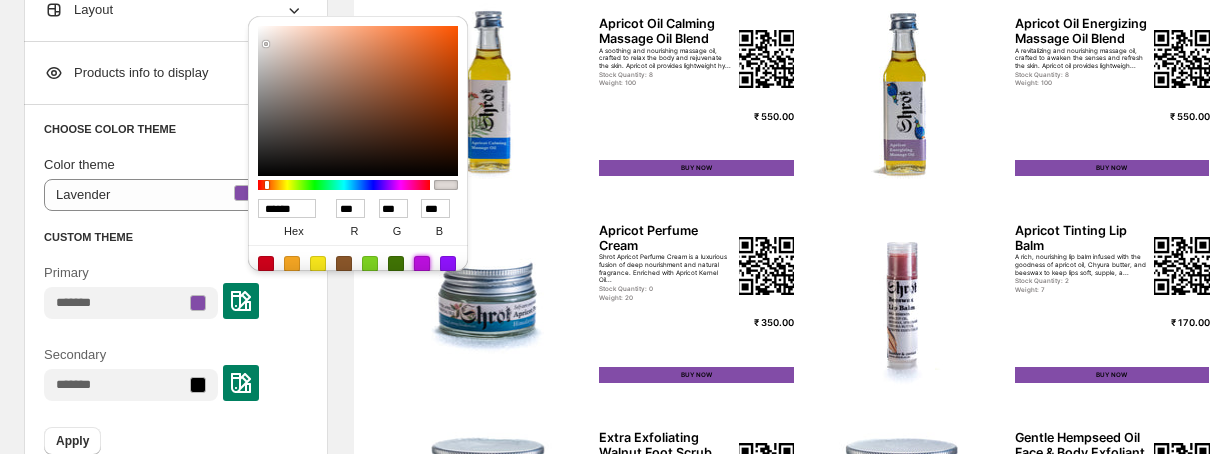 type on "******" 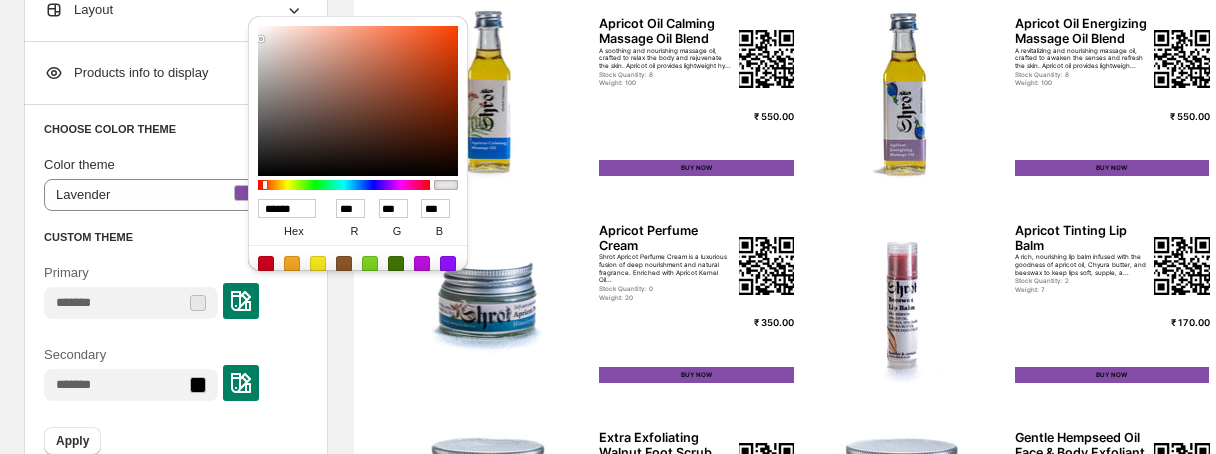 type on "******" 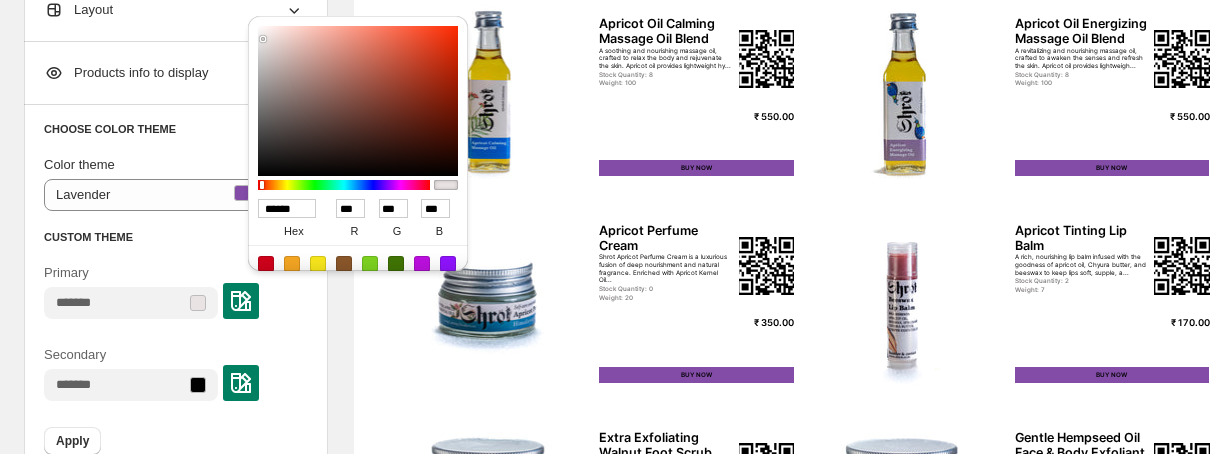 type on "******" 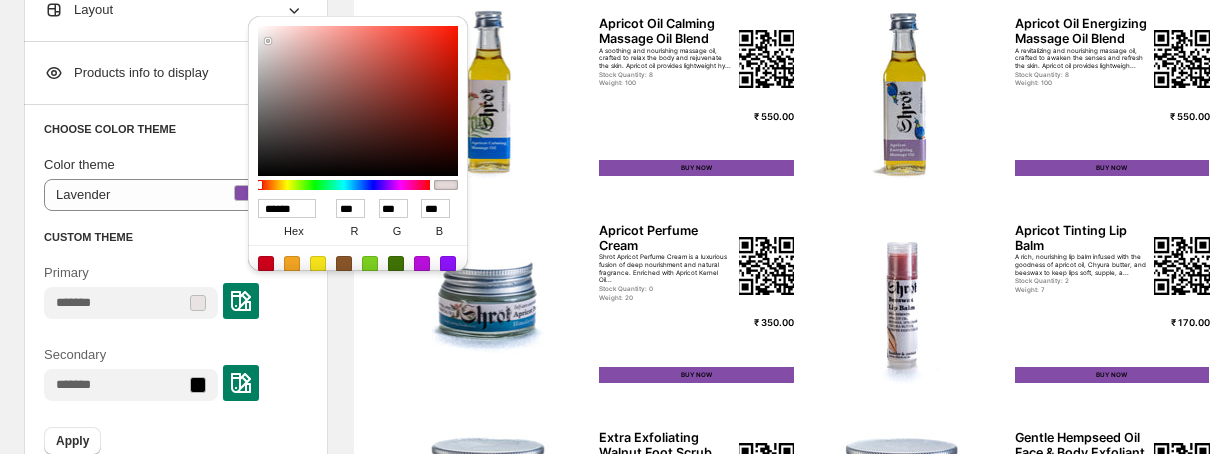 type on "******" 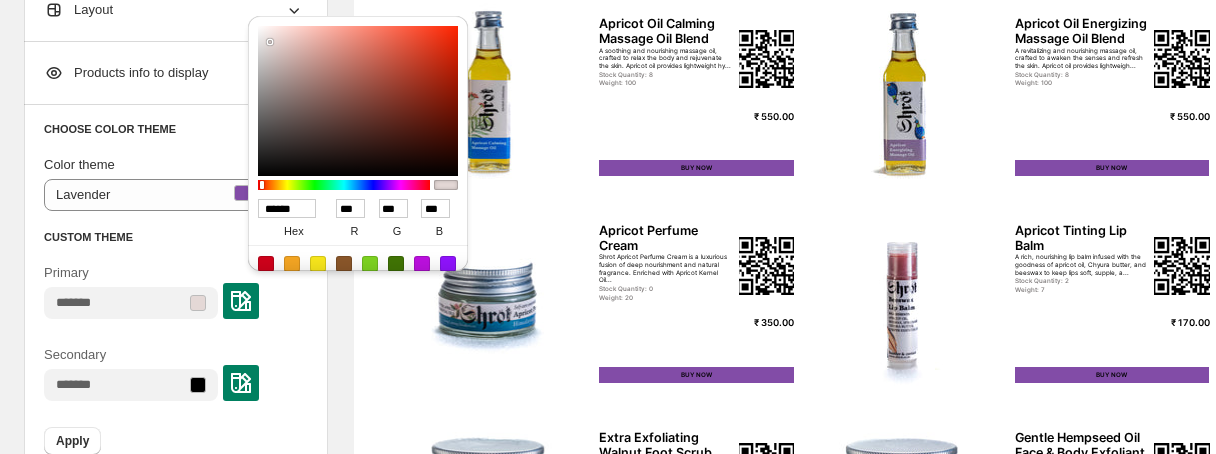 click at bounding box center [272, 44] 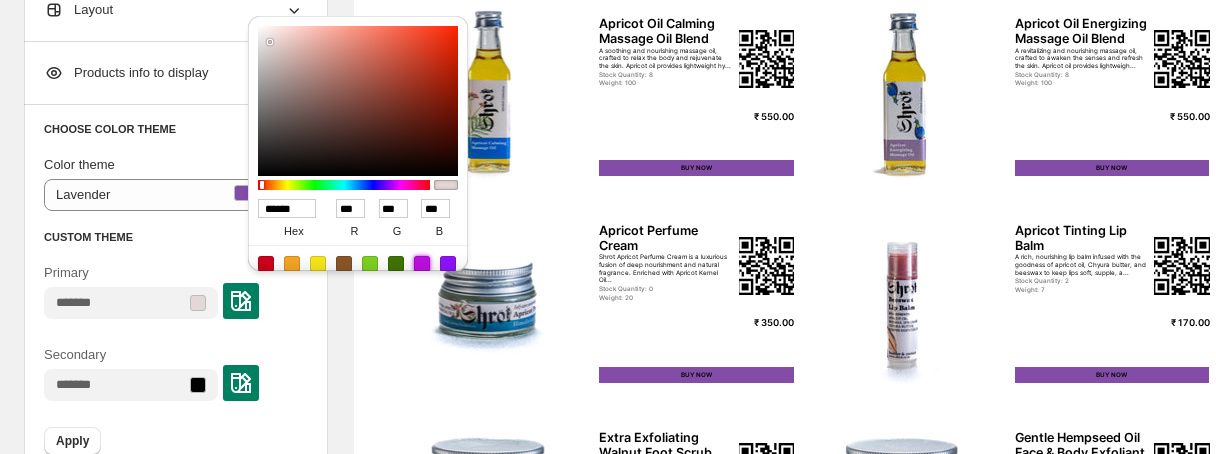 click at bounding box center (422, 264) 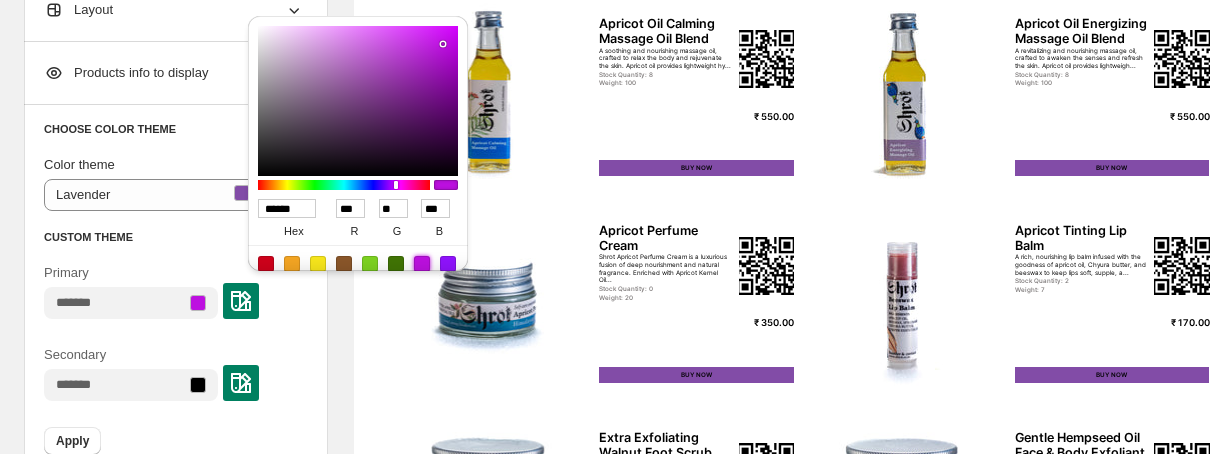 type on "******" 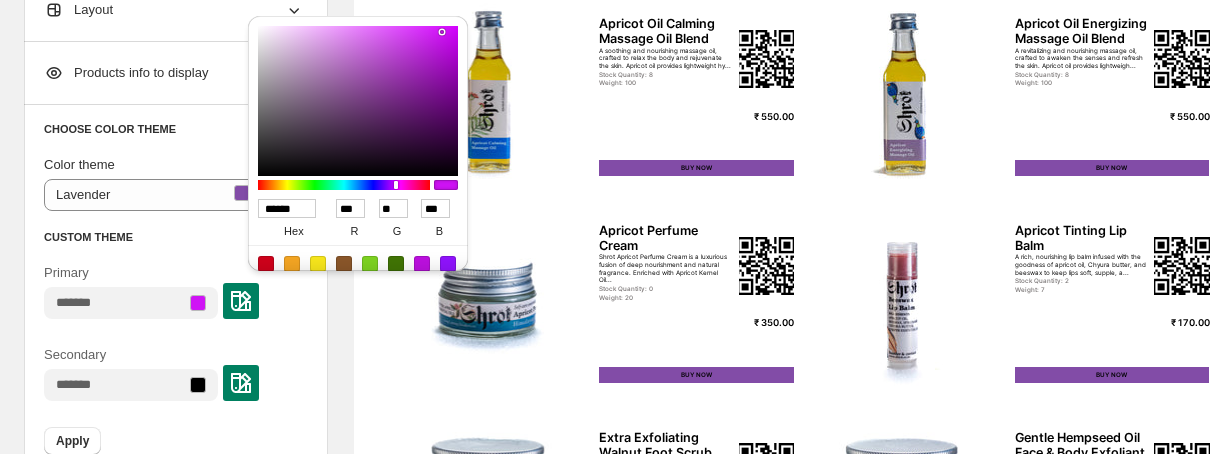 click at bounding box center (358, 101) 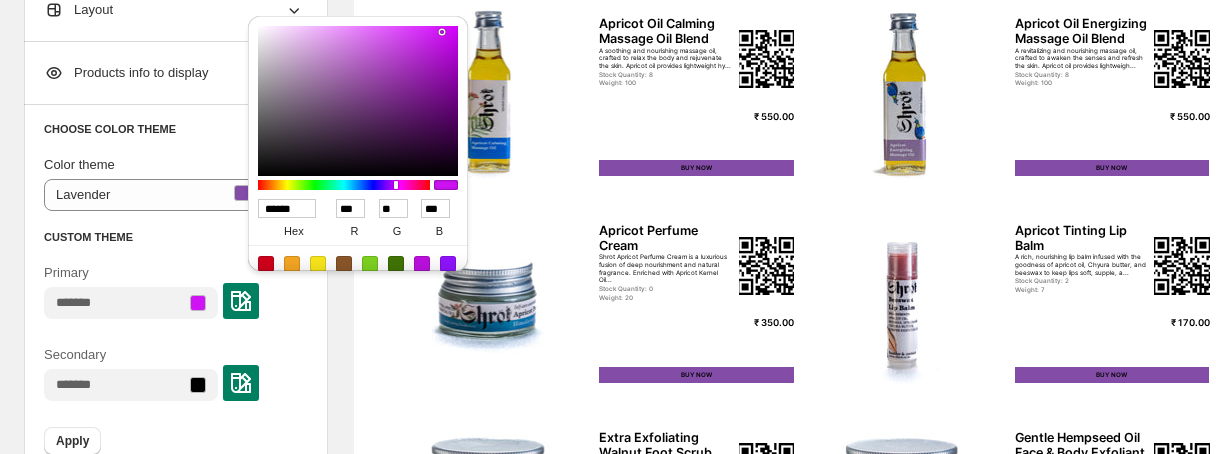 type on "******" 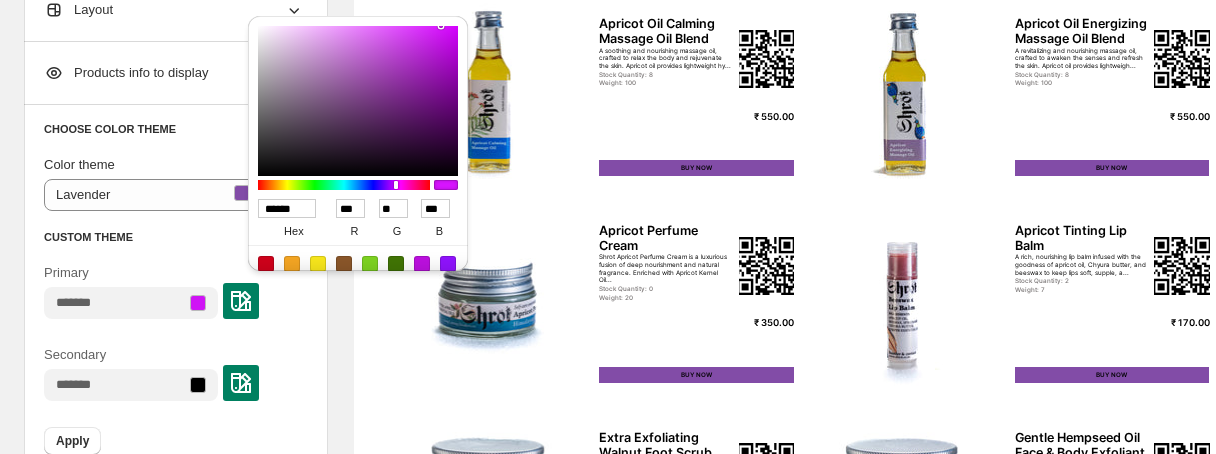 click at bounding box center [358, 101] 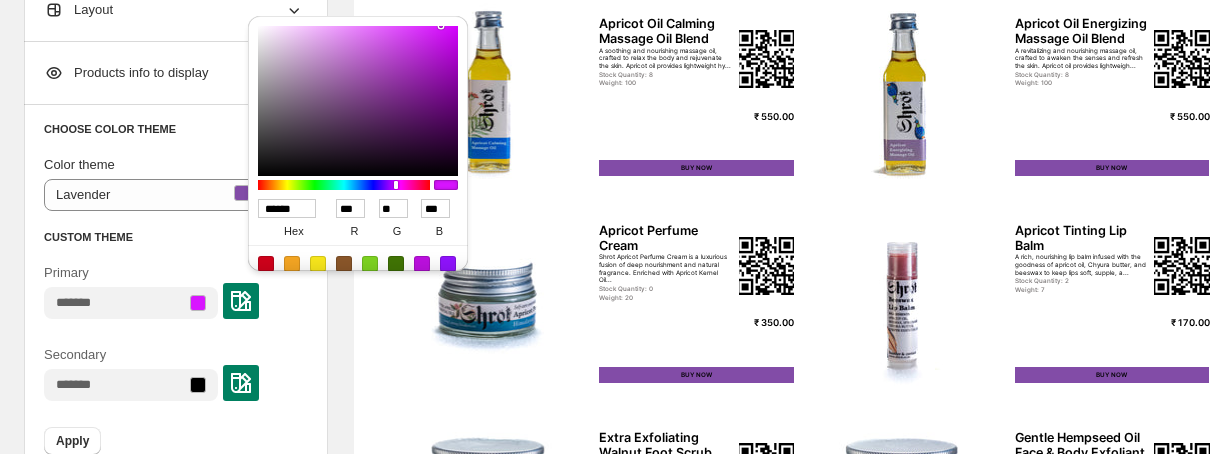 click on "**********" at bounding box center (176, 286) 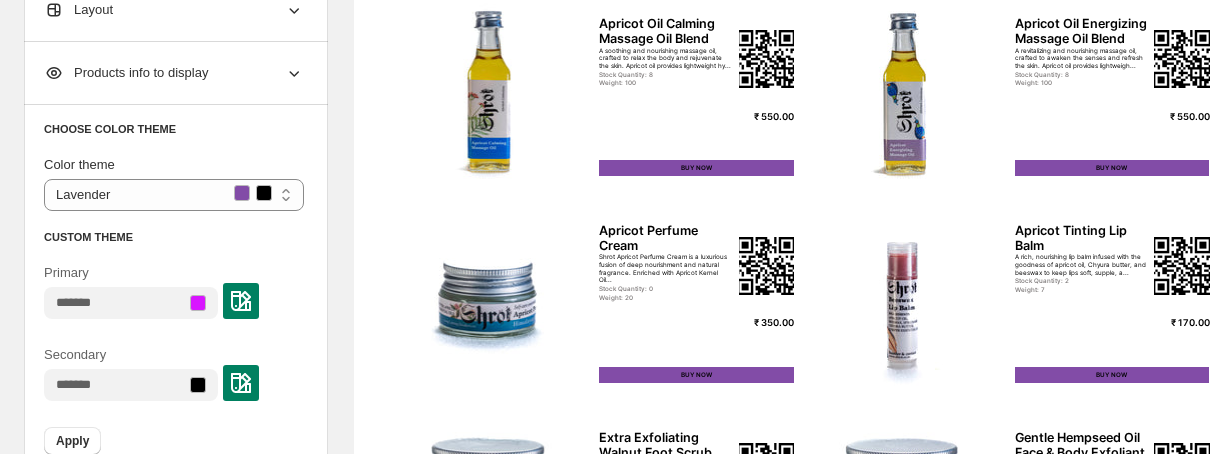 scroll, scrollTop: 120, scrollLeft: 0, axis: vertical 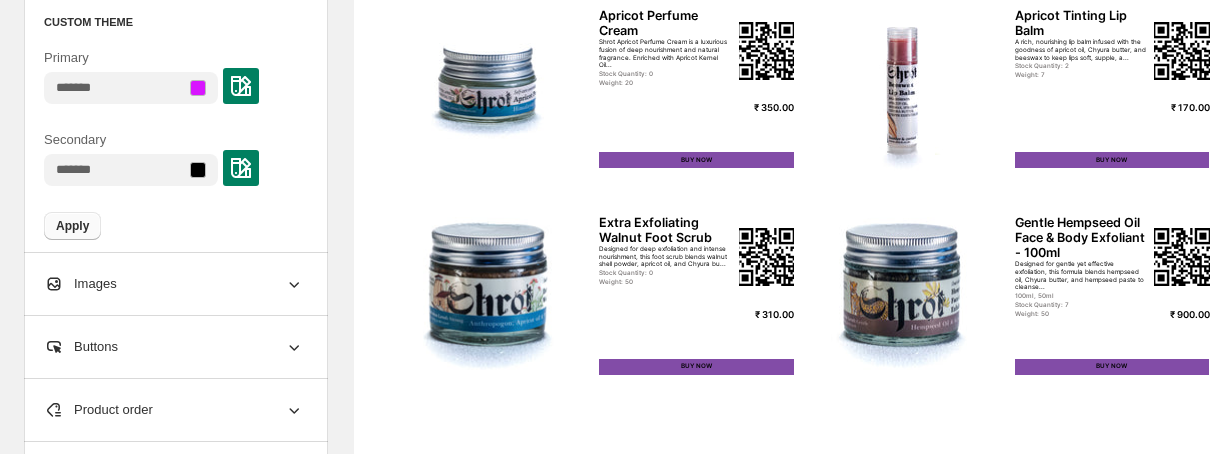 click on "Apply" at bounding box center [72, 226] 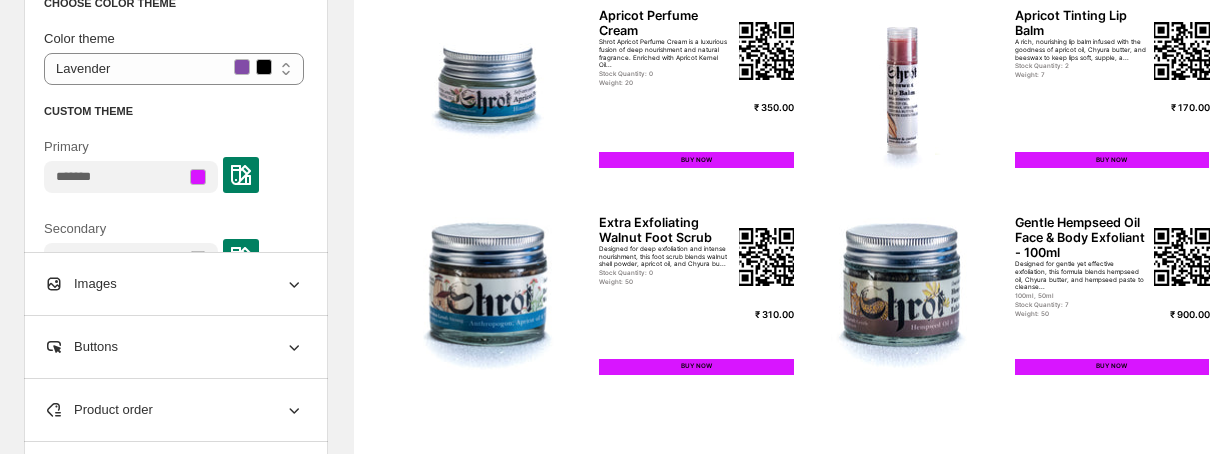 scroll, scrollTop: 9, scrollLeft: 0, axis: vertical 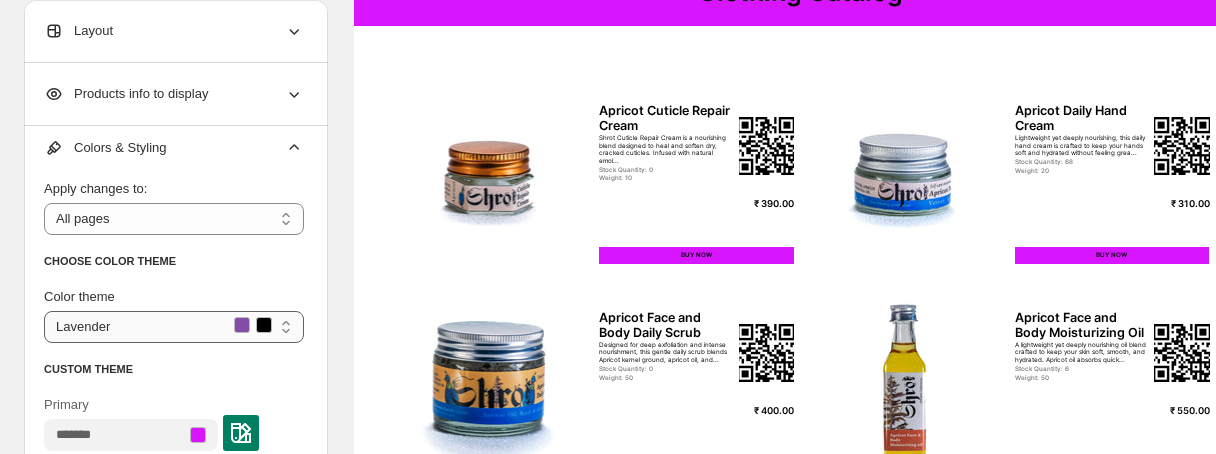 click on "**********" at bounding box center [174, 327] 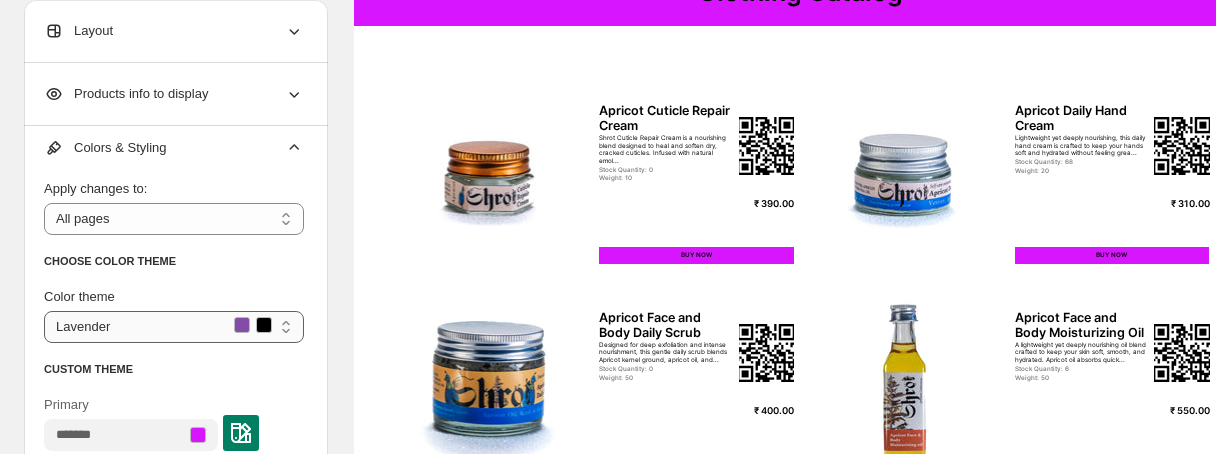 click on "**********" at bounding box center (174, 327) 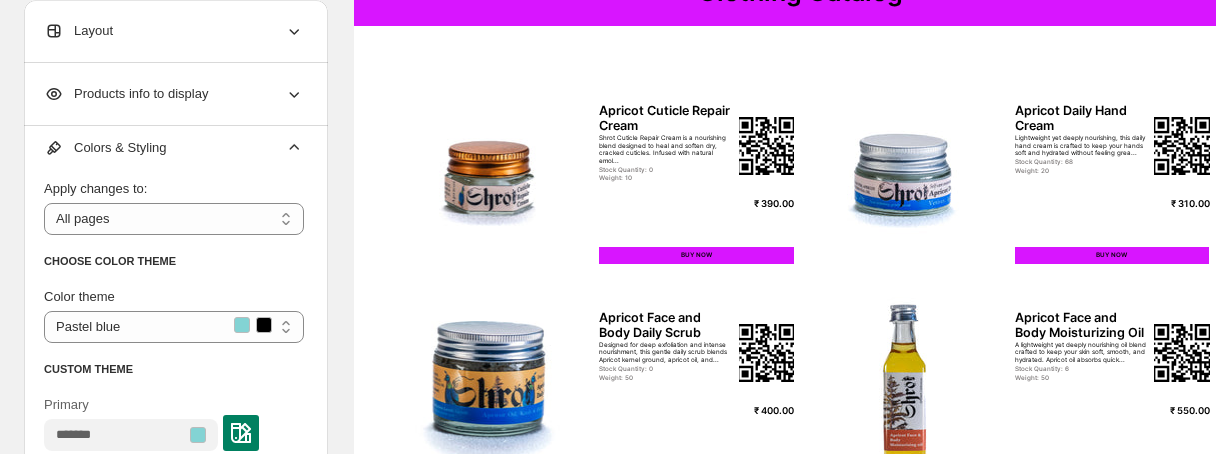 scroll, scrollTop: 120, scrollLeft: 0, axis: vertical 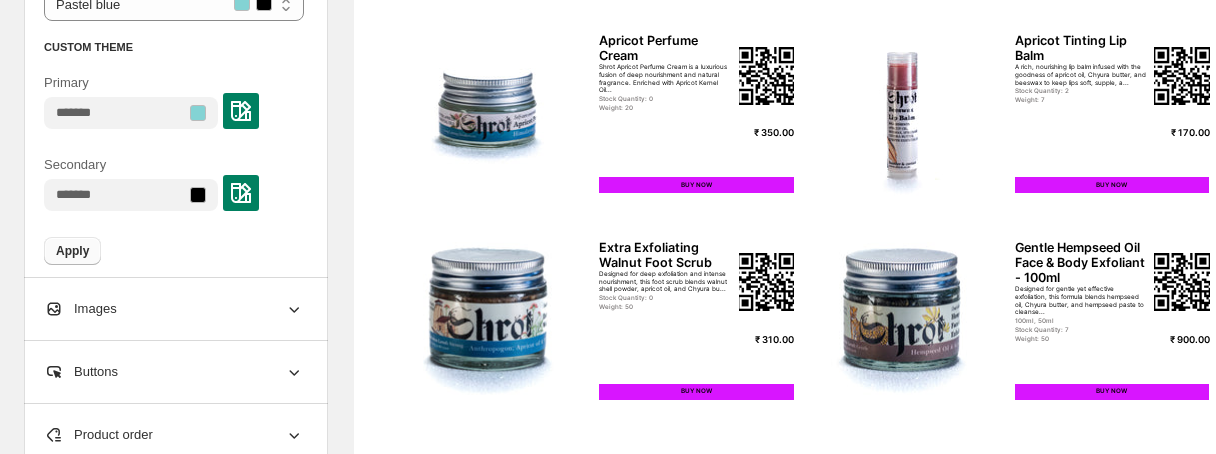 click on "Apply" at bounding box center [72, 251] 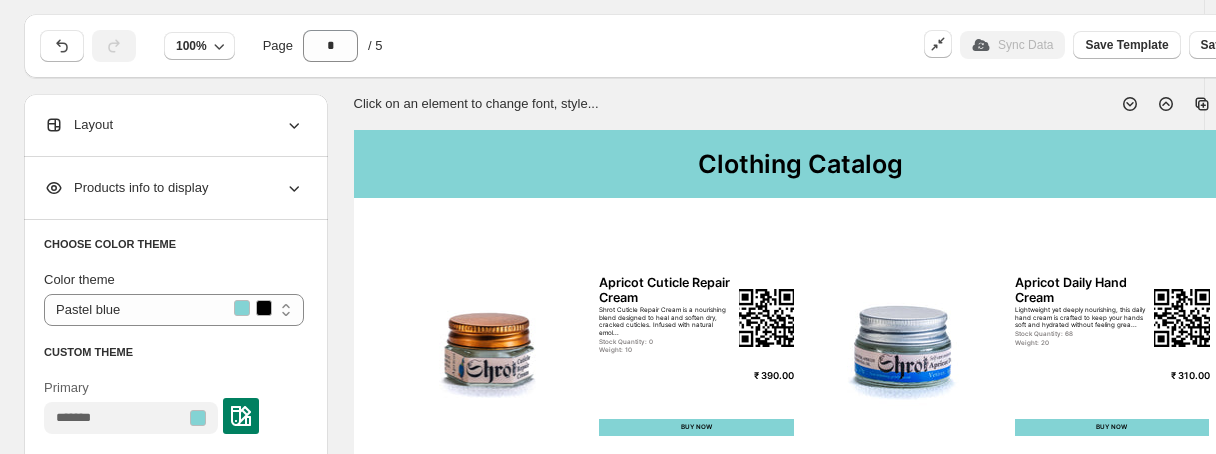 scroll, scrollTop: 0, scrollLeft: 0, axis: both 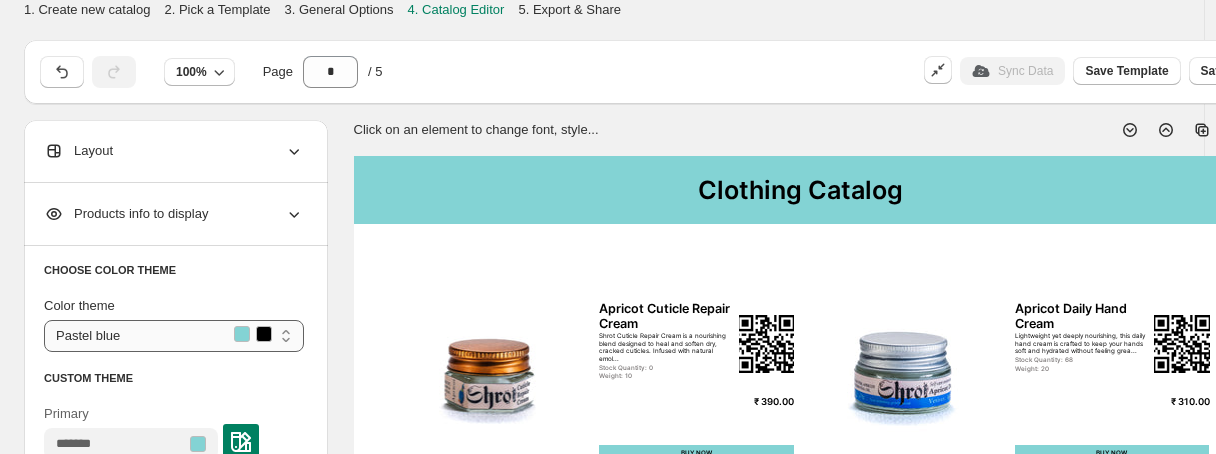 click on "**********" at bounding box center [174, 336] 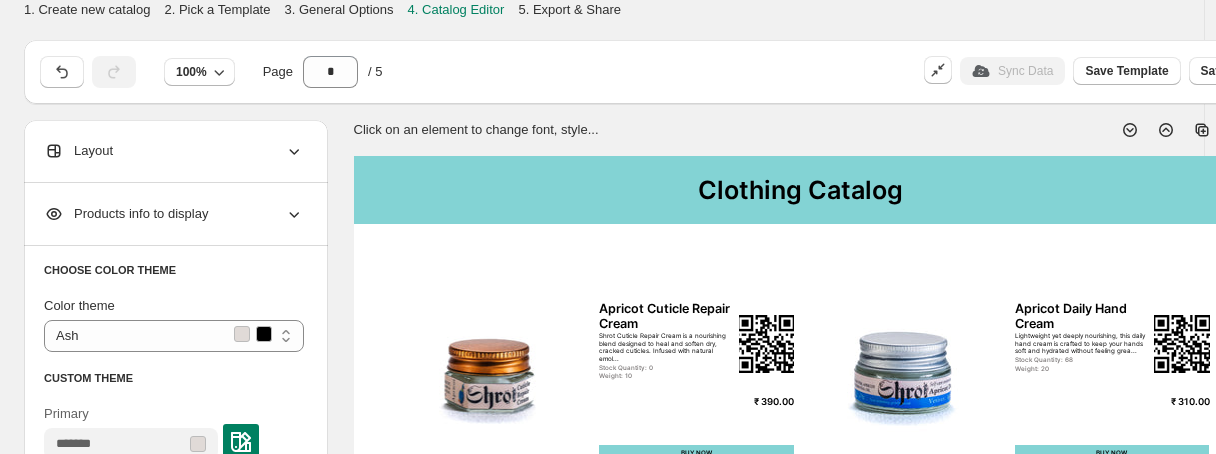 click on "CHOOSE COLOR THEME" at bounding box center [174, 270] 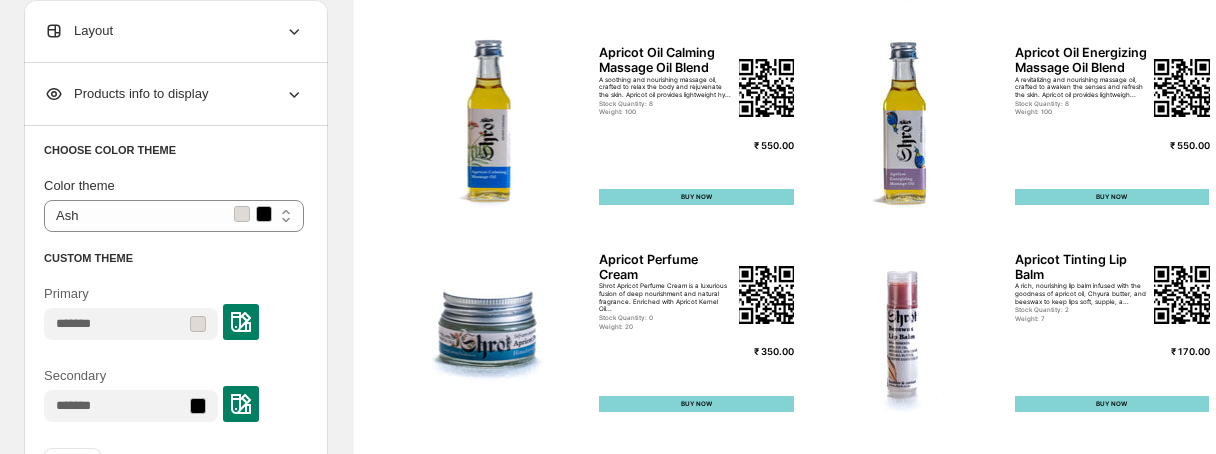 scroll, scrollTop: 960, scrollLeft: 0, axis: vertical 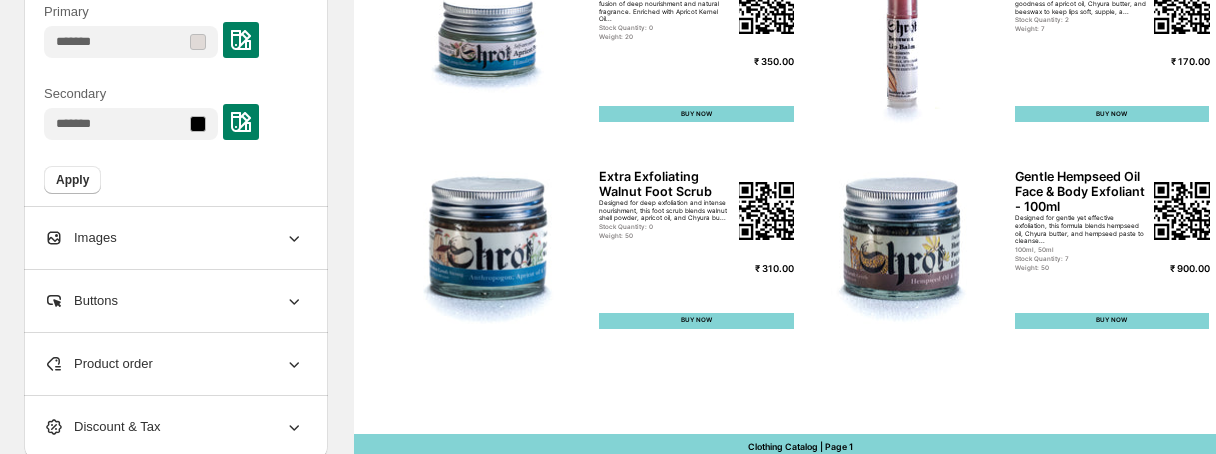click on "Images" at bounding box center (174, 238) 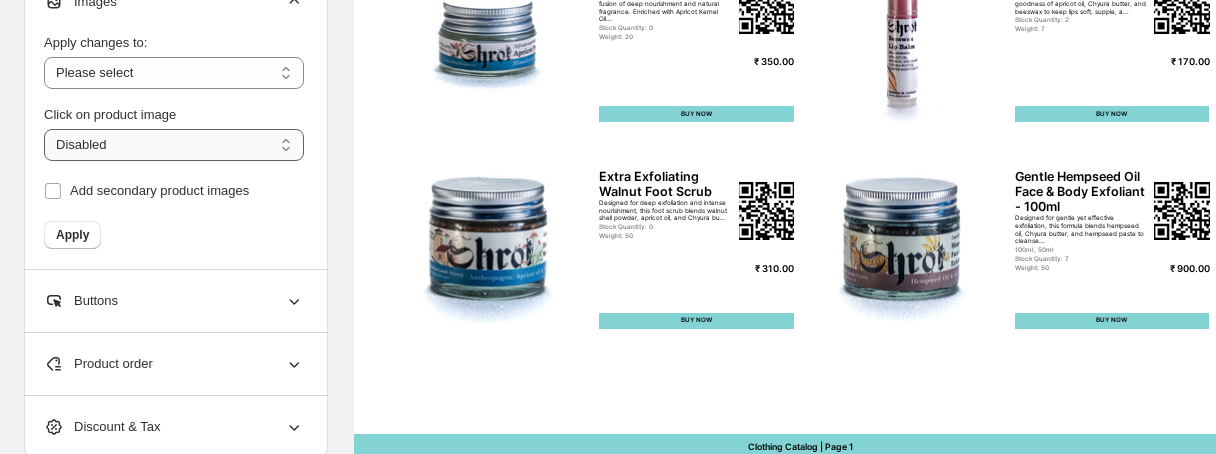 click on "**********" at bounding box center [174, 145] 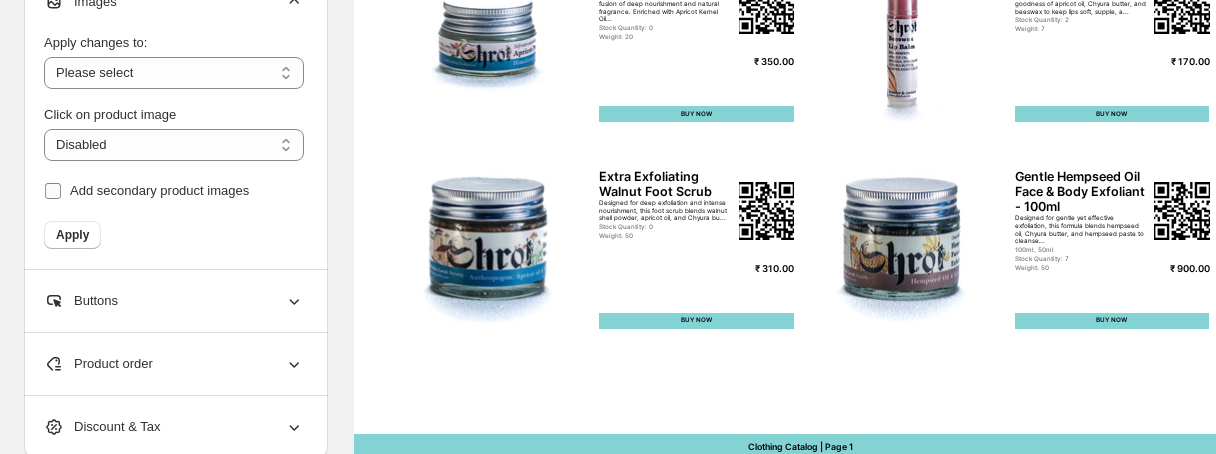 select on "**********" 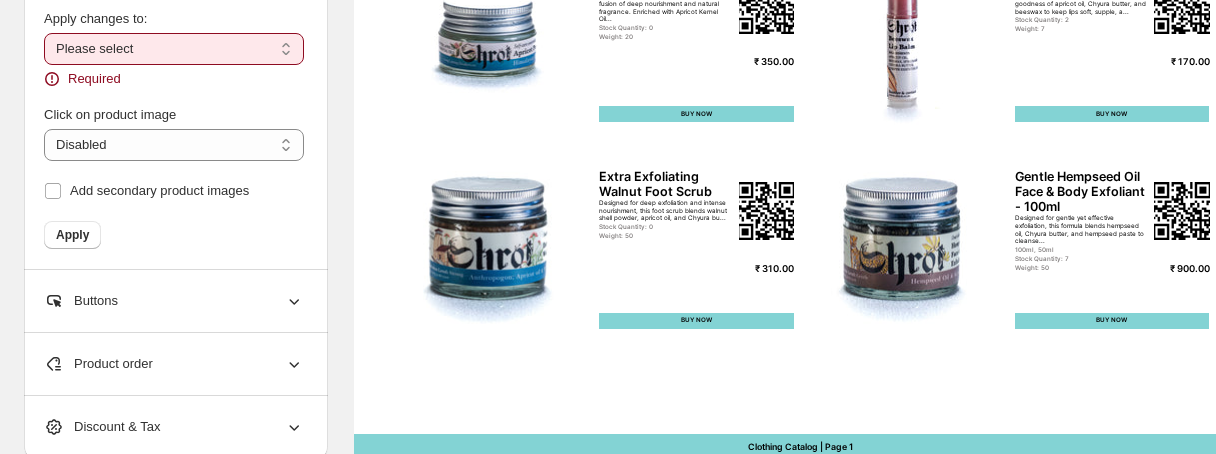 click on "**********" at bounding box center (174, 49) 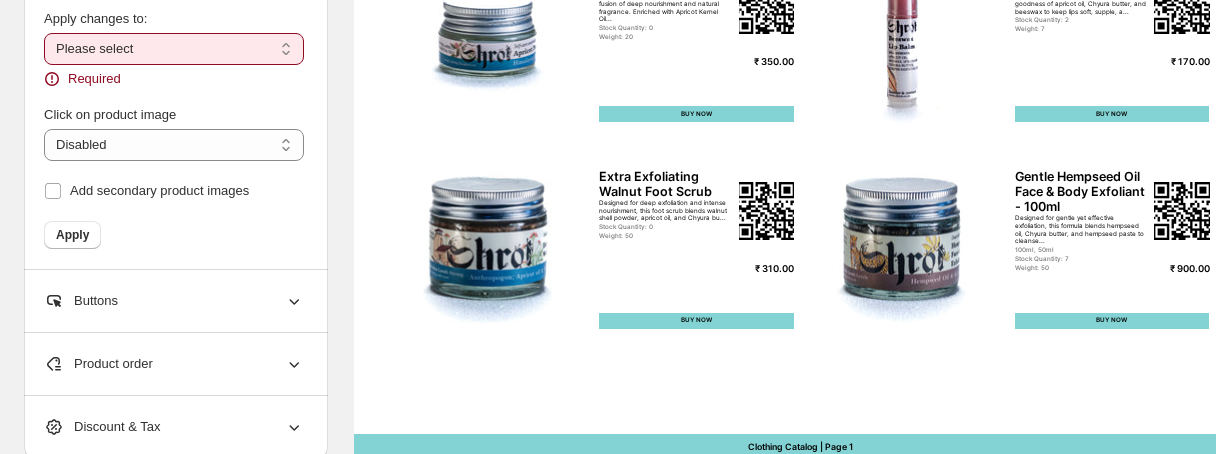 select on "**********" 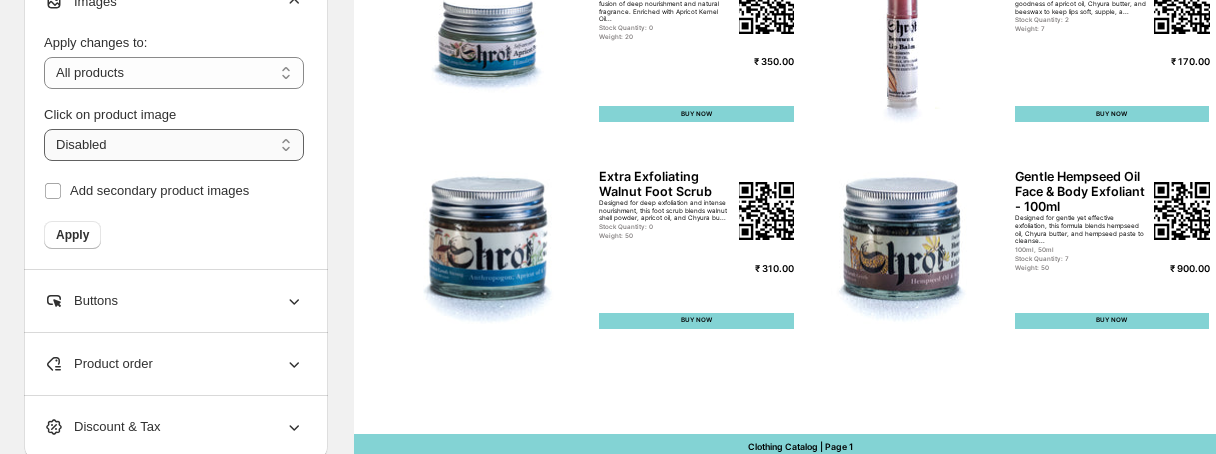 click on "**********" at bounding box center [174, 145] 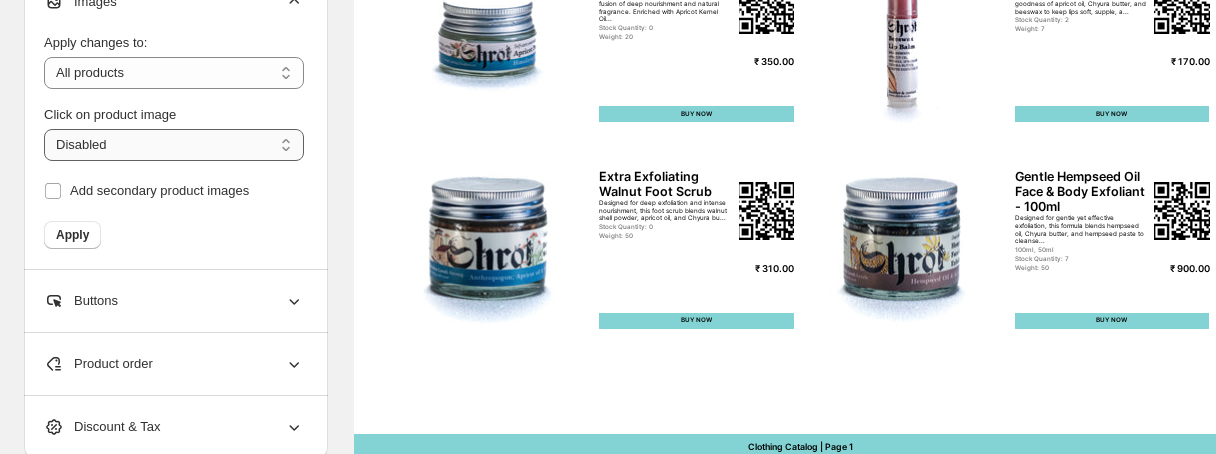 click on "**********" at bounding box center [174, 145] 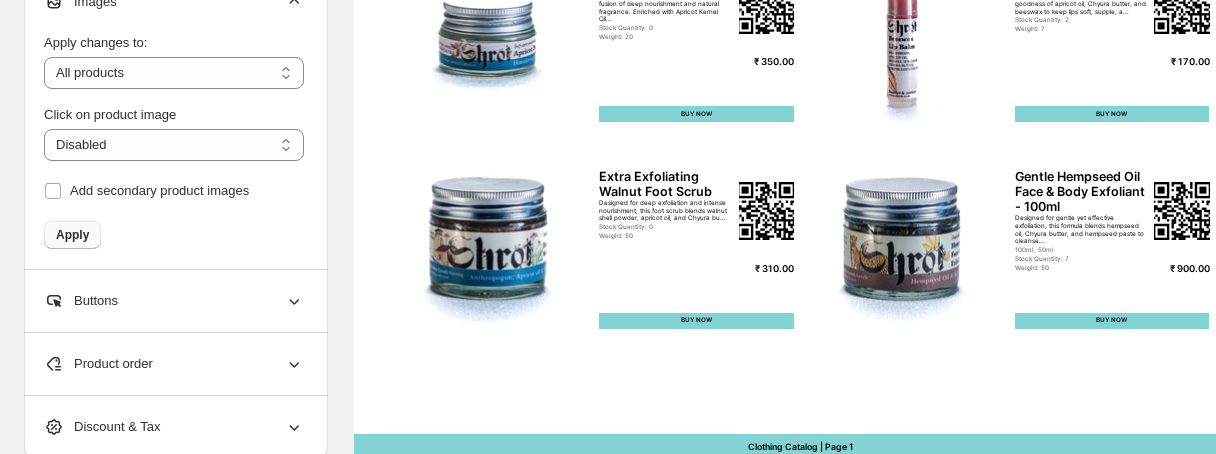 click on "Apply" at bounding box center (72, 235) 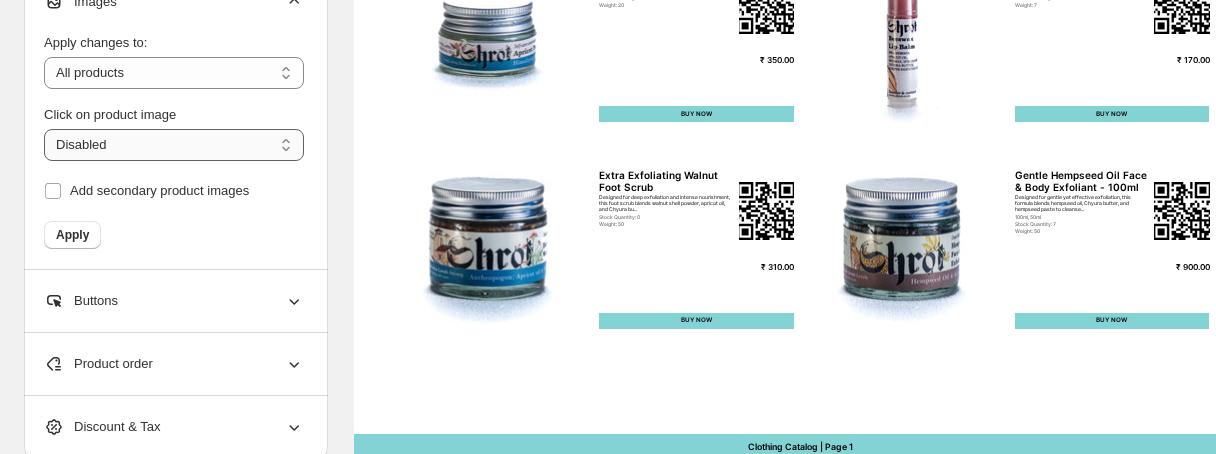 click on "**********" at bounding box center (174, 145) 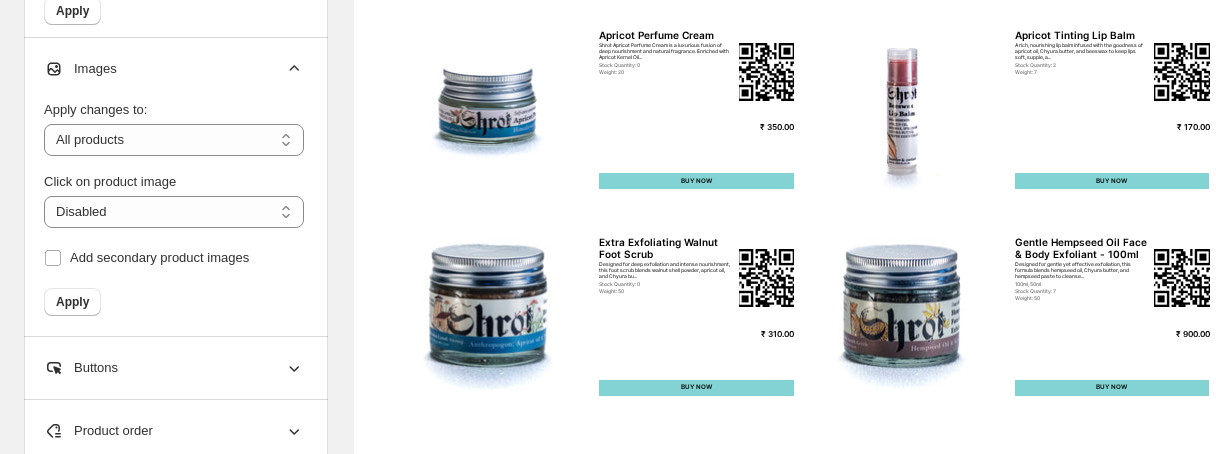 scroll, scrollTop: 788, scrollLeft: 0, axis: vertical 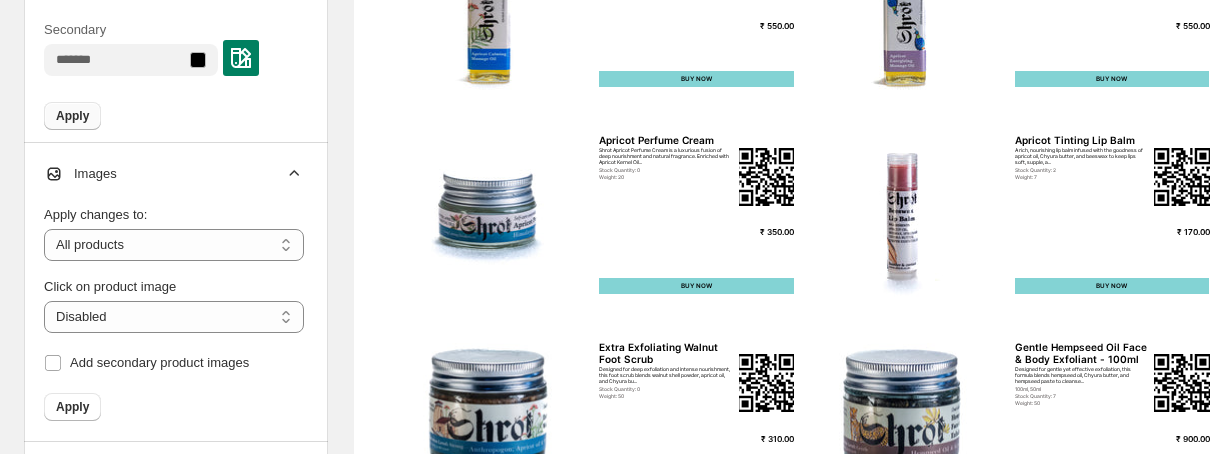 click on "Apply" at bounding box center (72, 116) 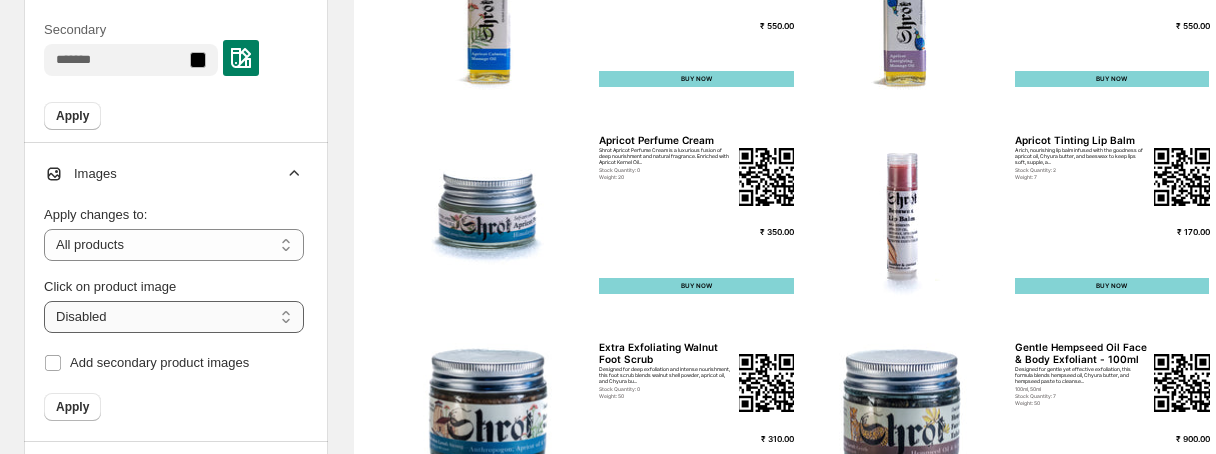 click on "**********" at bounding box center (174, 317) 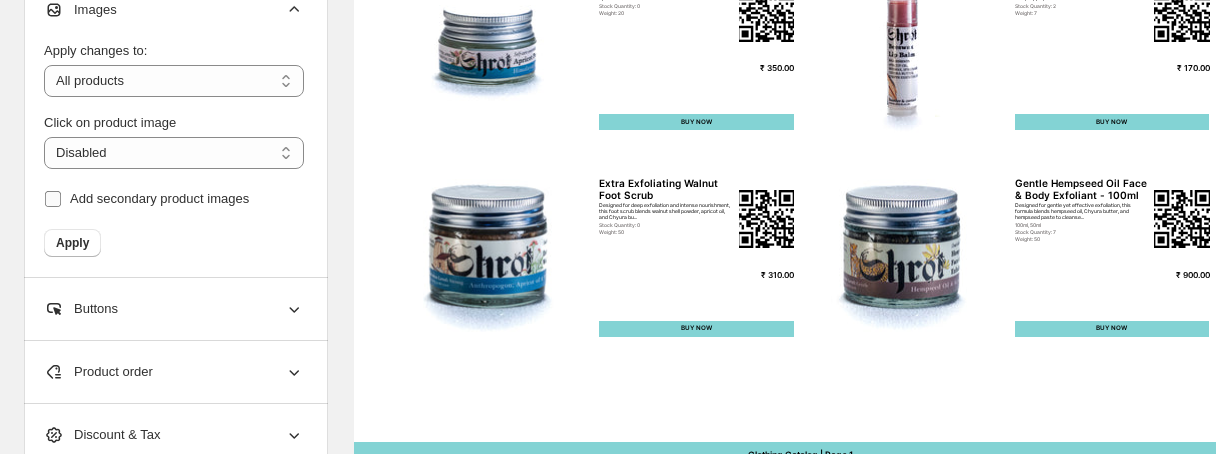 scroll, scrollTop: 1047, scrollLeft: 0, axis: vertical 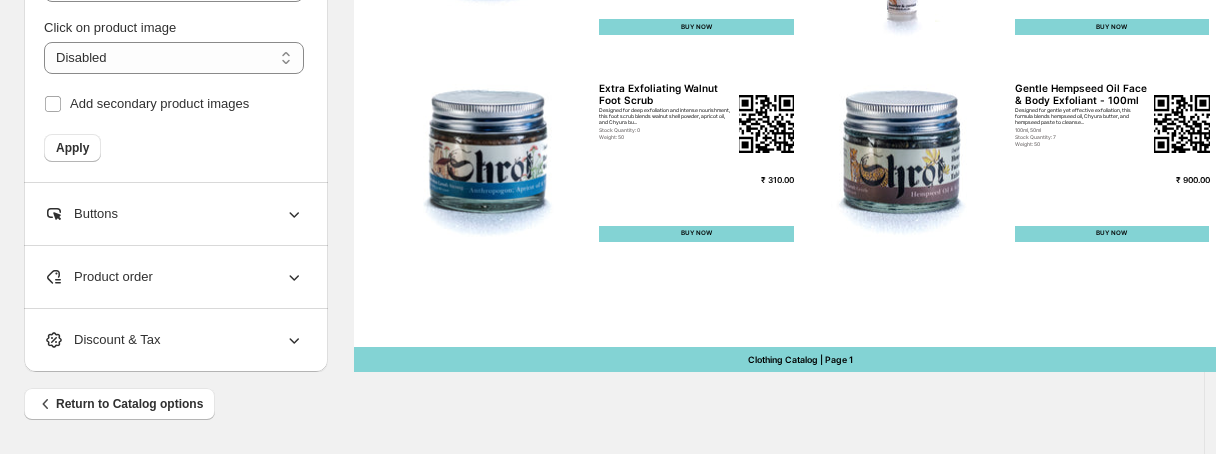 click on "Buttons" at bounding box center [174, 214] 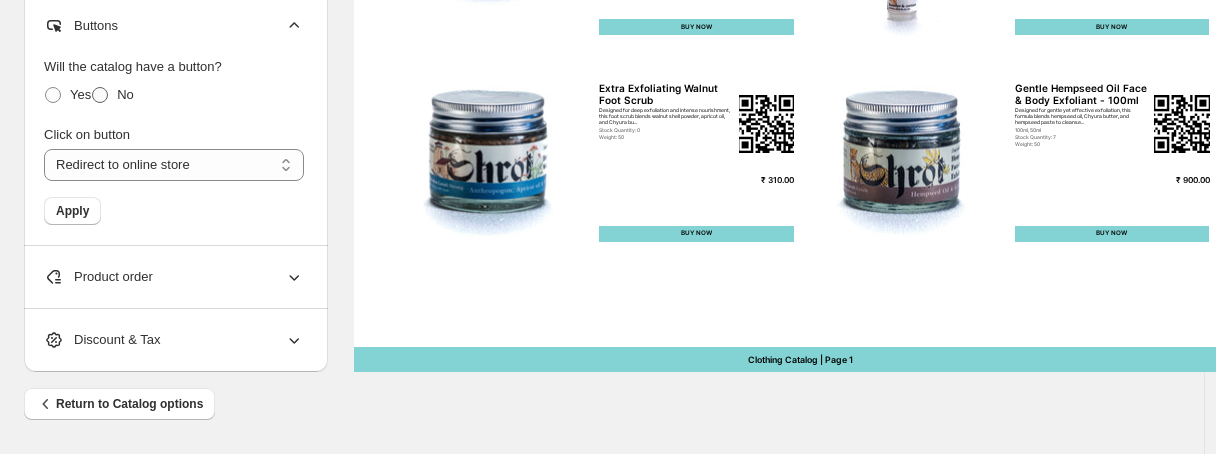 click at bounding box center (100, 95) 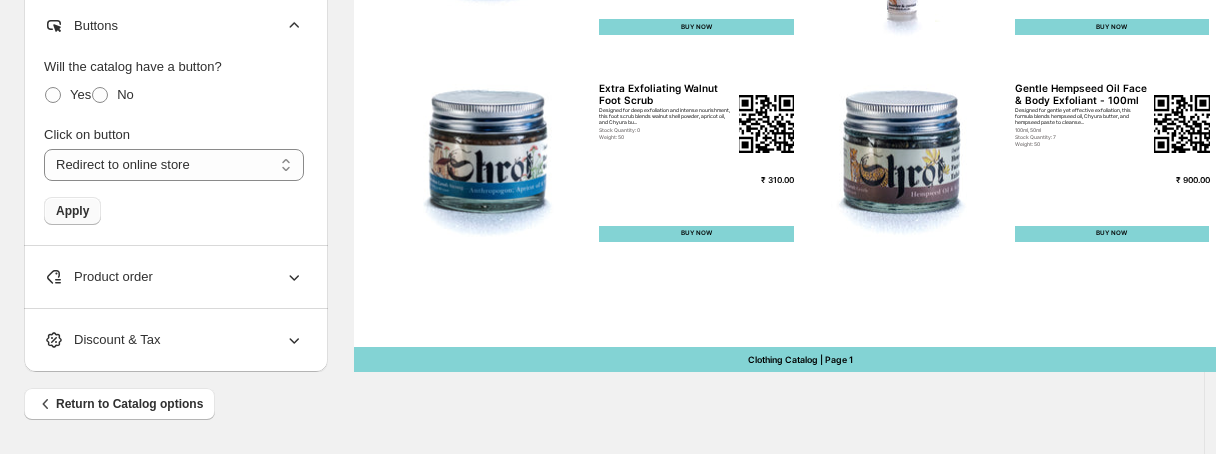 click on "Apply" at bounding box center (72, 211) 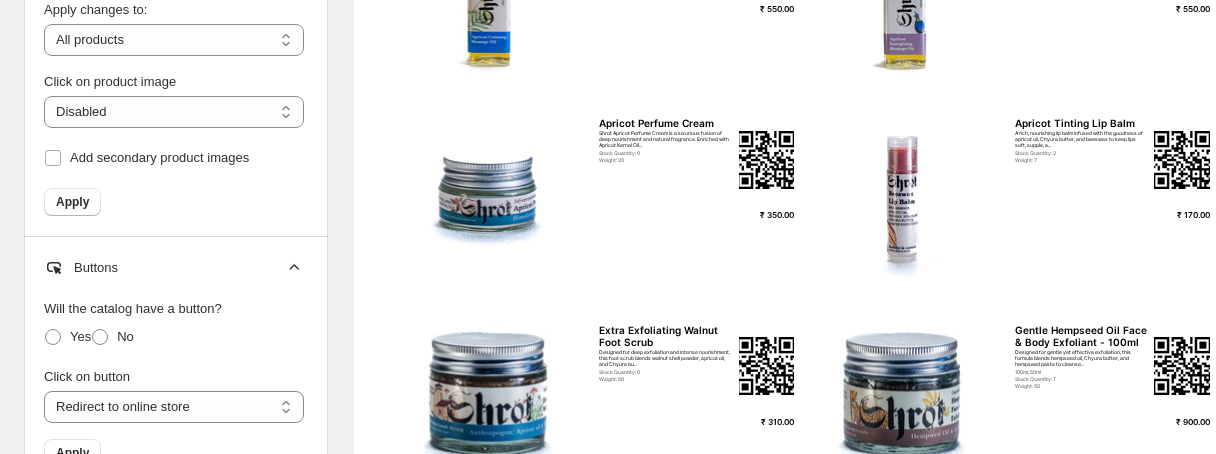 scroll, scrollTop: 804, scrollLeft: 0, axis: vertical 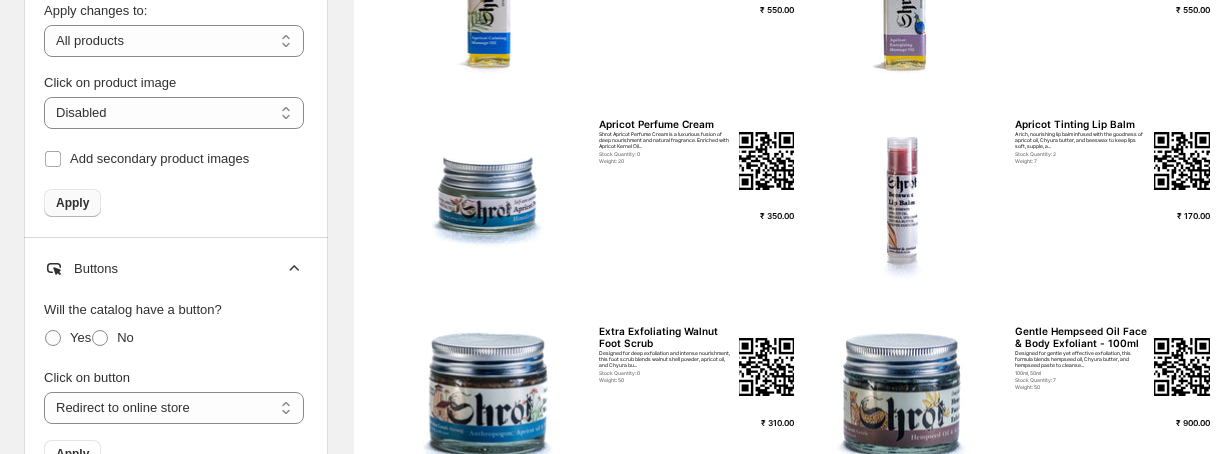 click on "Apply" at bounding box center [72, 203] 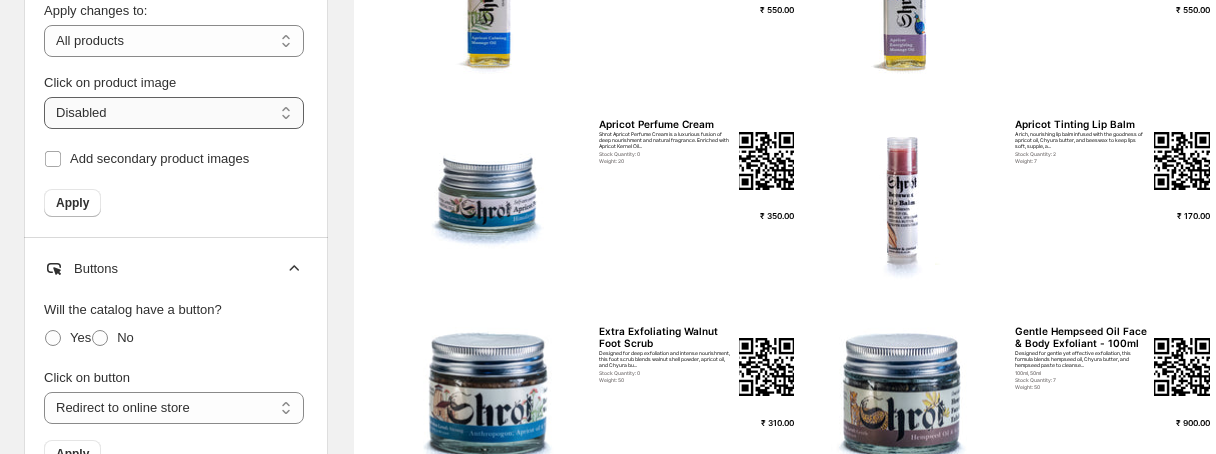 click on "**********" at bounding box center [174, 113] 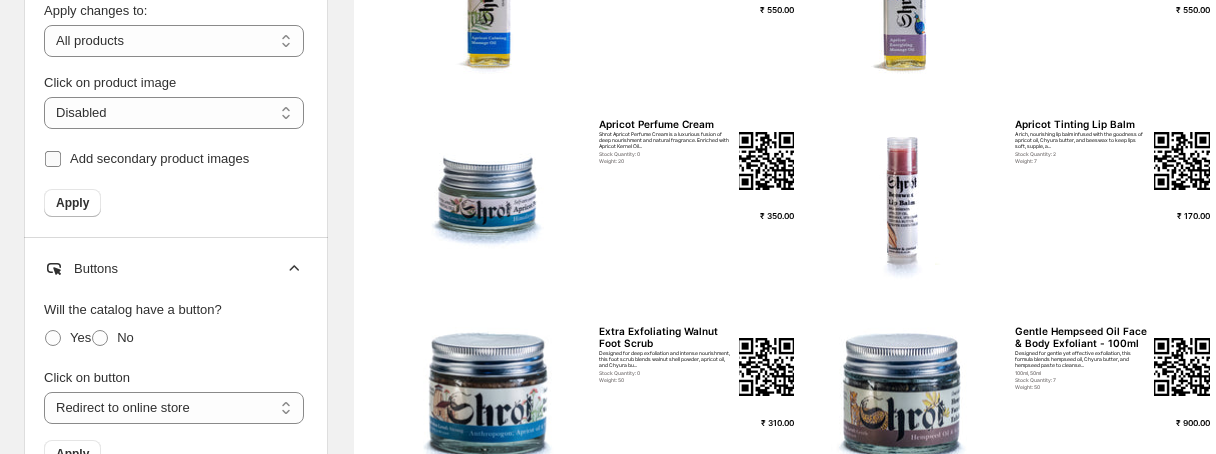 click at bounding box center (53, 159) 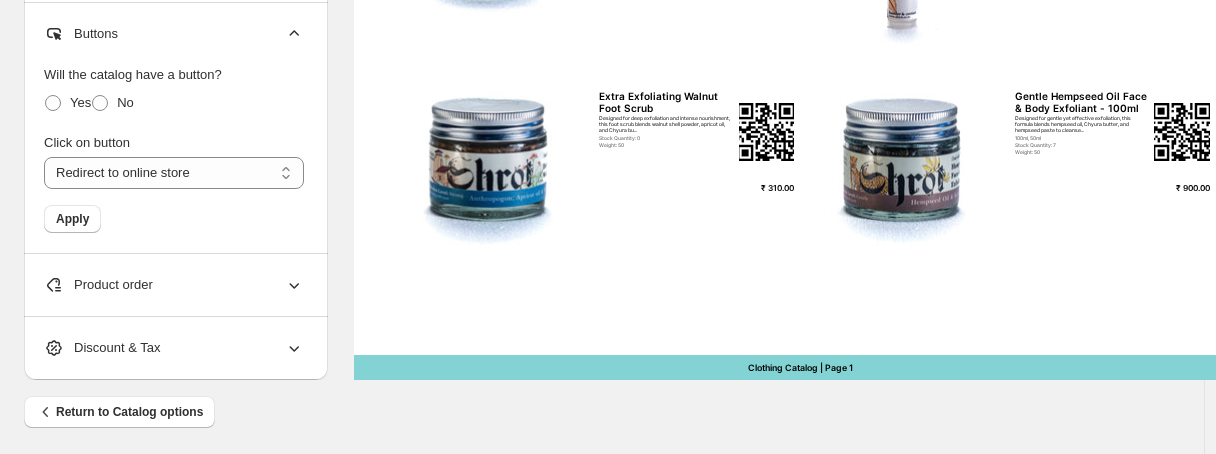 scroll, scrollTop: 1047, scrollLeft: 0, axis: vertical 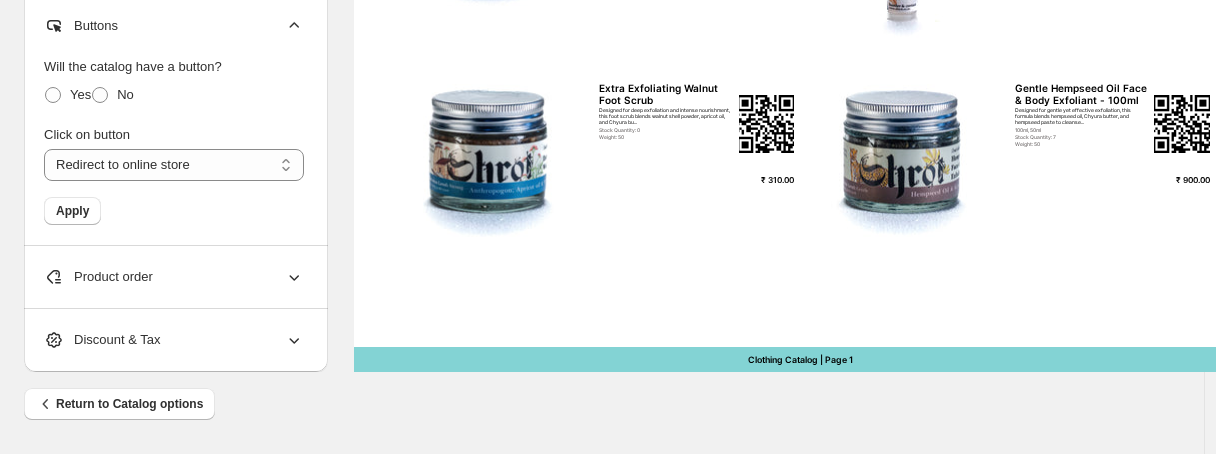 click on "Product order" at bounding box center [174, 277] 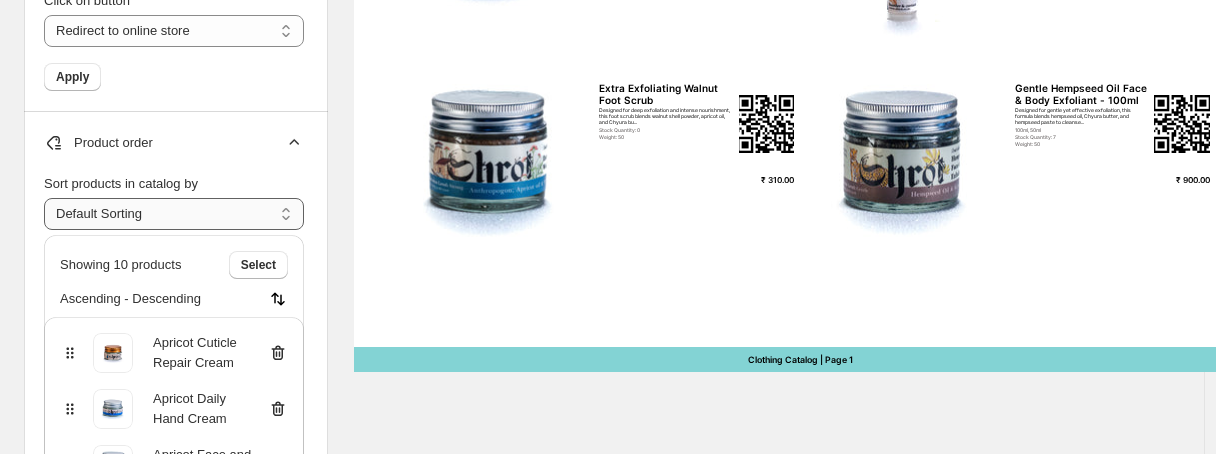 click on "**********" at bounding box center [174, 214] 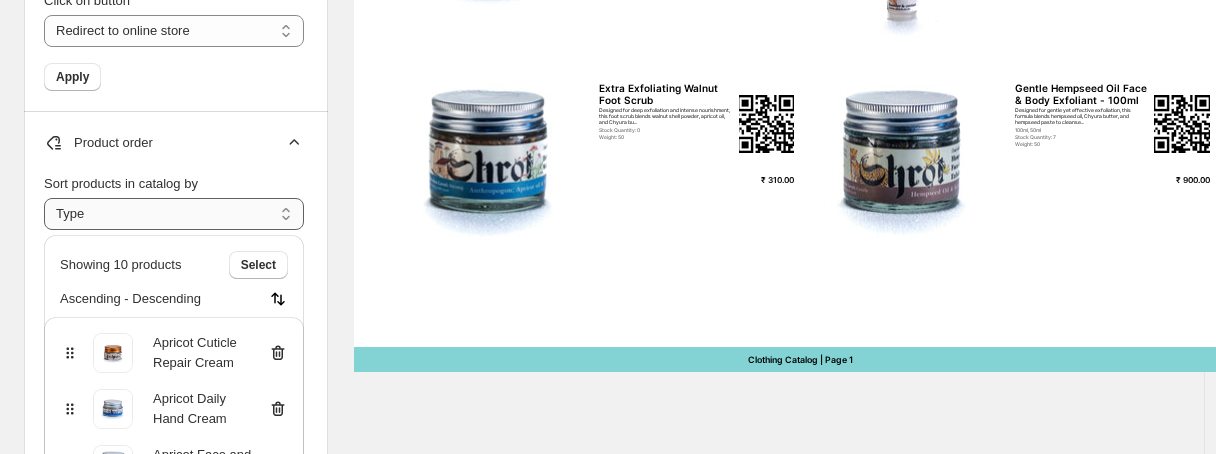click on "**********" at bounding box center [174, 214] 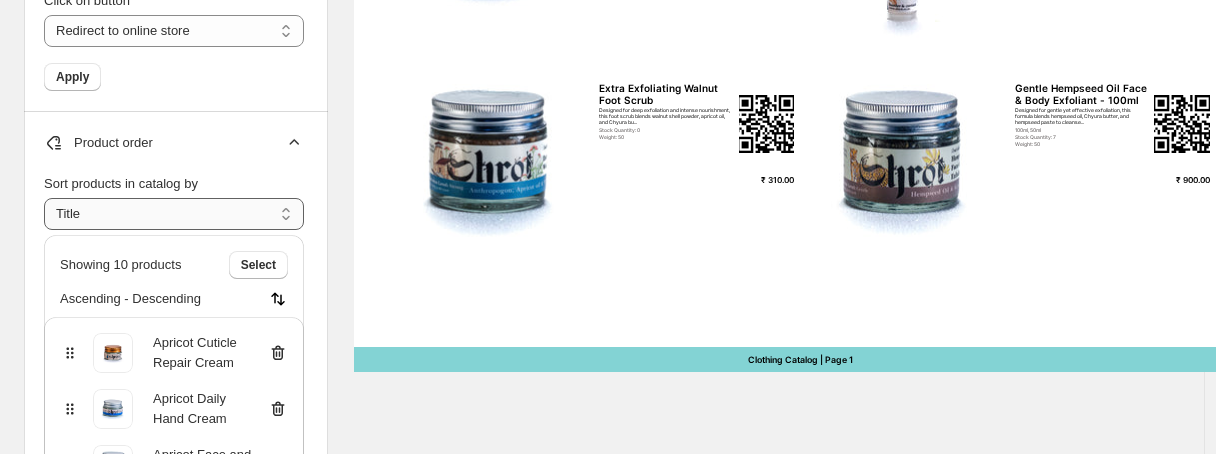 click on "**********" at bounding box center (174, 214) 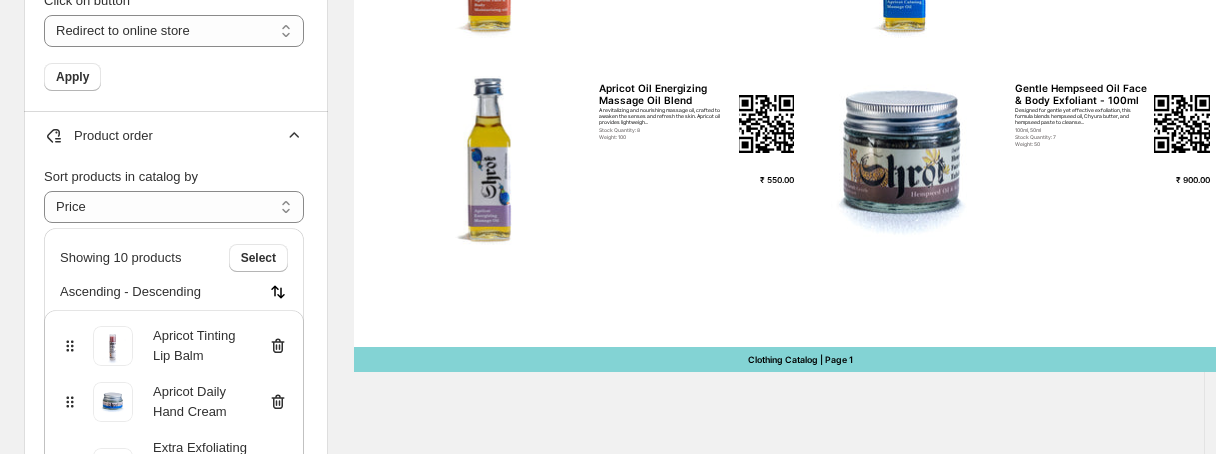 scroll, scrollTop: 6, scrollLeft: 0, axis: vertical 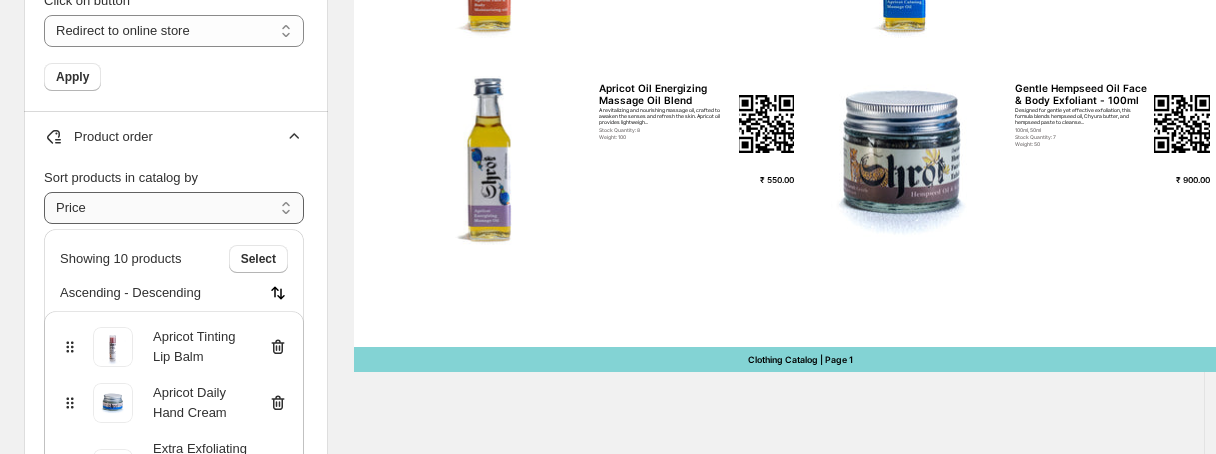click on "**********" at bounding box center [174, 208] 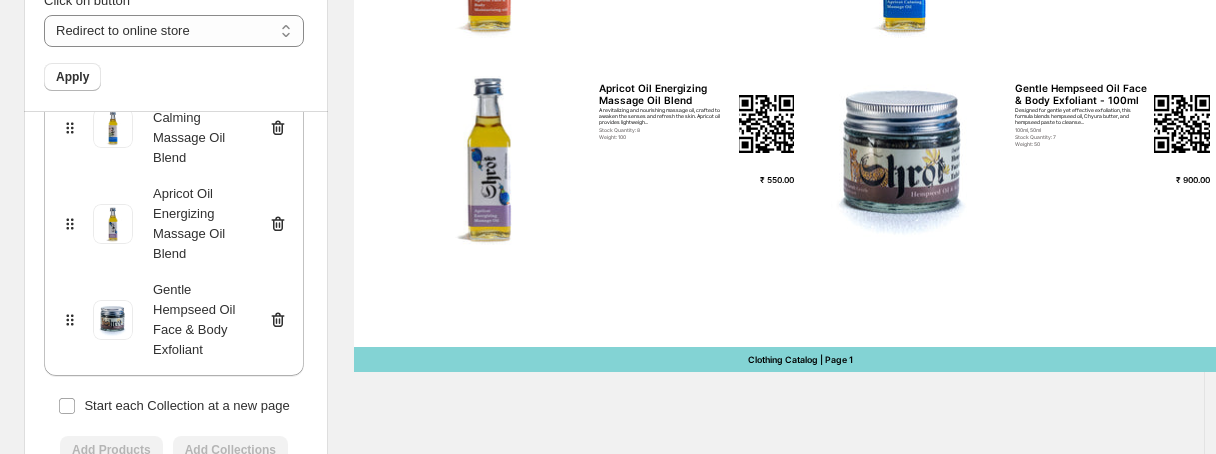 scroll, scrollTop: 697, scrollLeft: 0, axis: vertical 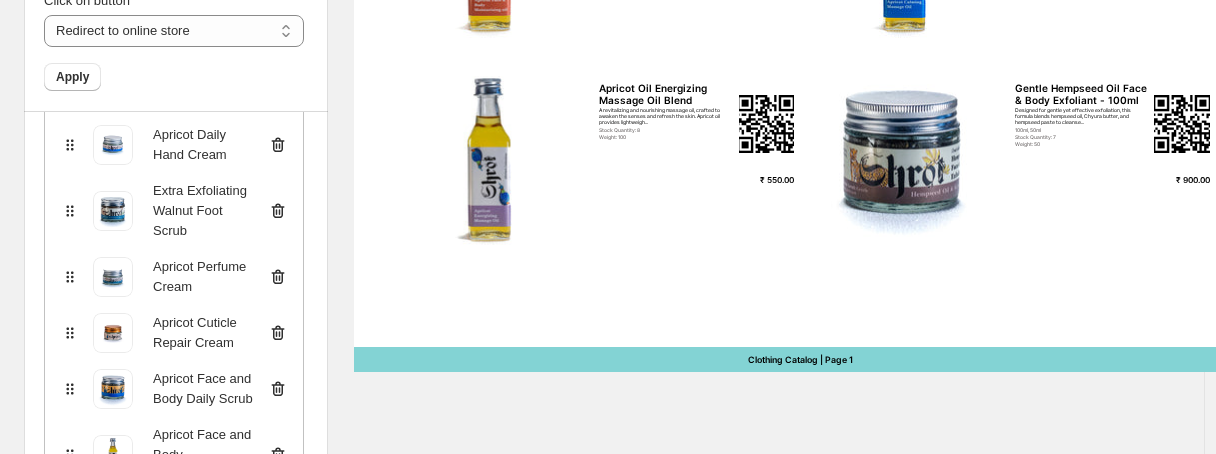 click on "Apricot Perfume Cream" at bounding box center [203, 277] 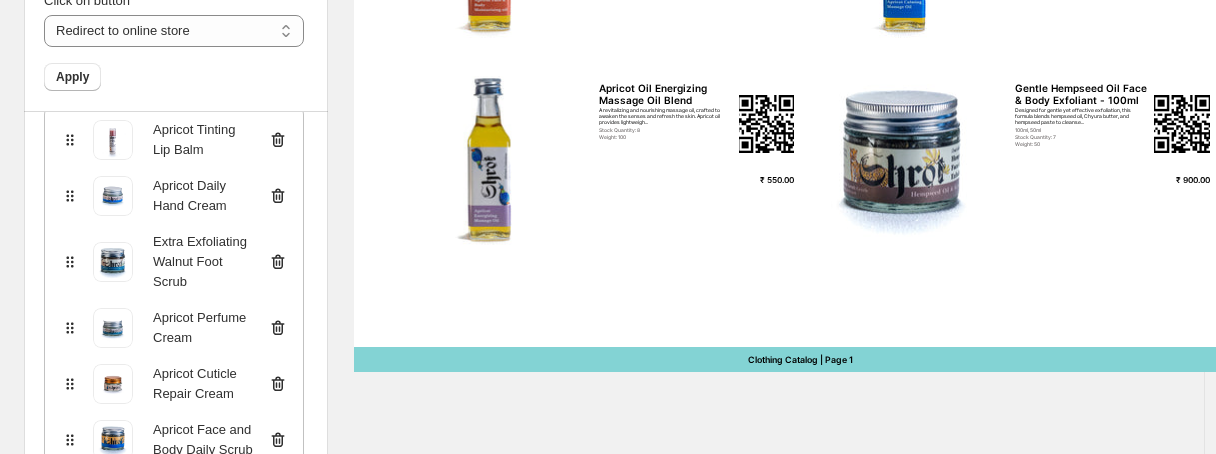 scroll, scrollTop: 0, scrollLeft: 0, axis: both 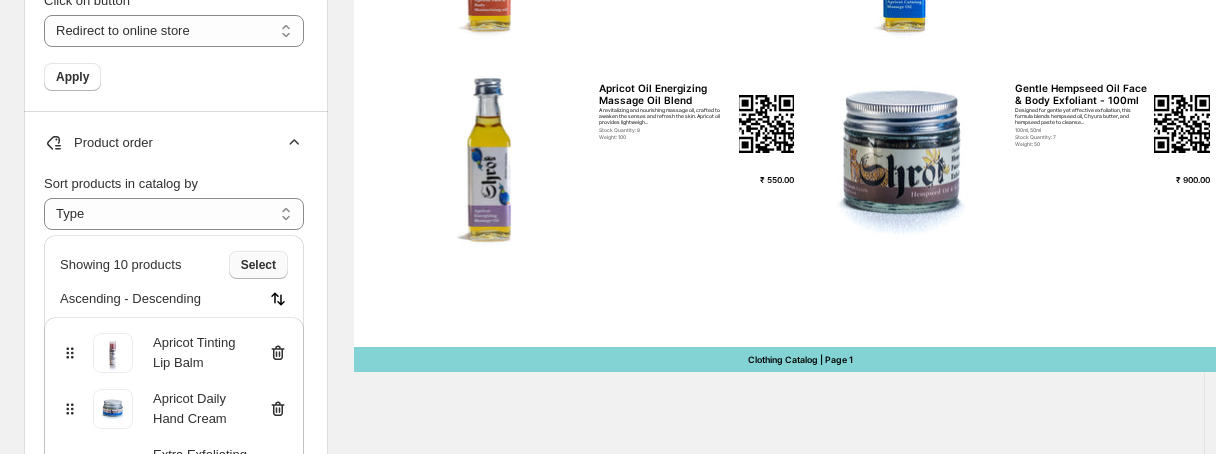 click on "Select" at bounding box center (258, 265) 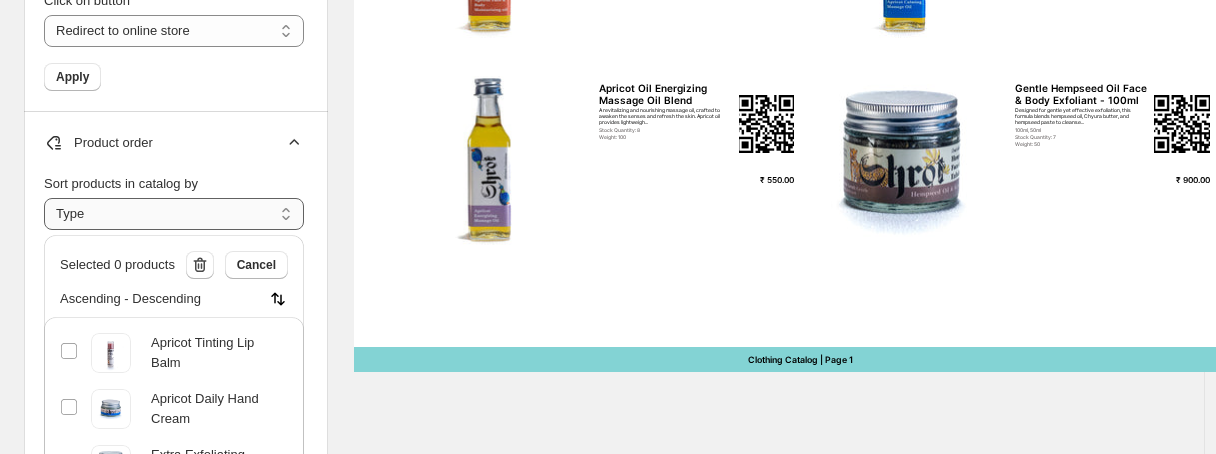 drag, startPoint x: 239, startPoint y: 264, endPoint x: 197, endPoint y: 218, distance: 62.289646 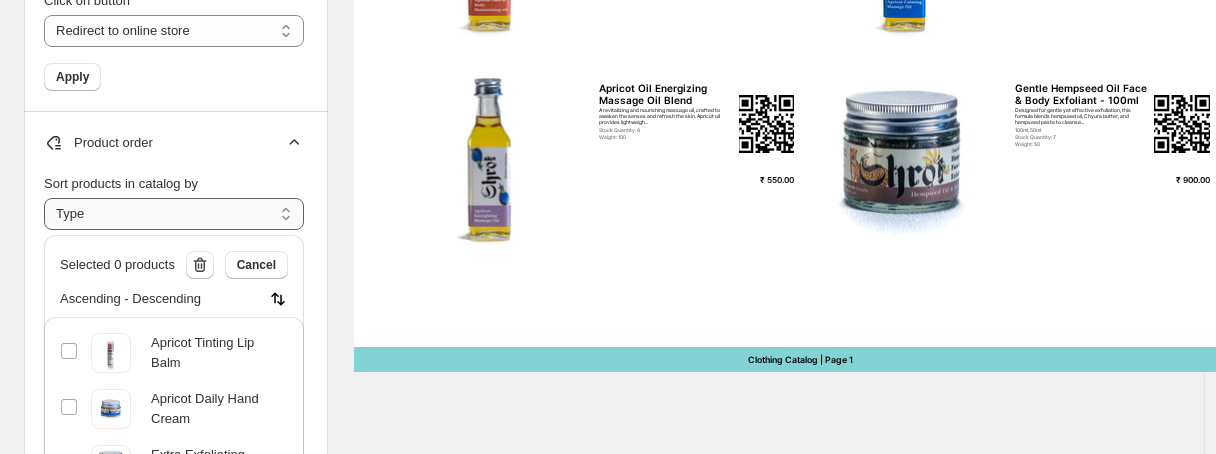 click on "**********" at bounding box center (174, 214) 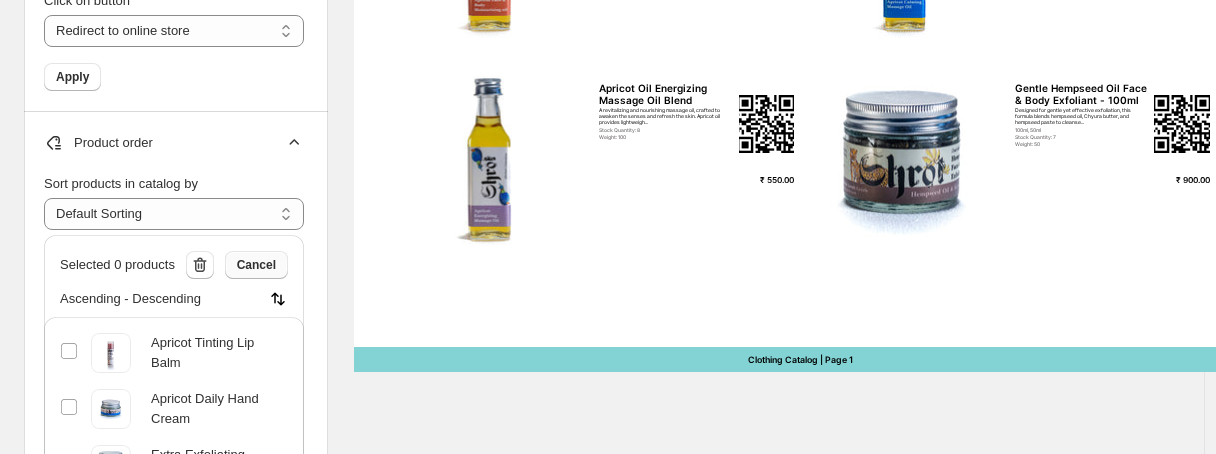 click on "Cancel" at bounding box center [256, 265] 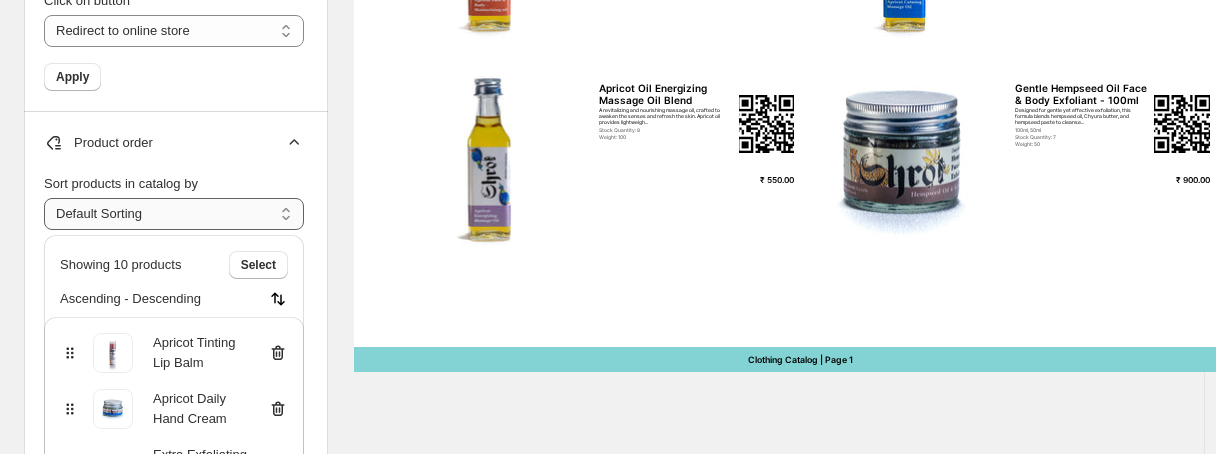 click on "**********" at bounding box center (174, 214) 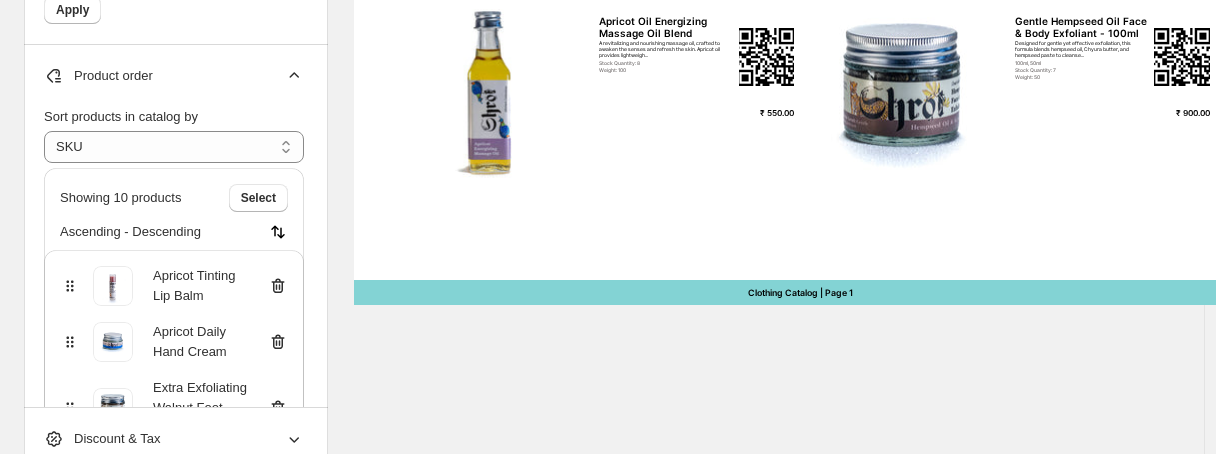 scroll, scrollTop: 1226, scrollLeft: 0, axis: vertical 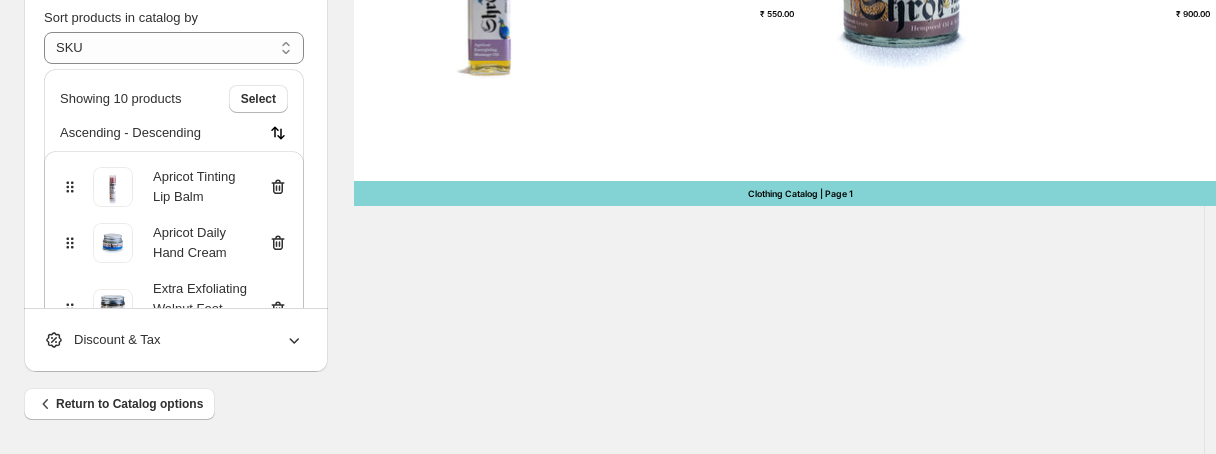 click on "Sort products in catalog by" at bounding box center [174, 18] 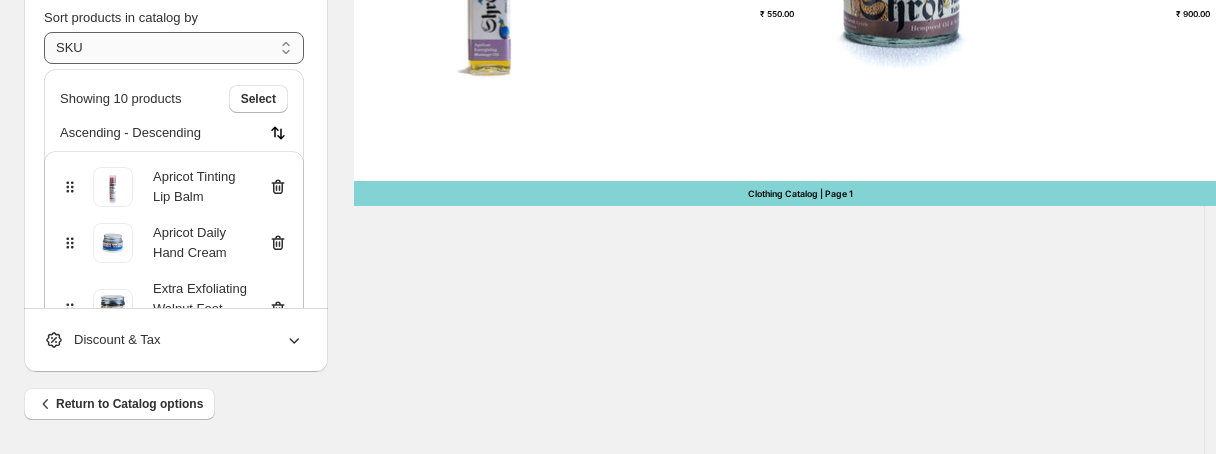 click on "**********" at bounding box center [174, 48] 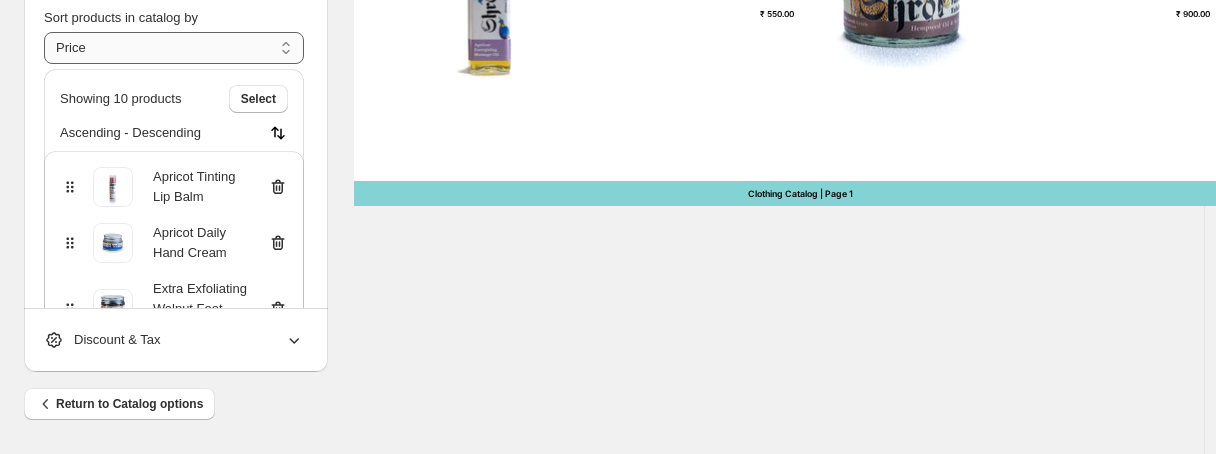 click on "**********" at bounding box center [174, 48] 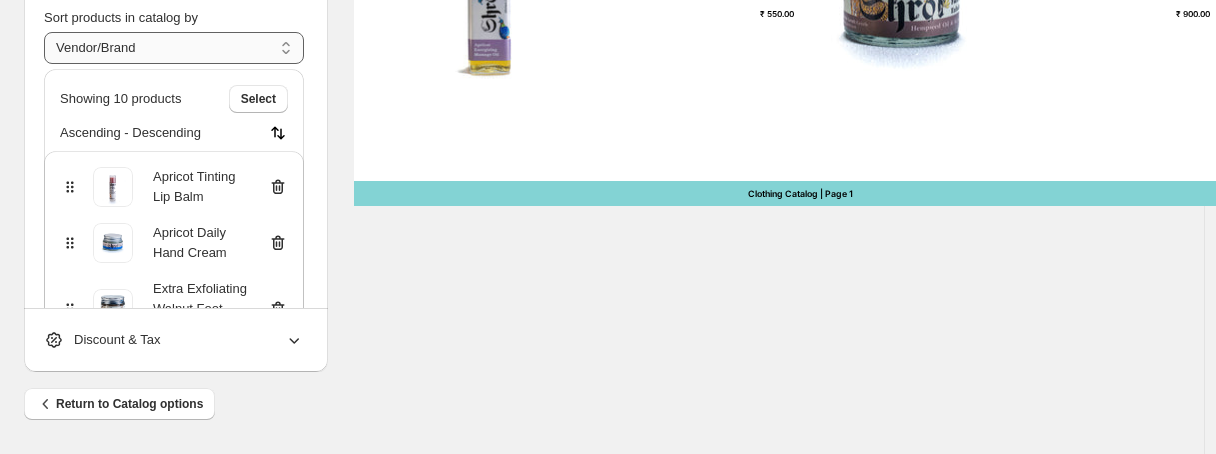 click on "**********" at bounding box center [174, 48] 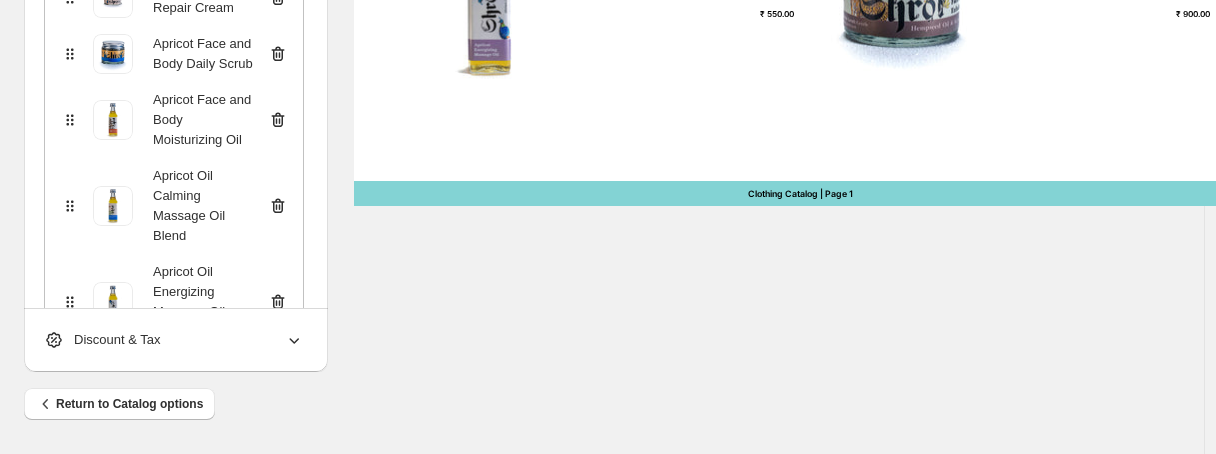 scroll, scrollTop: 0, scrollLeft: 0, axis: both 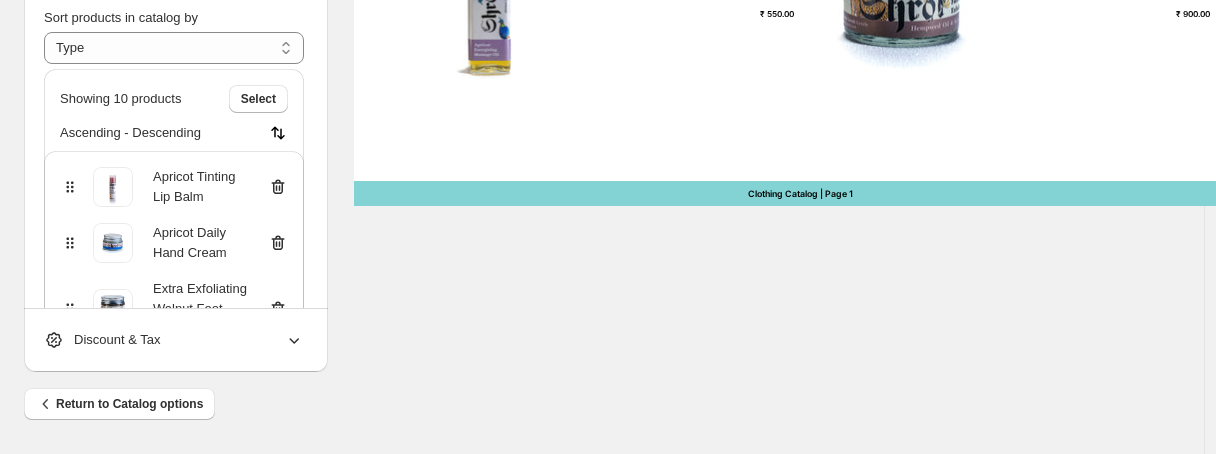 click on "Discount & Tax" at bounding box center [174, 340] 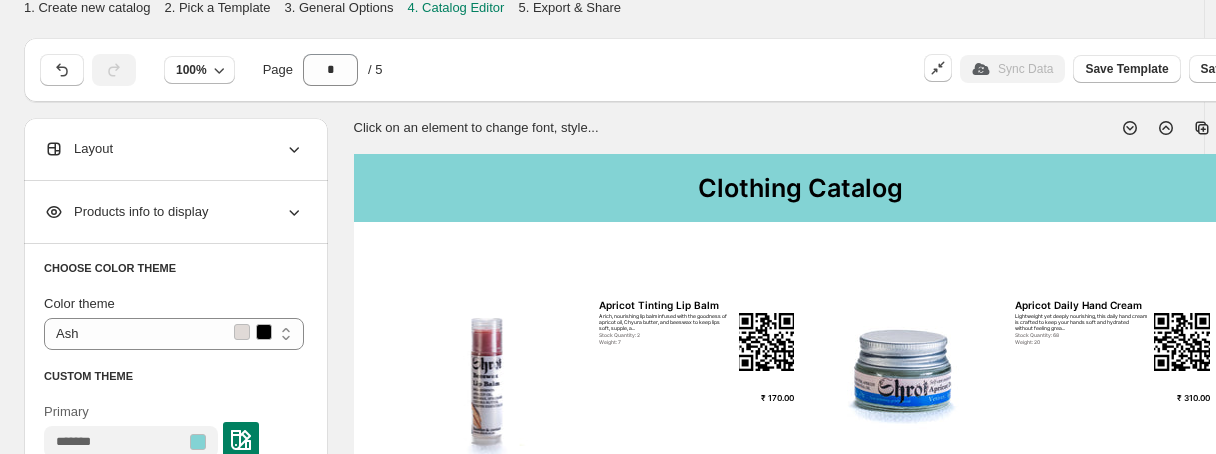 scroll, scrollTop: 0, scrollLeft: 0, axis: both 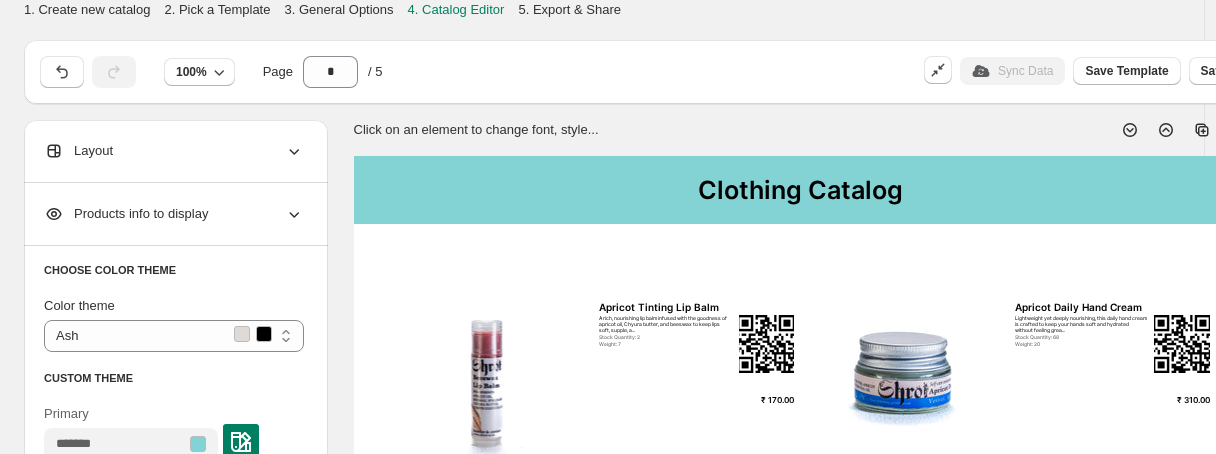 click 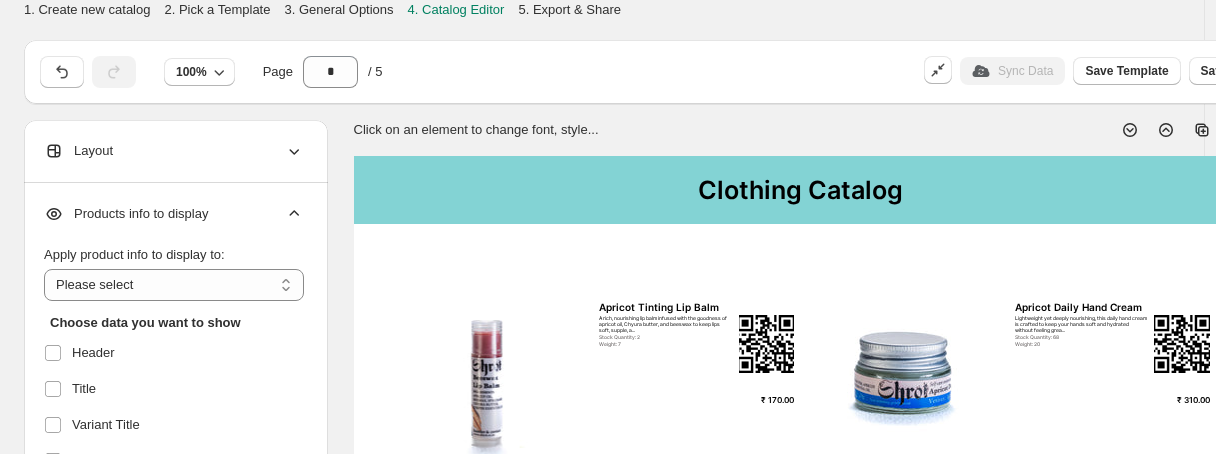 click on "Clothing Catalog" at bounding box center (801, 190) 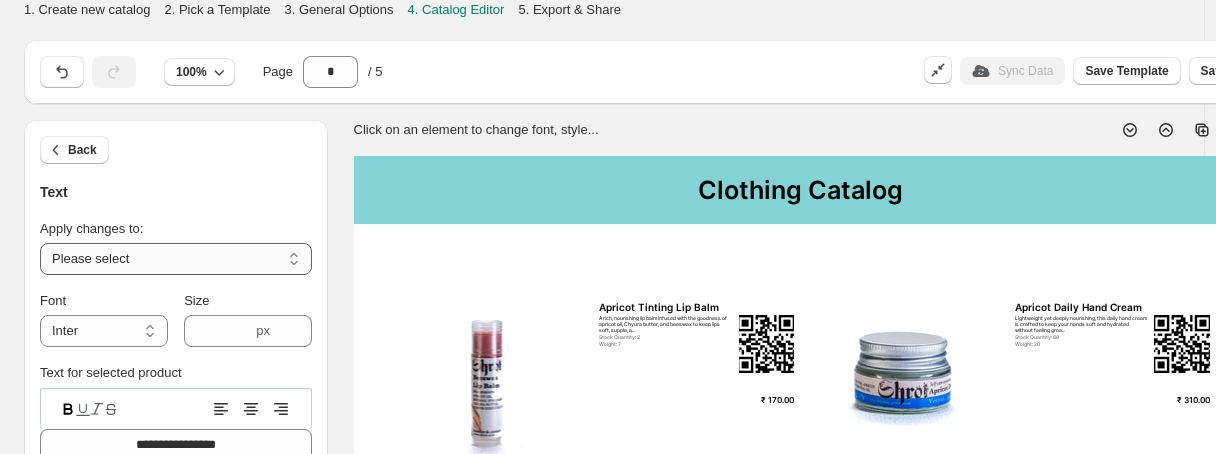 click on "**********" at bounding box center [176, 259] 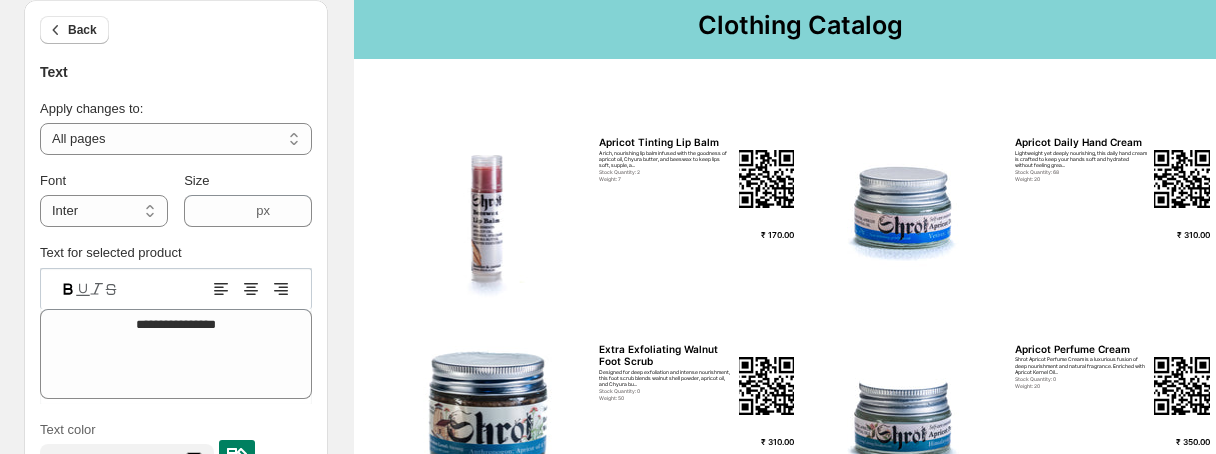 scroll, scrollTop: 175, scrollLeft: 0, axis: vertical 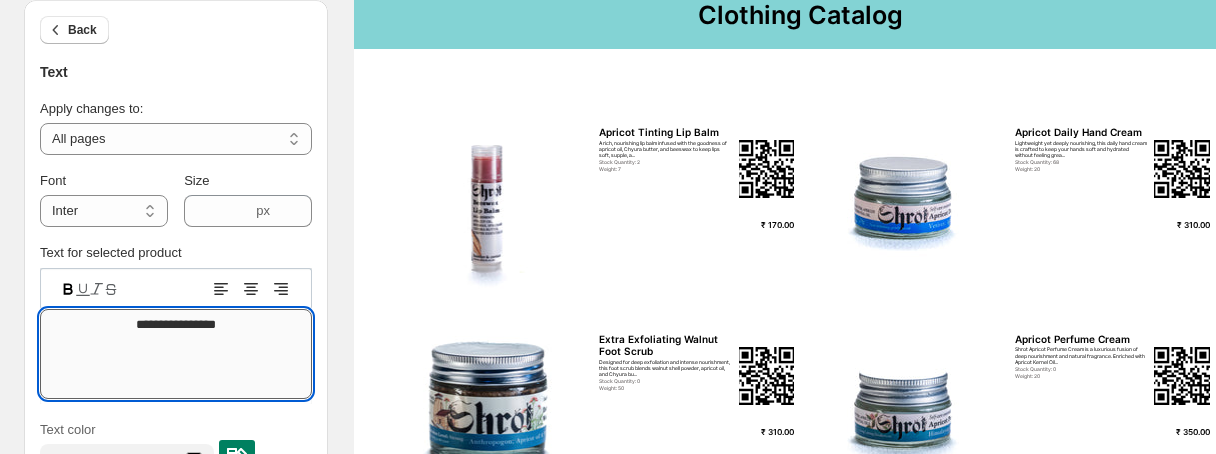 click on "**********" at bounding box center (176, 354) 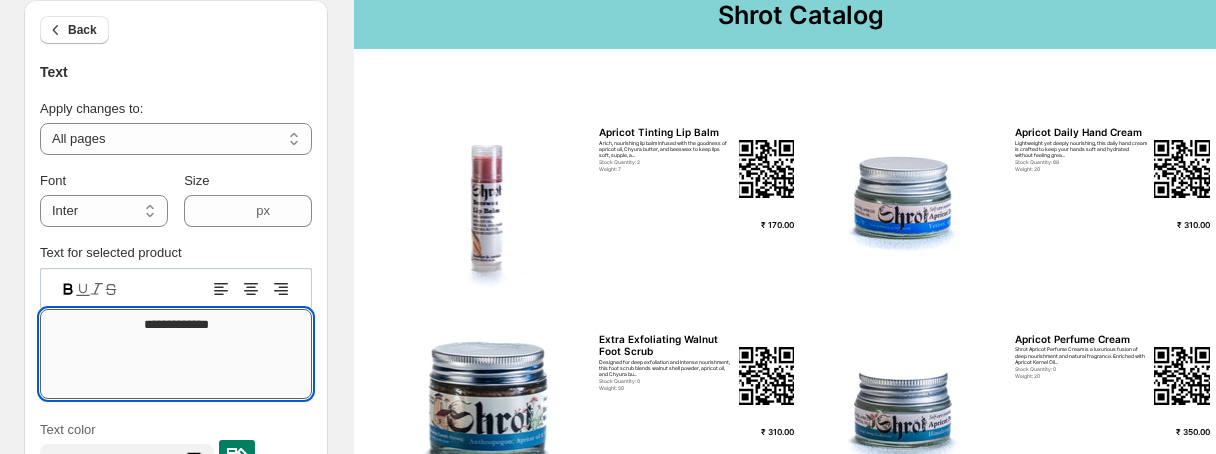 click on "**********" at bounding box center (176, 354) 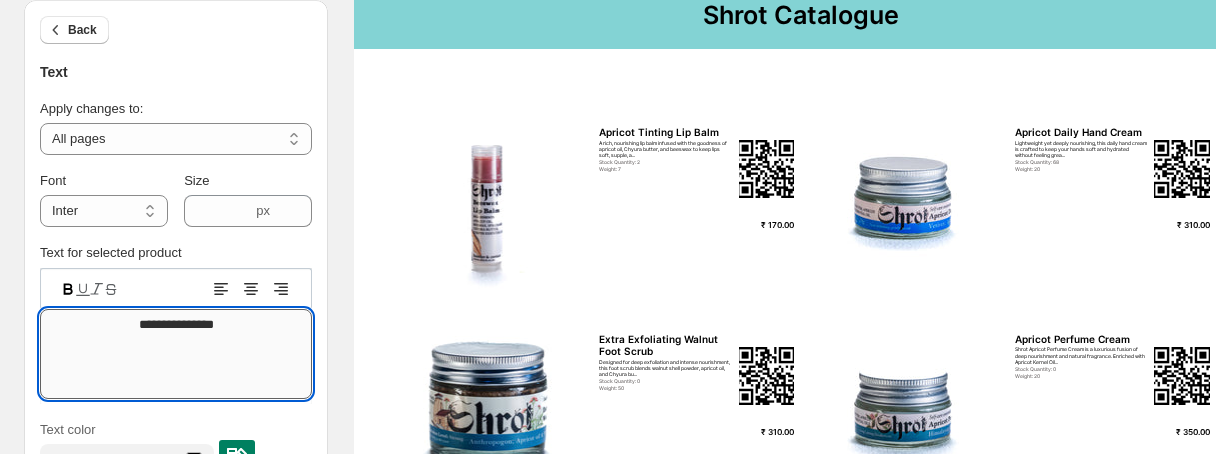click on "**********" at bounding box center (176, 354) 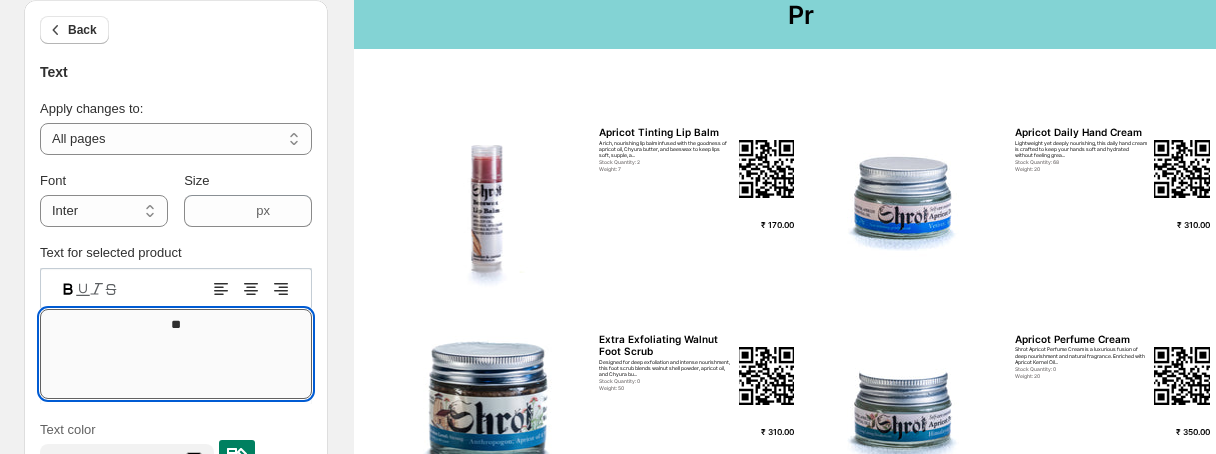 type on "*" 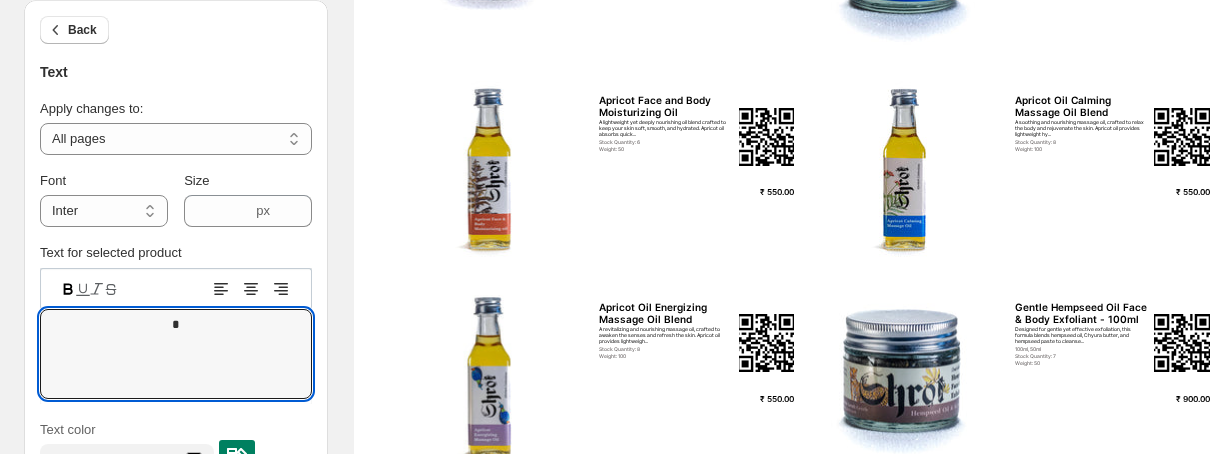 scroll, scrollTop: 1047, scrollLeft: 0, axis: vertical 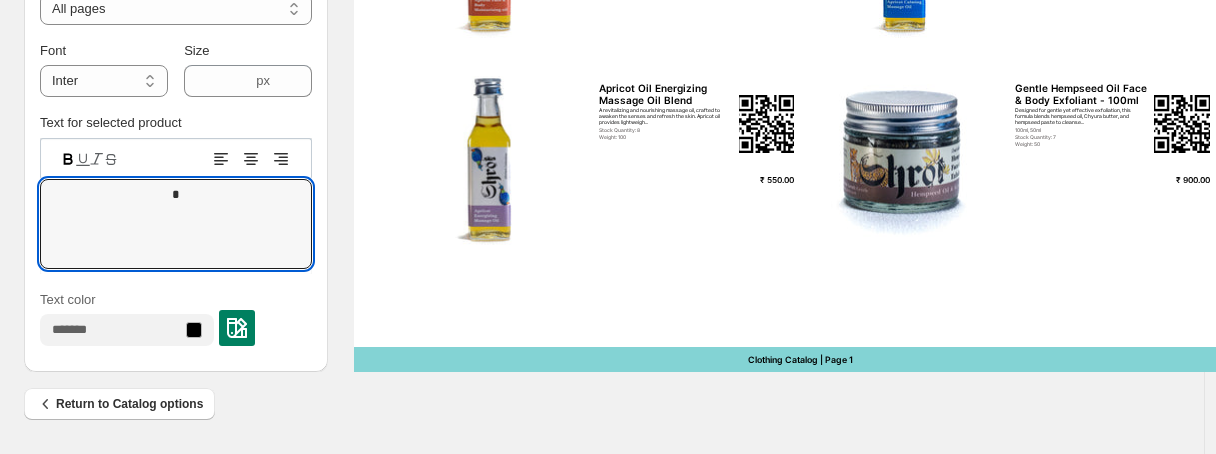 type 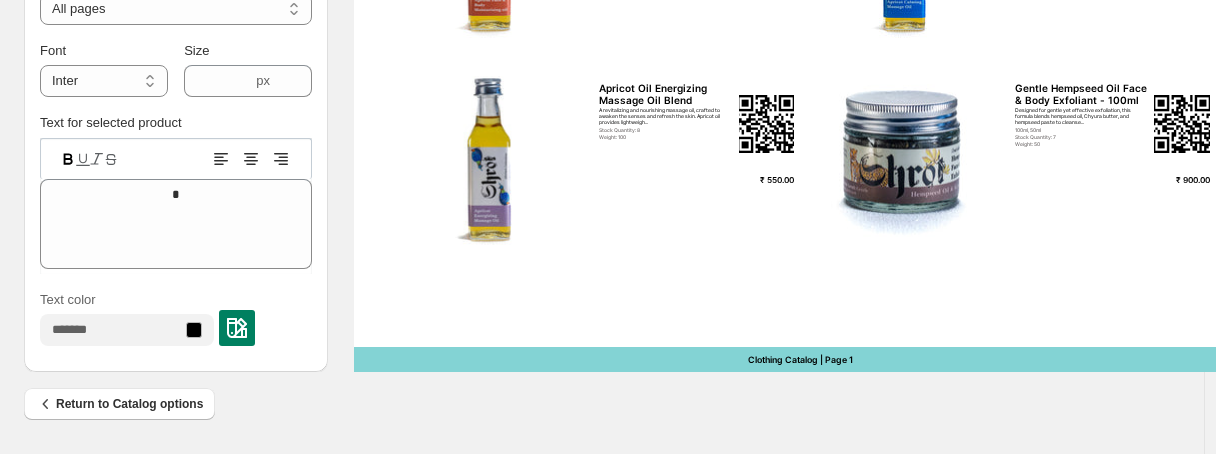 click on "Clothing Catalog | Page 1" at bounding box center (801, 359) 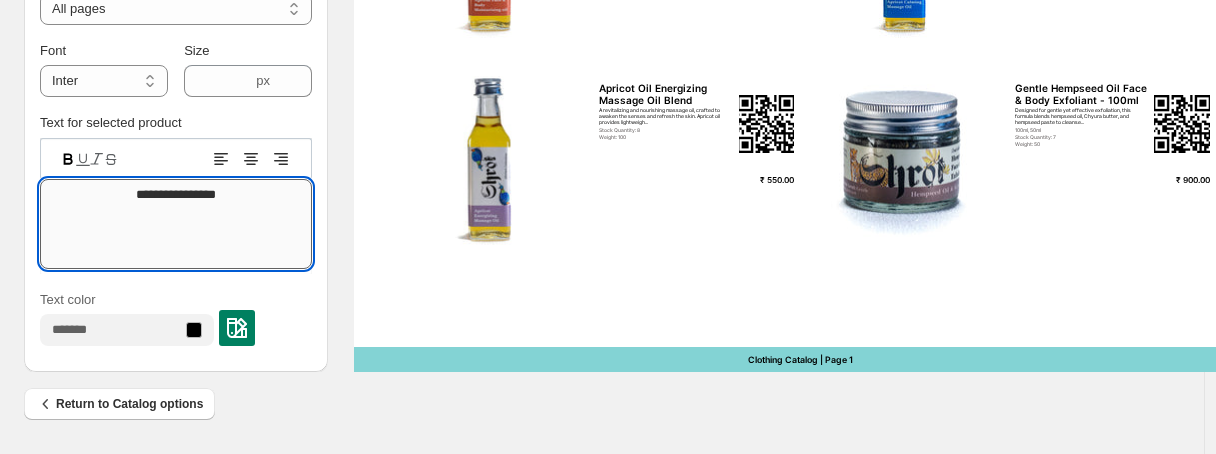 click on "**********" at bounding box center [176, 224] 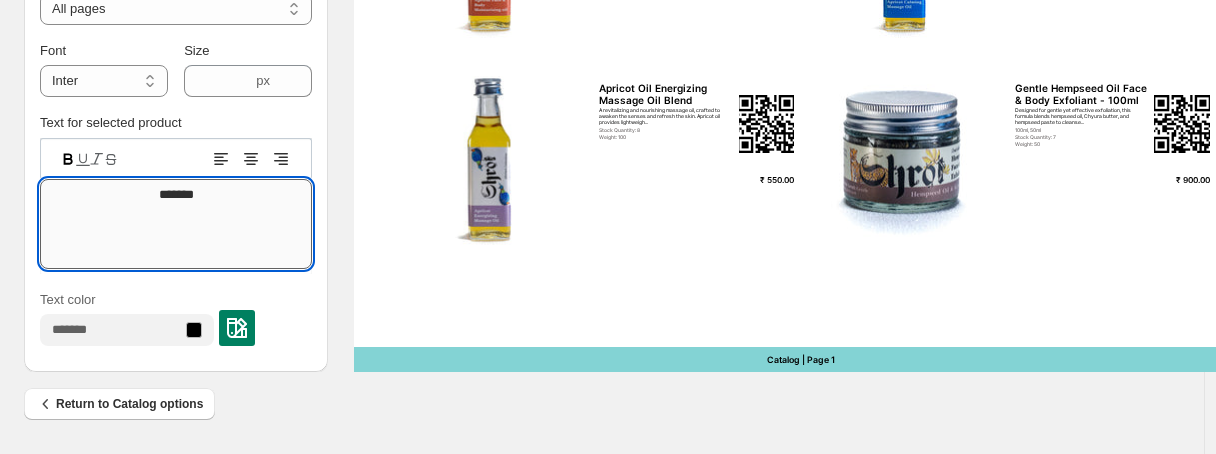 click on "*******" at bounding box center [176, 224] 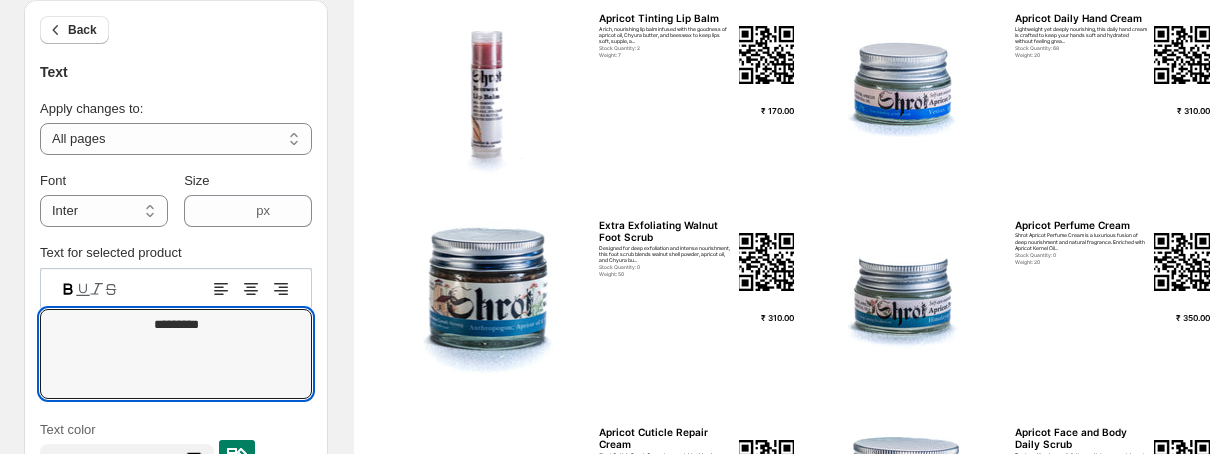 scroll, scrollTop: 0, scrollLeft: 0, axis: both 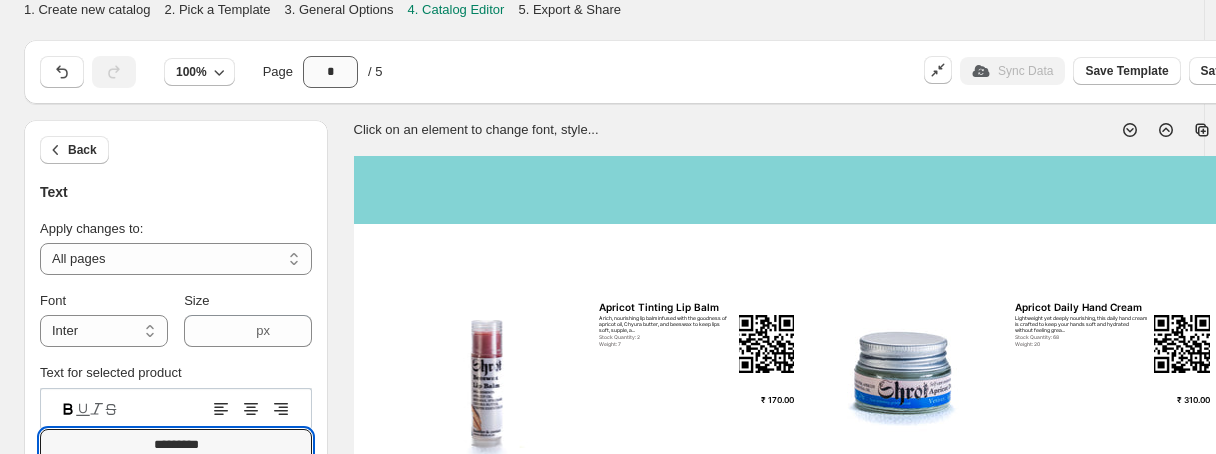 type on "*********" 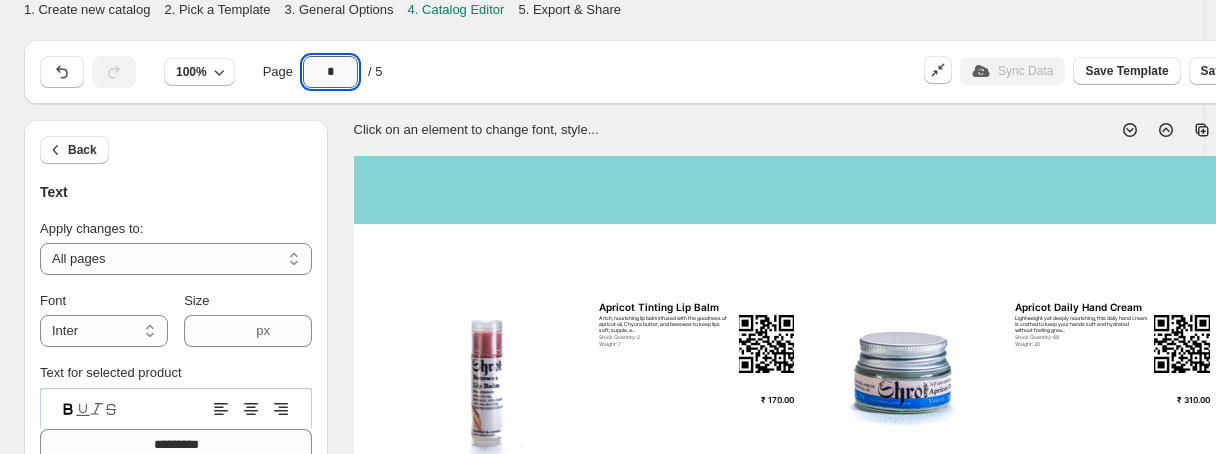 click on "*" at bounding box center (330, 72) 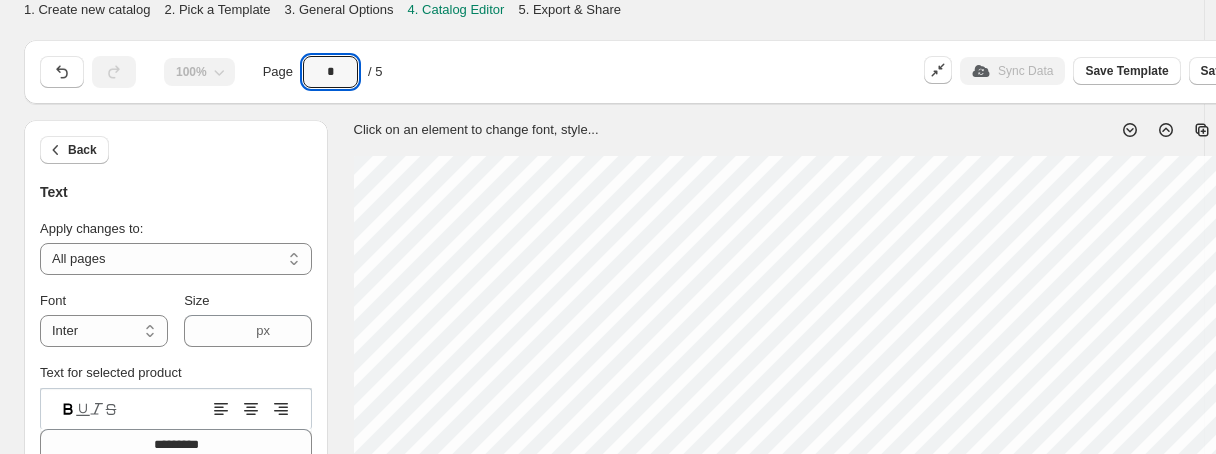 type on "*" 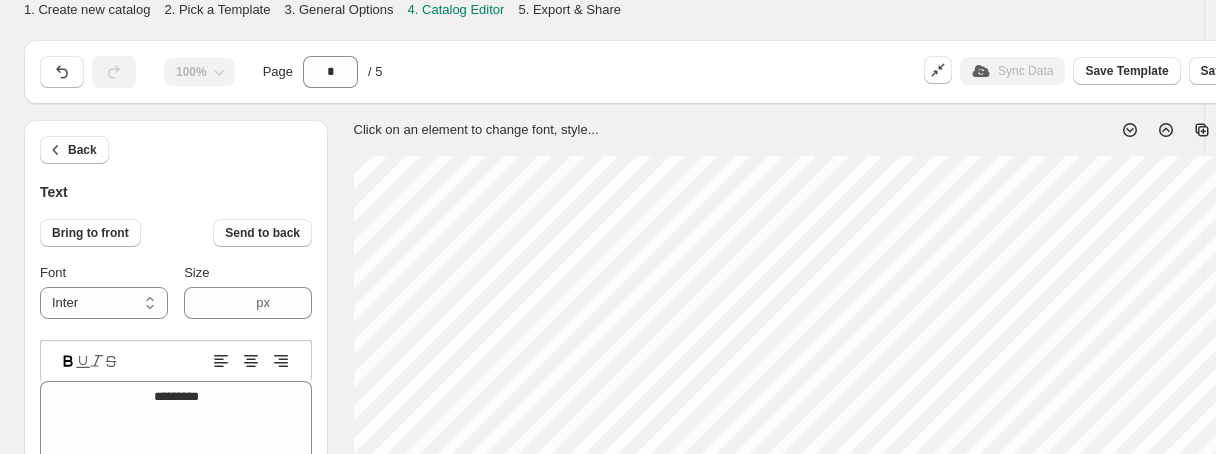 scroll, scrollTop: 14, scrollLeft: 2, axis: both 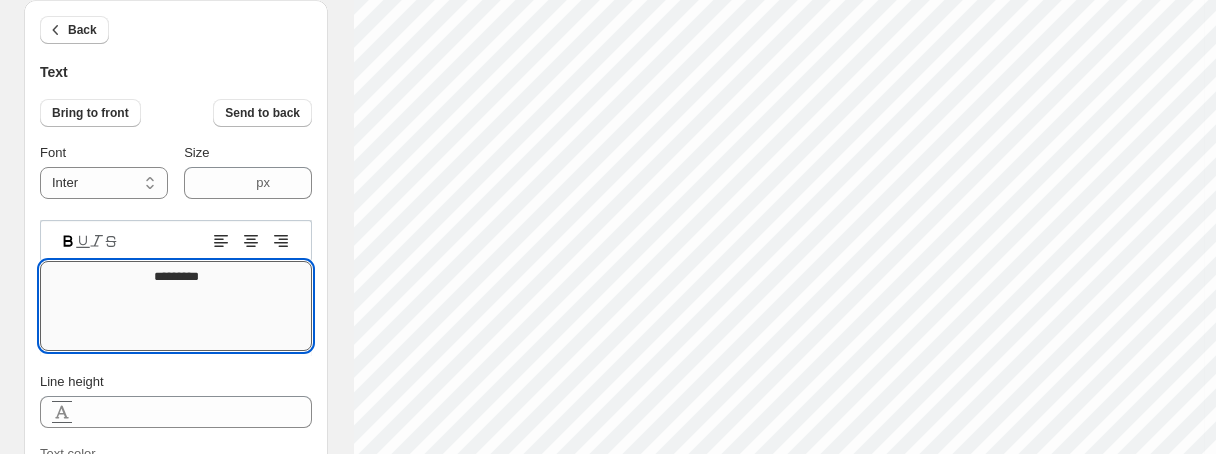 click on "*********" at bounding box center (176, 306) 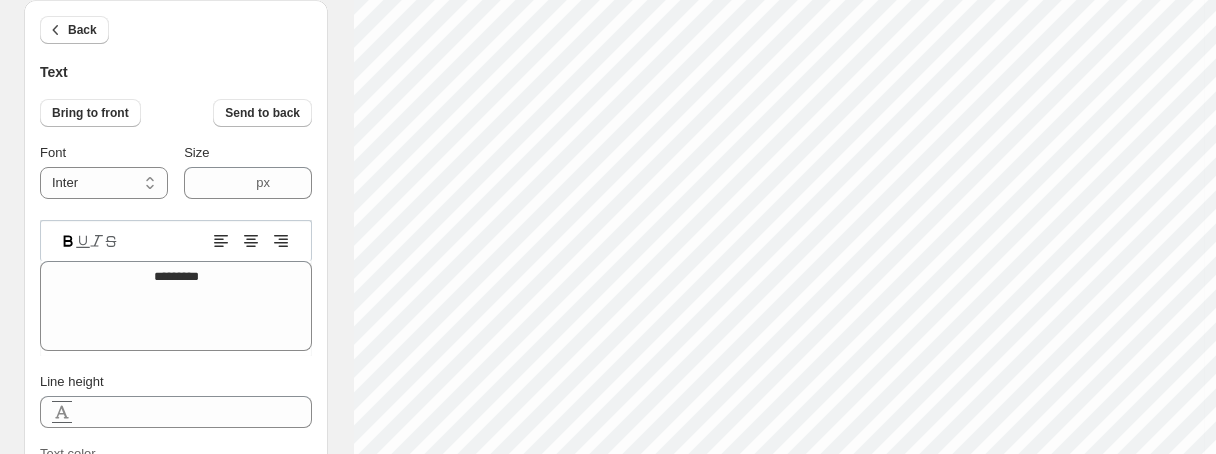 click on "**********" at bounding box center (176, 285) 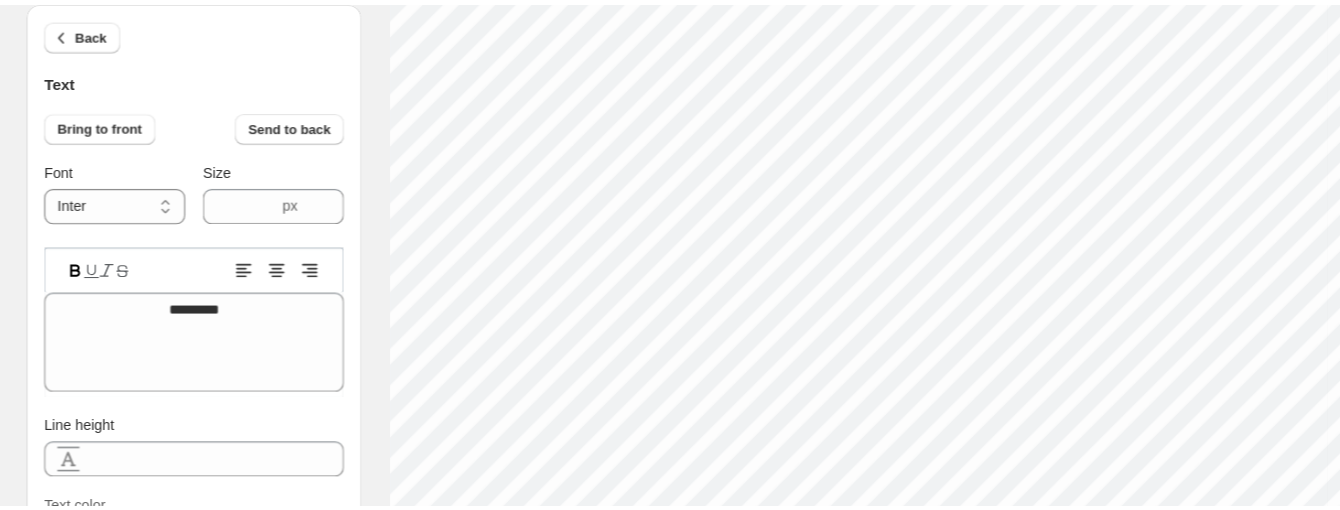 scroll, scrollTop: 0, scrollLeft: 0, axis: both 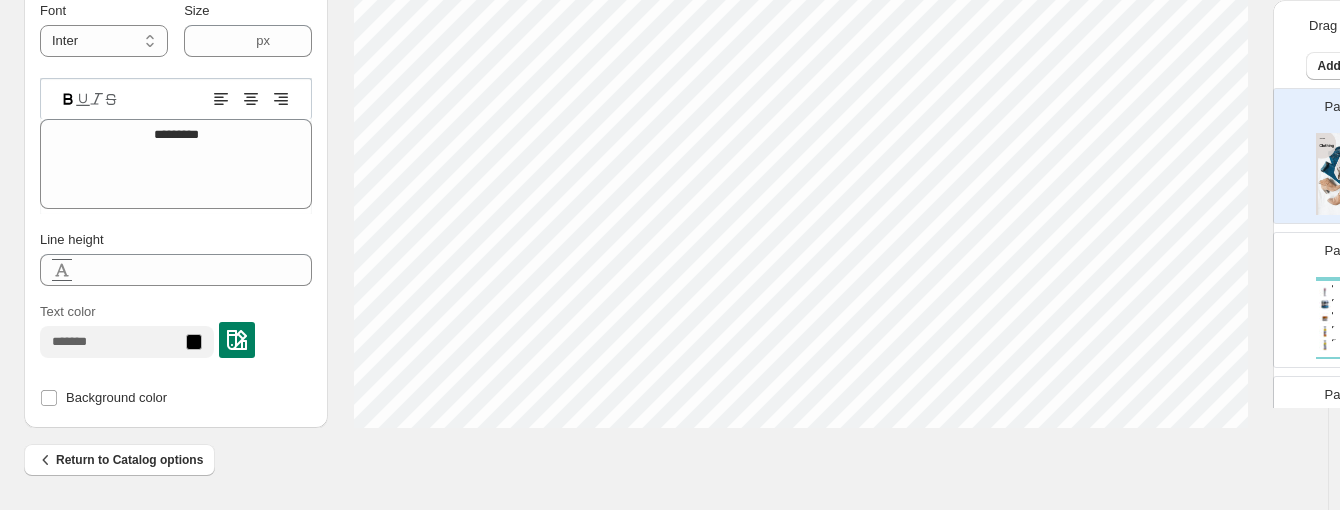 click on "**********" at bounding box center (176, 143) 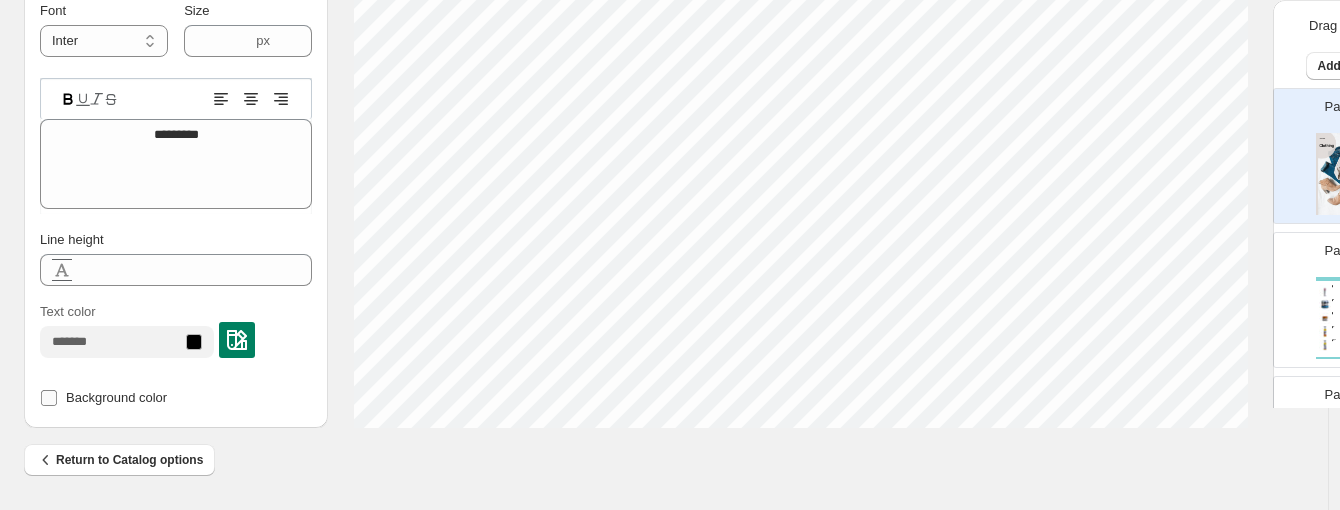 click on "Background color" at bounding box center [116, 397] 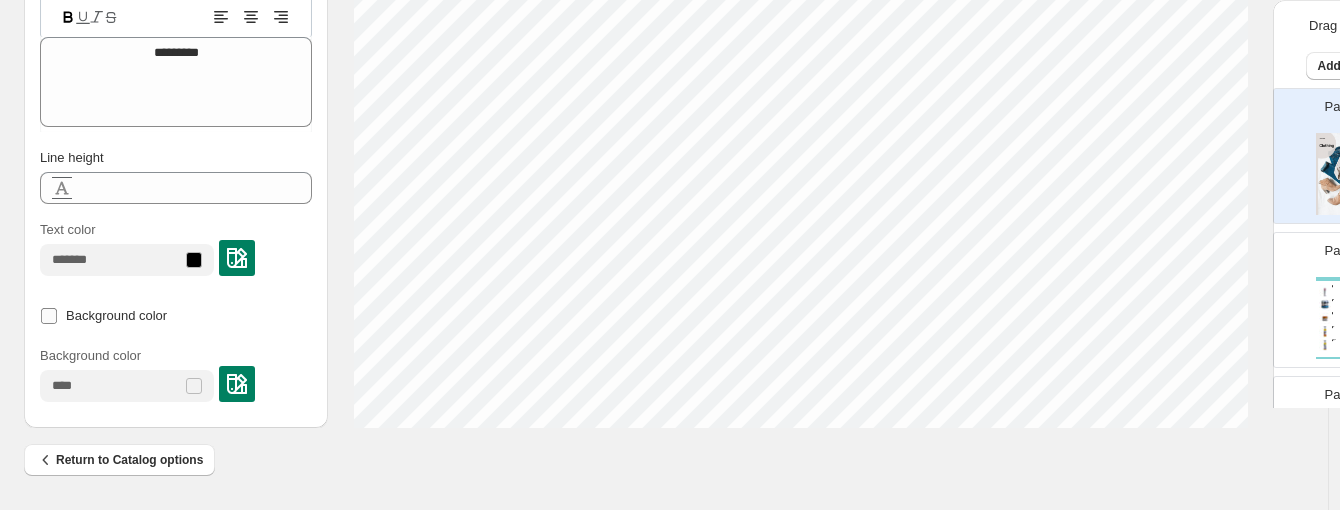 click on "Background color" at bounding box center (116, 316) 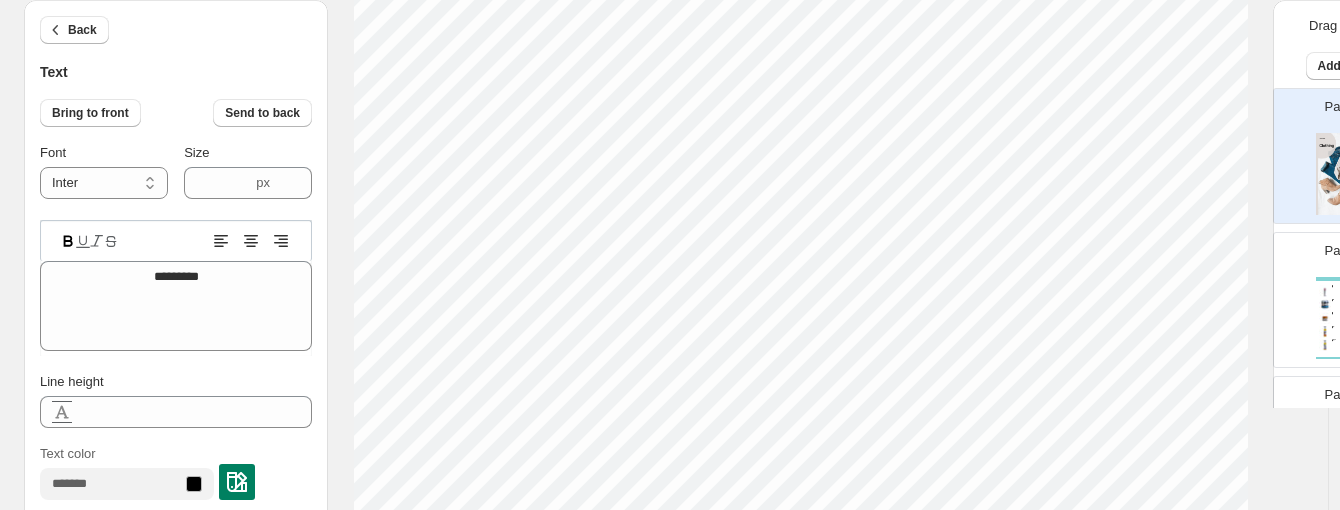scroll, scrollTop: 0, scrollLeft: 0, axis: both 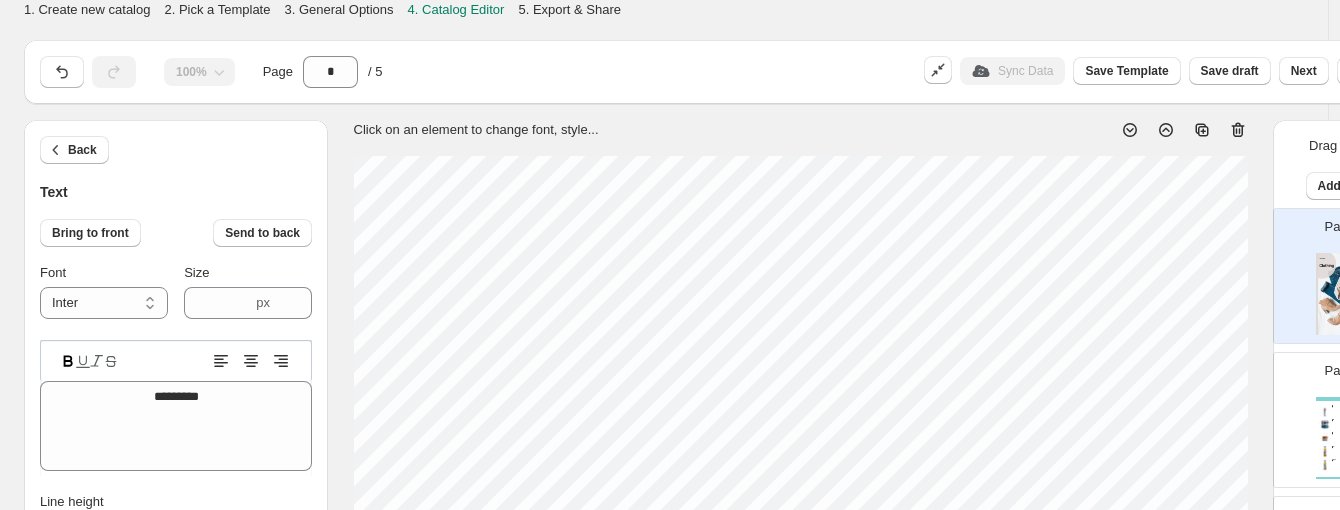 type 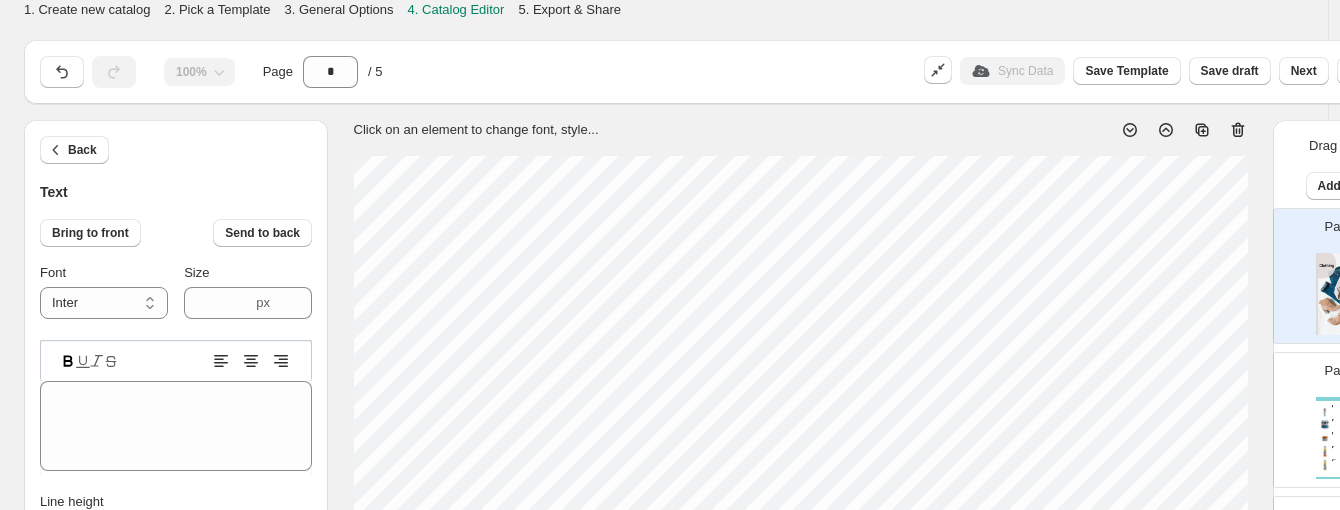 scroll, scrollTop: 15, scrollLeft: 3, axis: both 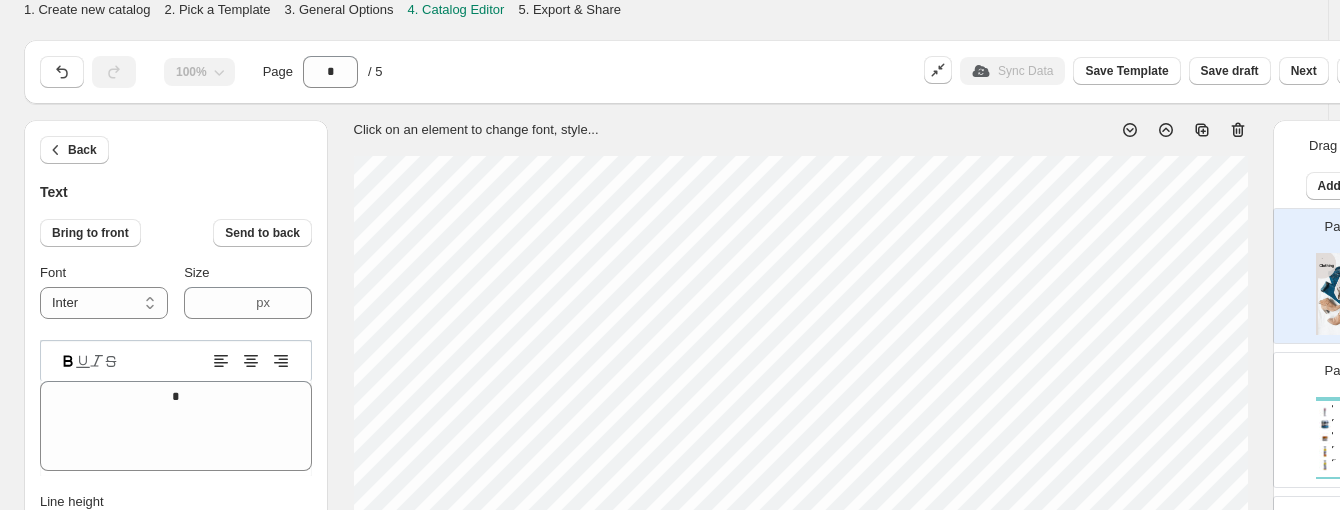 type on "**" 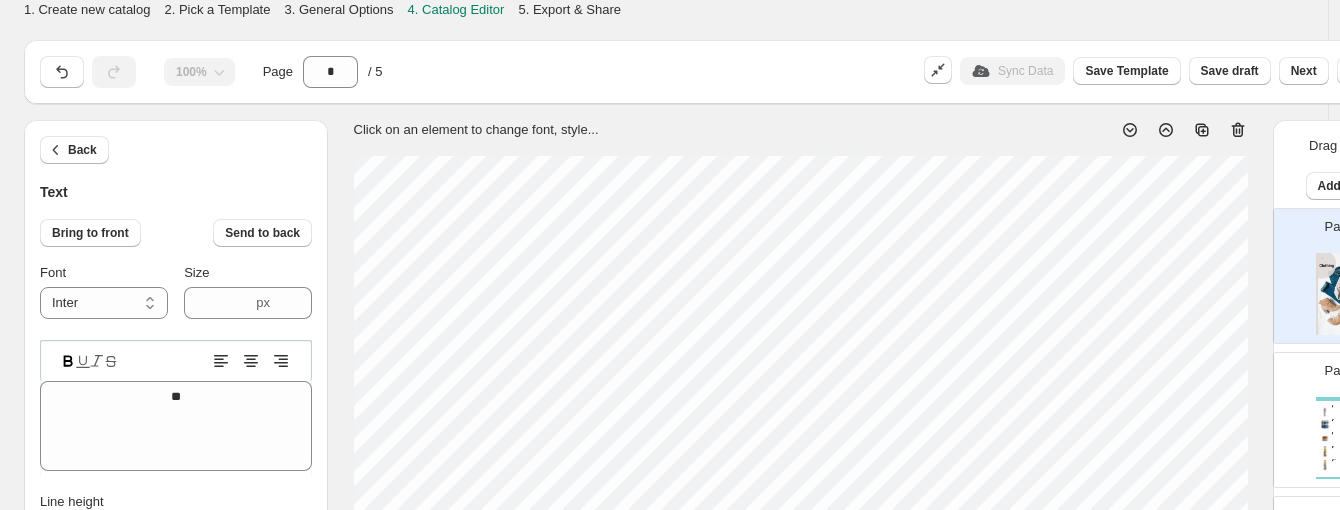 type on "***" 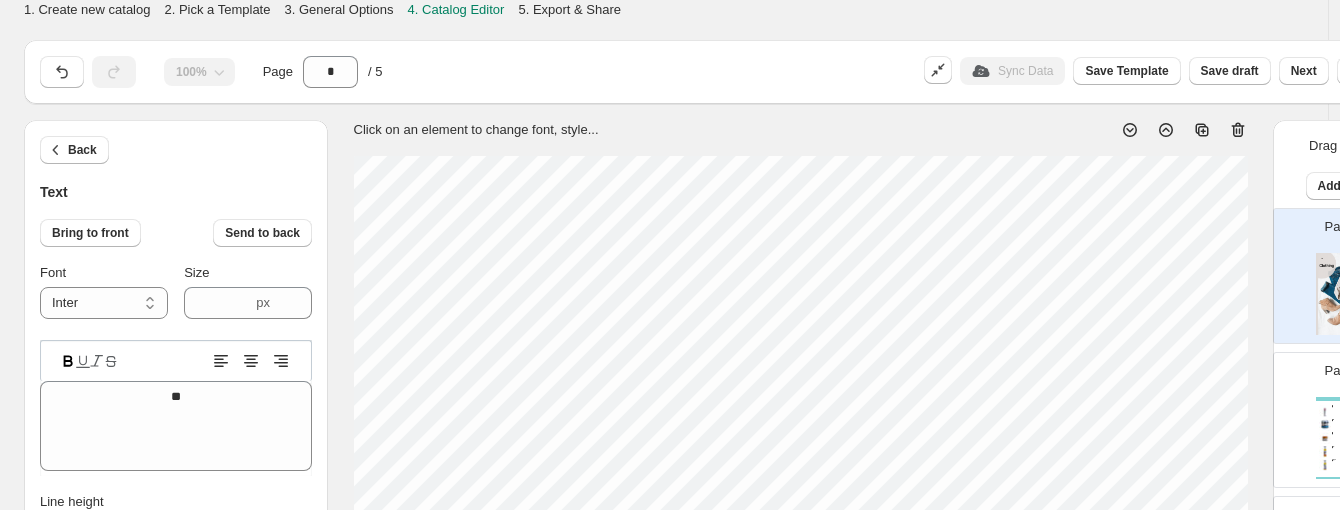 type on "***" 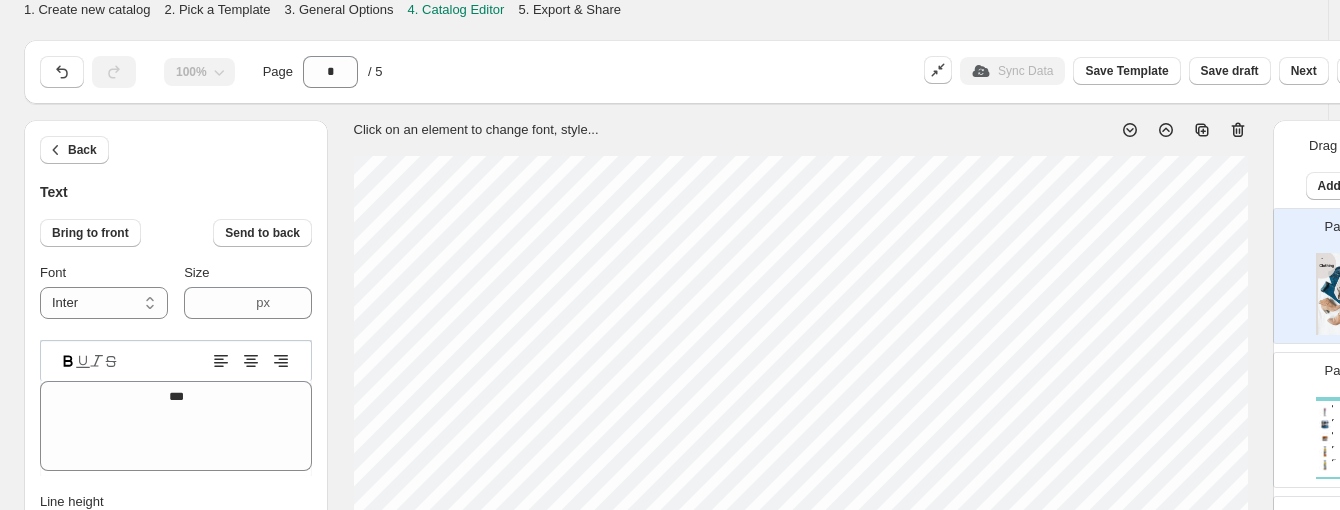 type on "****" 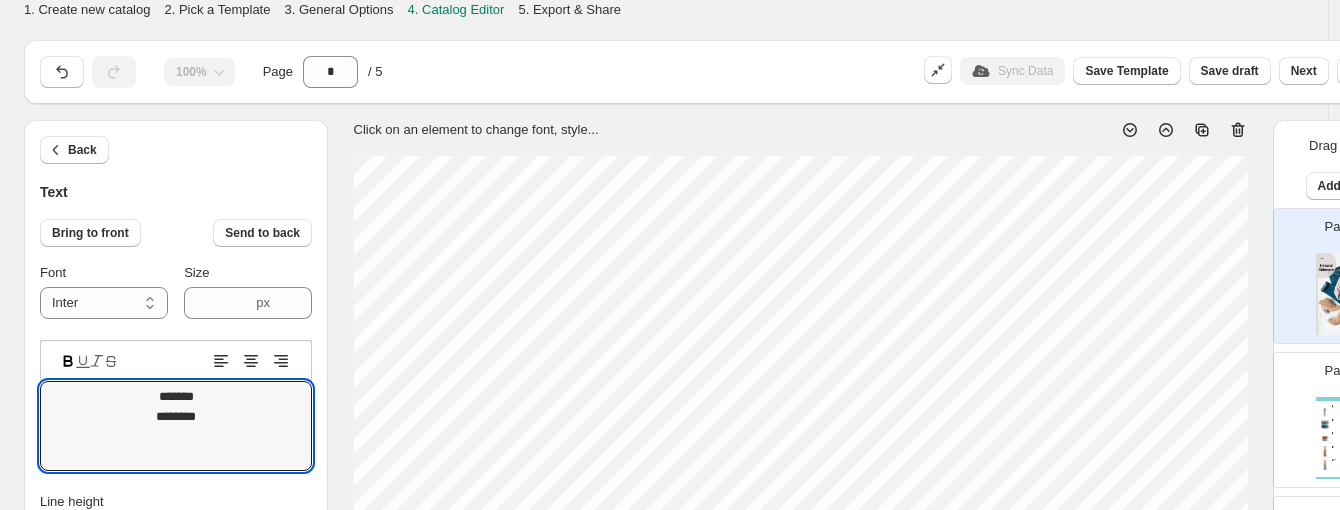 scroll, scrollTop: 0, scrollLeft: 0, axis: both 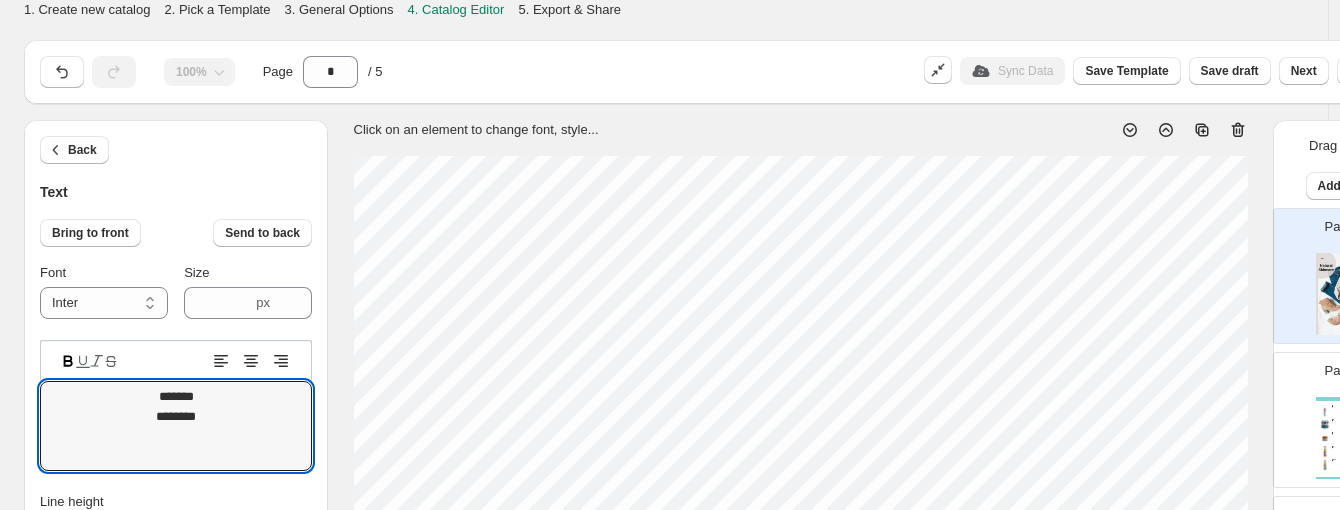 type on "*******
********" 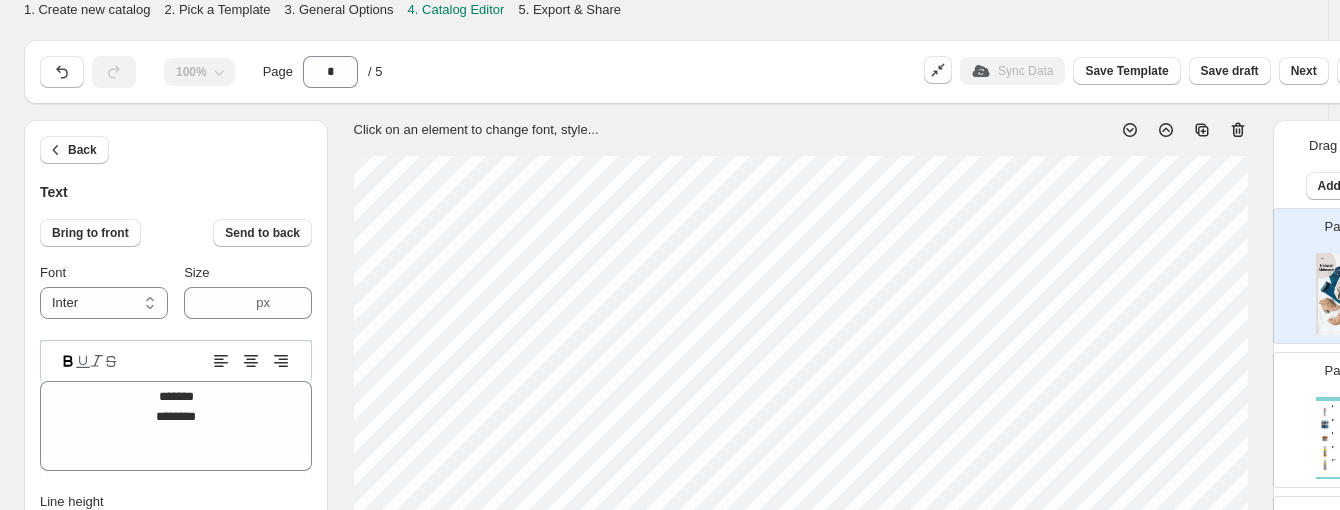 click 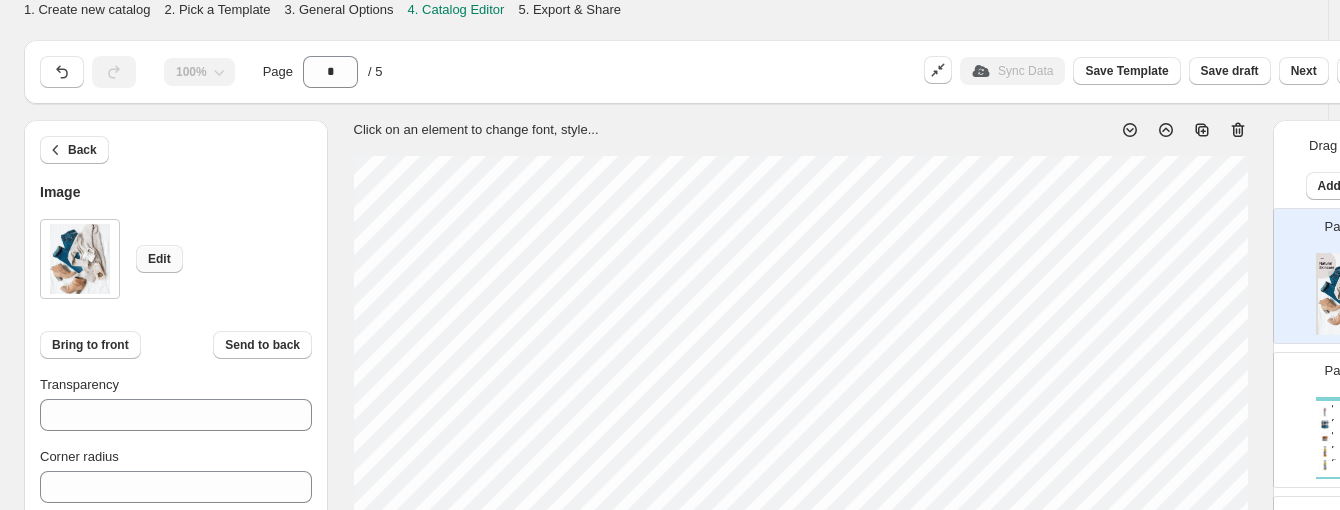 click on "Edit" at bounding box center [159, 259] 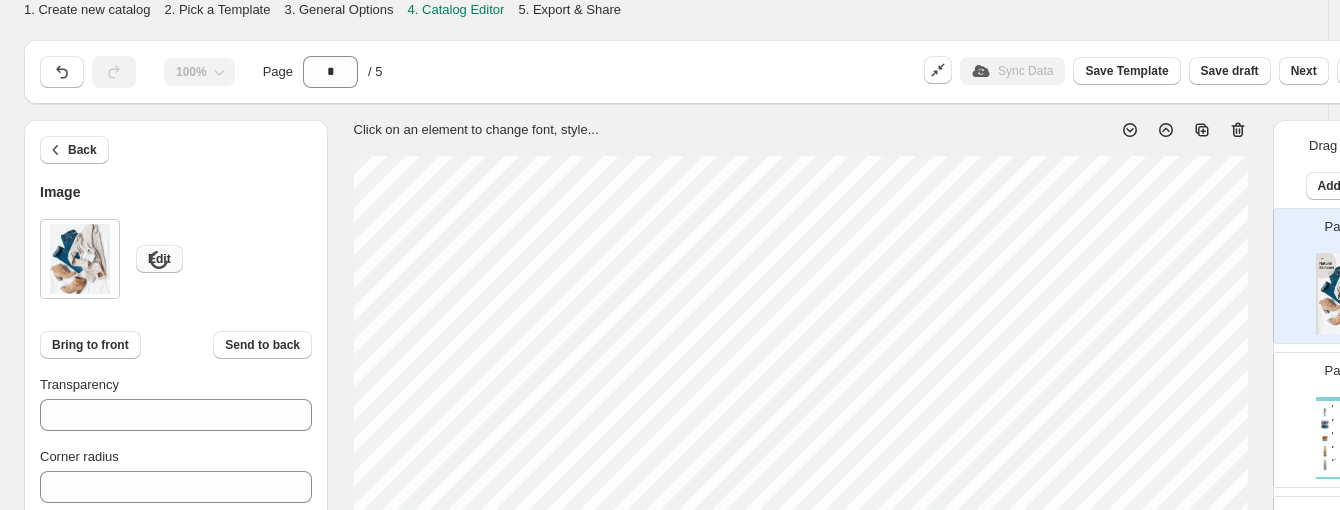 type on "****" 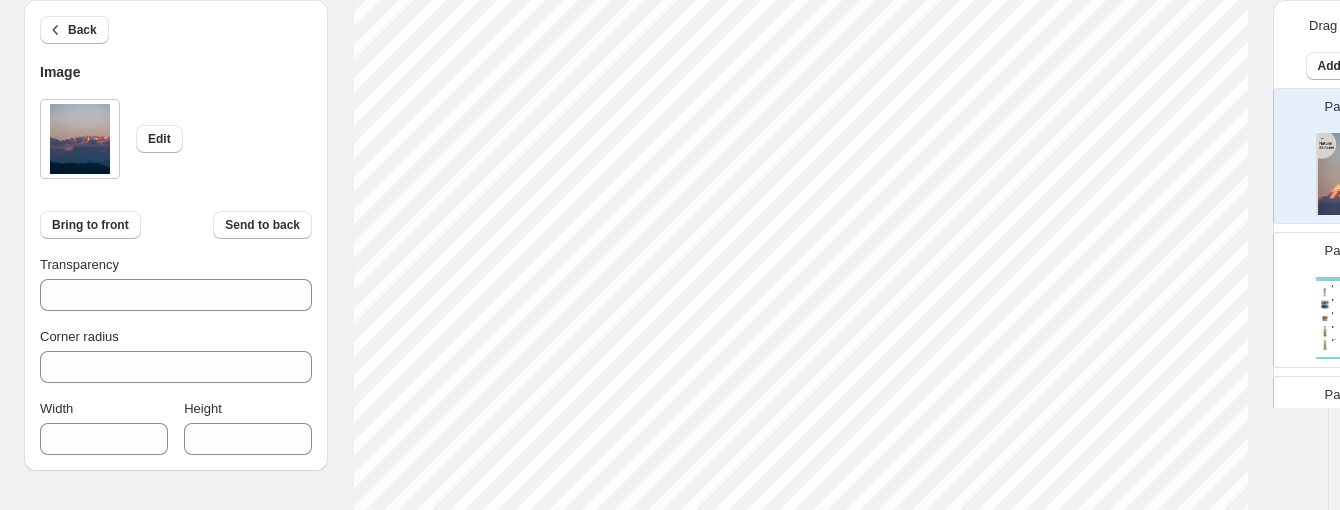 scroll, scrollTop: 991, scrollLeft: 0, axis: vertical 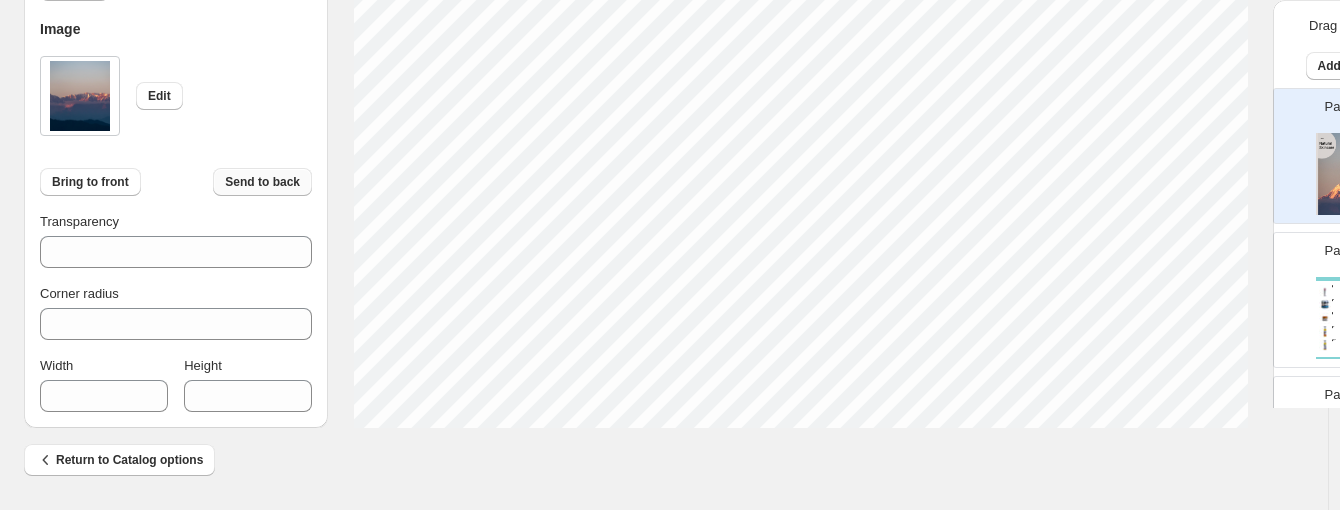 click on "Send to back" at bounding box center (262, 182) 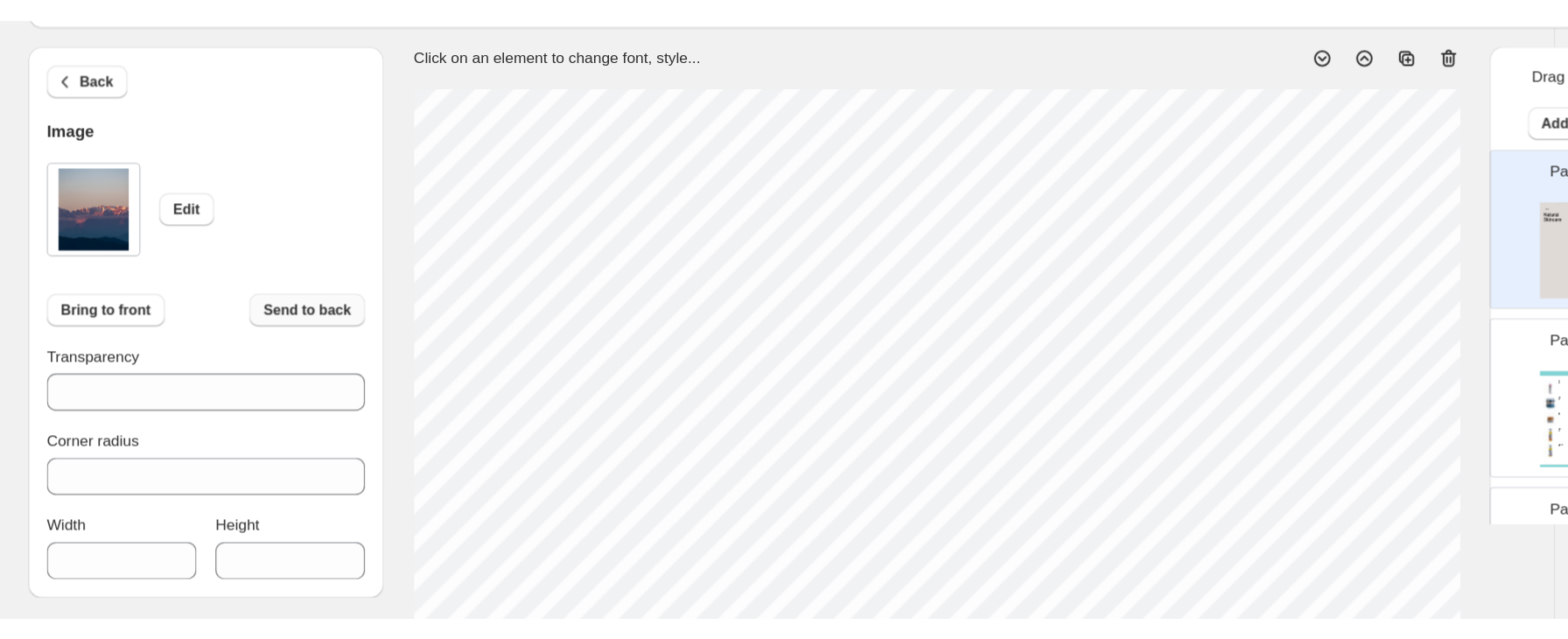 scroll, scrollTop: 0, scrollLeft: 0, axis: both 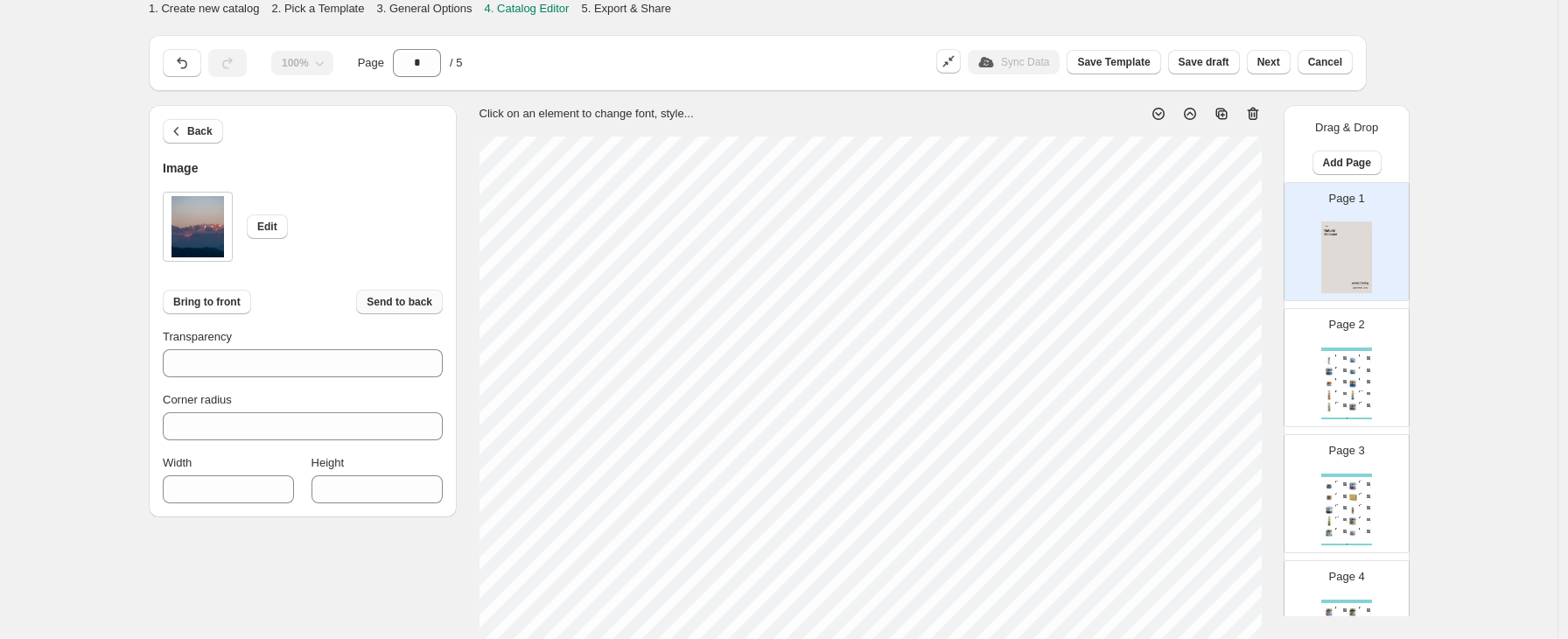 type on "****" 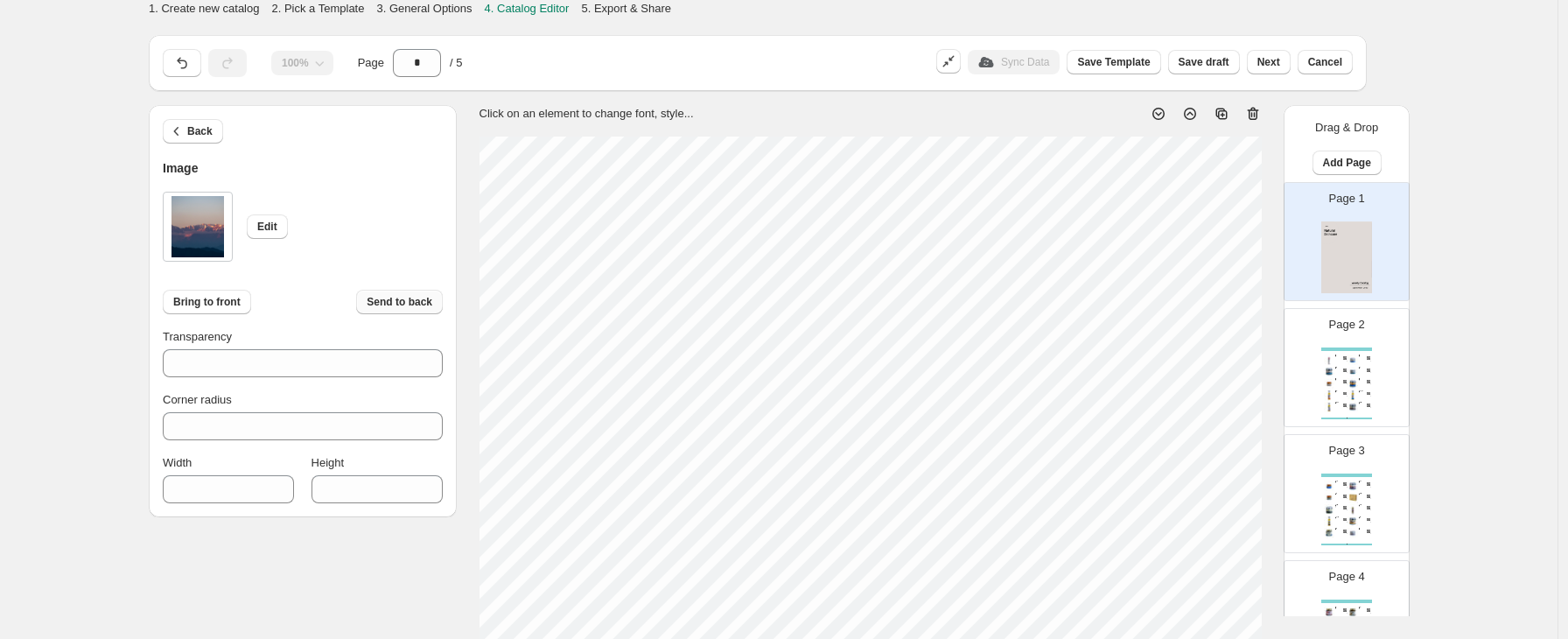 click on "Send to back" at bounding box center [399, 302] 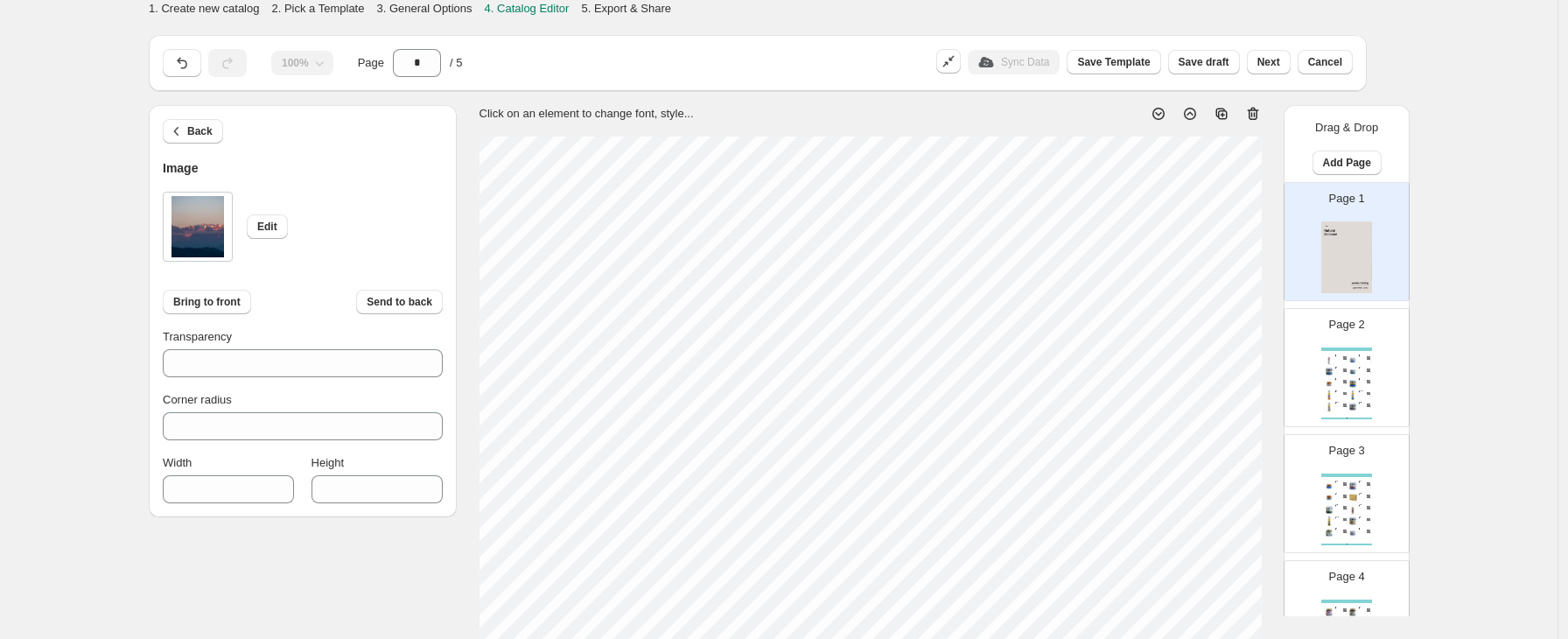 type on "****" 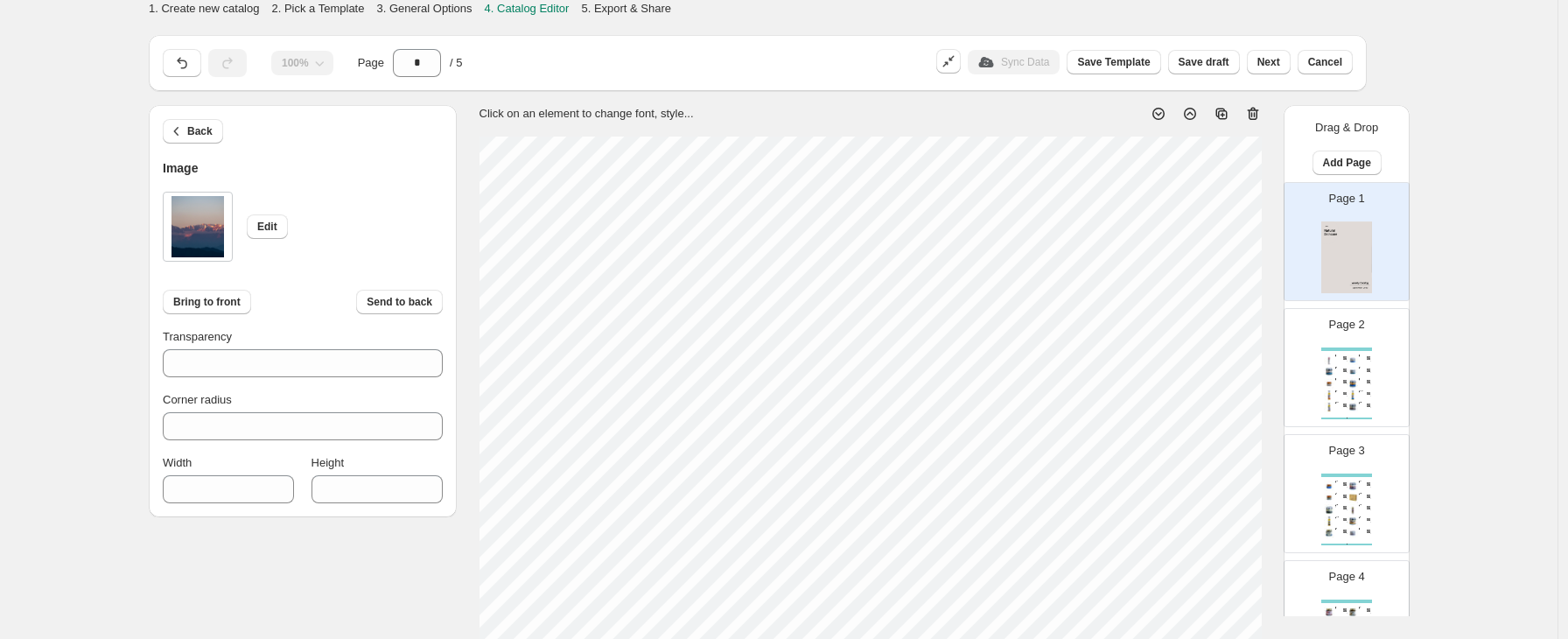 type on "***" 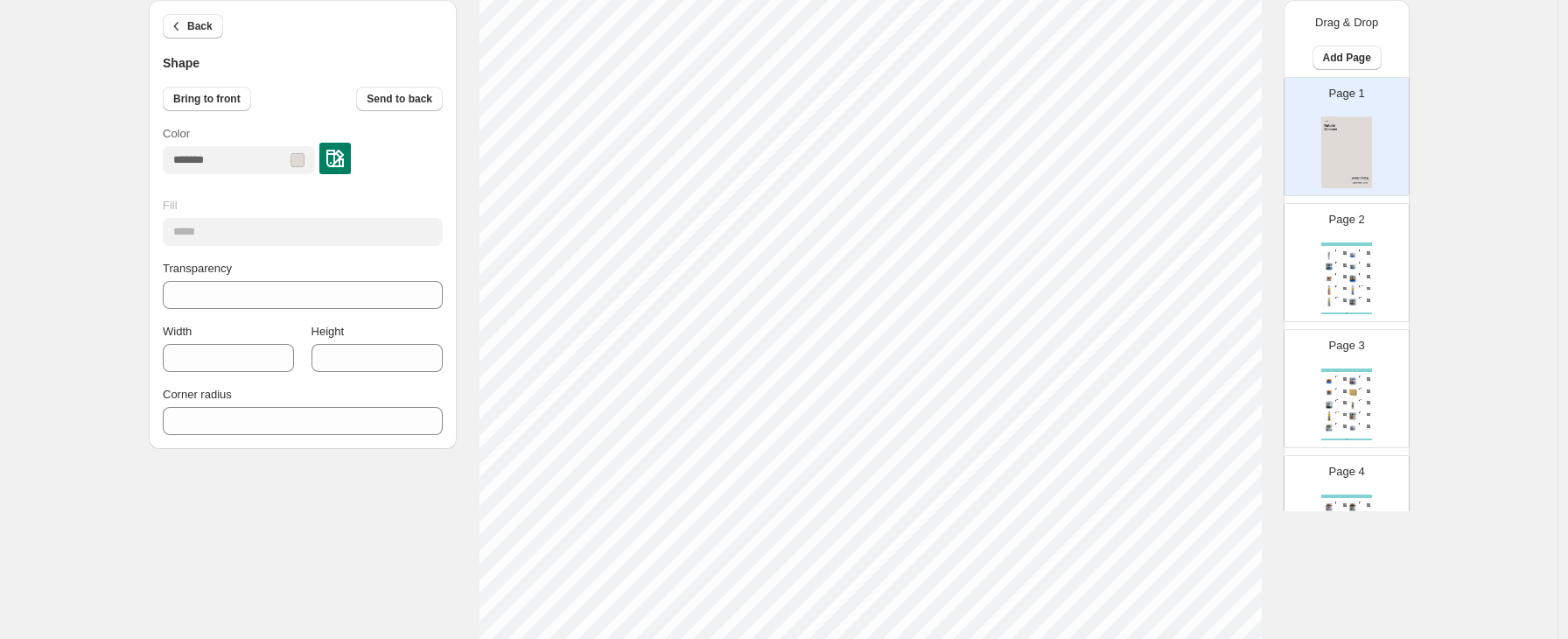 scroll, scrollTop: 0, scrollLeft: 0, axis: both 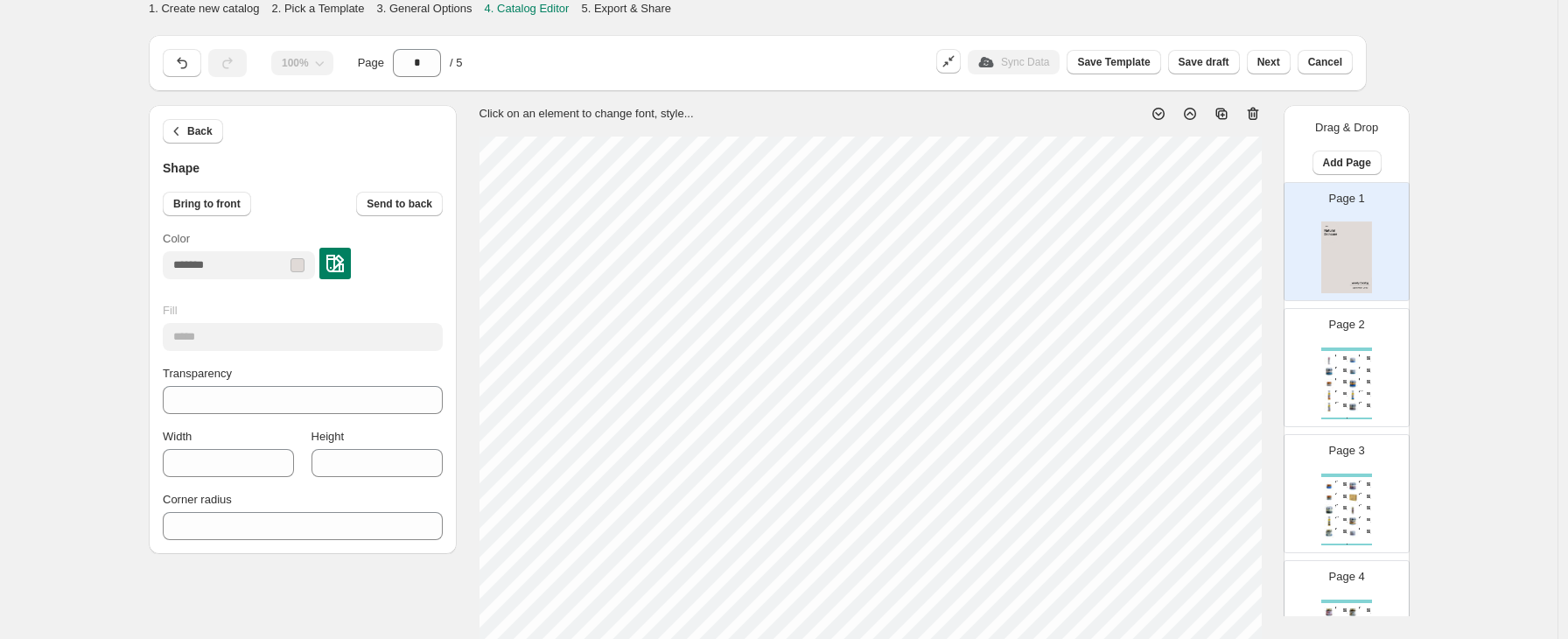 click at bounding box center [1347, 257] 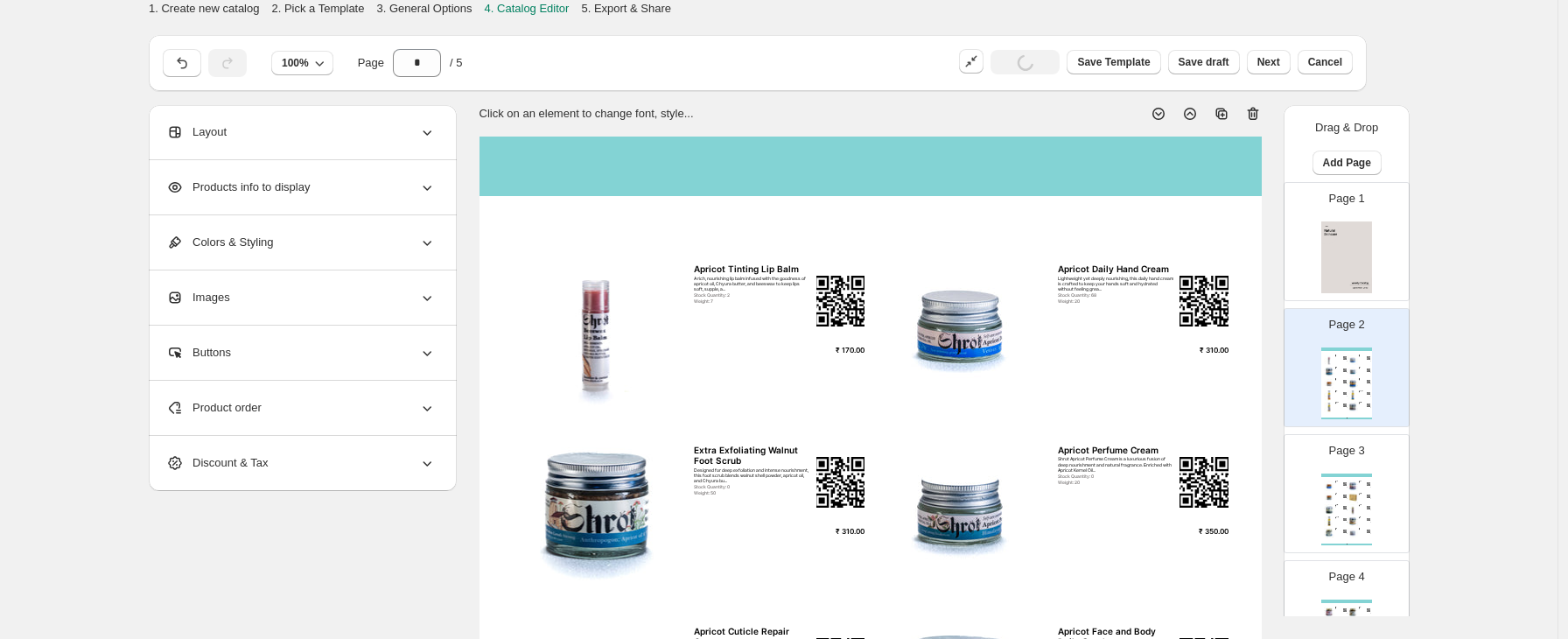 click on "Page 3   Geranium Beeswax Lip Balm A simple, nourishing blend crafted to keep your lips soft, moisturized, and protected. Coconut oil provides deep hydration, w... Stock Quantity:  3 Weight:  7 ₹ 150.00 Healing Hemp Face Moisturizer Crafted with care, this lightweight yet deeply nourishing face moisturizer blends the soothing benefits of hempseed oil with ... Stock Quantity:  37 Weight:  50 ₹ 510.00 Hempseed Lip Scrub Pamper your lips with our luxurious handmade lip scrub, crafted with a nourishing blend of Hemp Oil, Chyura Butter, and Junip... Stock Quantity:  0 Weight:  10 ₹ 310.00 Hempseed Oil Exfoliating Cleansing Bar Crafted with care, this exfoliating cleansing bar combines the nourishing power of hemp oil with the richness of Chyura Butte... Stock Quantity:  6 Weight:  100 ₹ 280.00 Hempseed Oil Healing Salve - 100 ml Crafted with care, this protective and soothing salve blends the healing properties of hempseed oil with the natural barrier-... 50 ml, 100 ml Stock Quantity:  5 Weight:  50" at bounding box center [1340, 487] 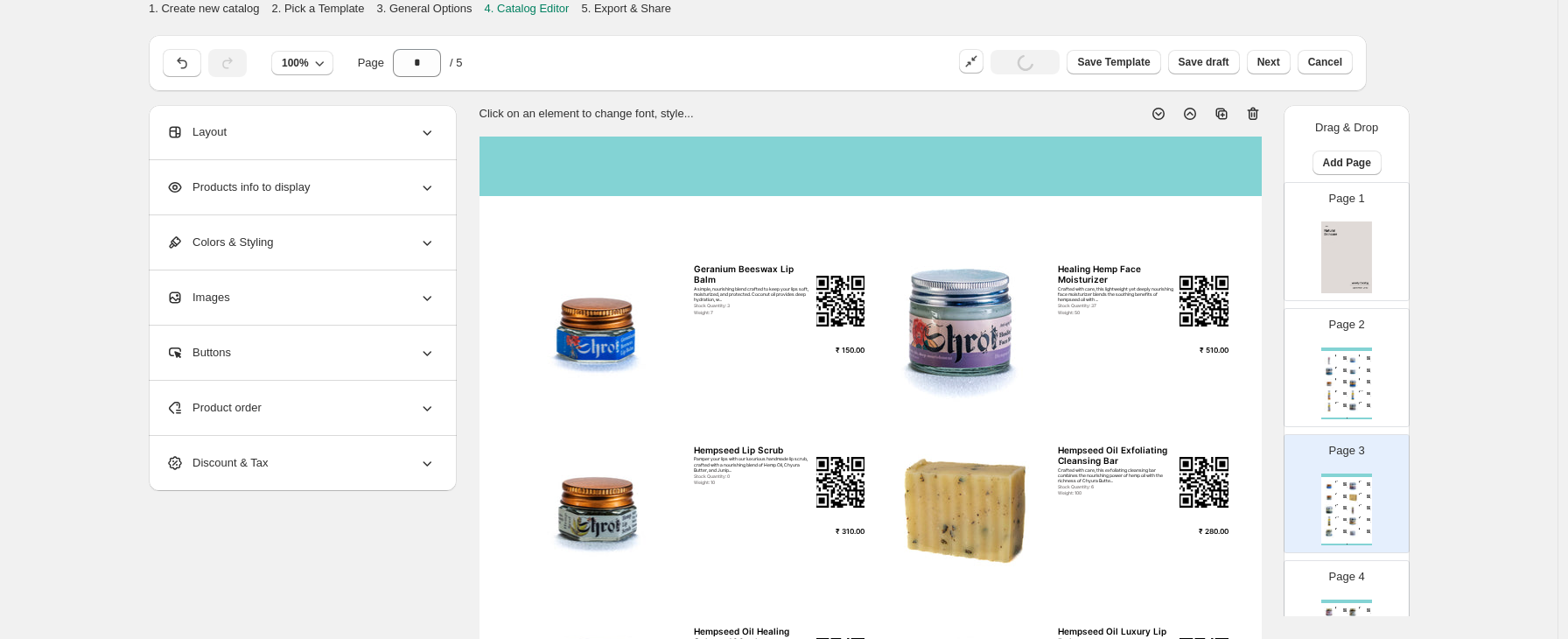 click at bounding box center (1347, 257) 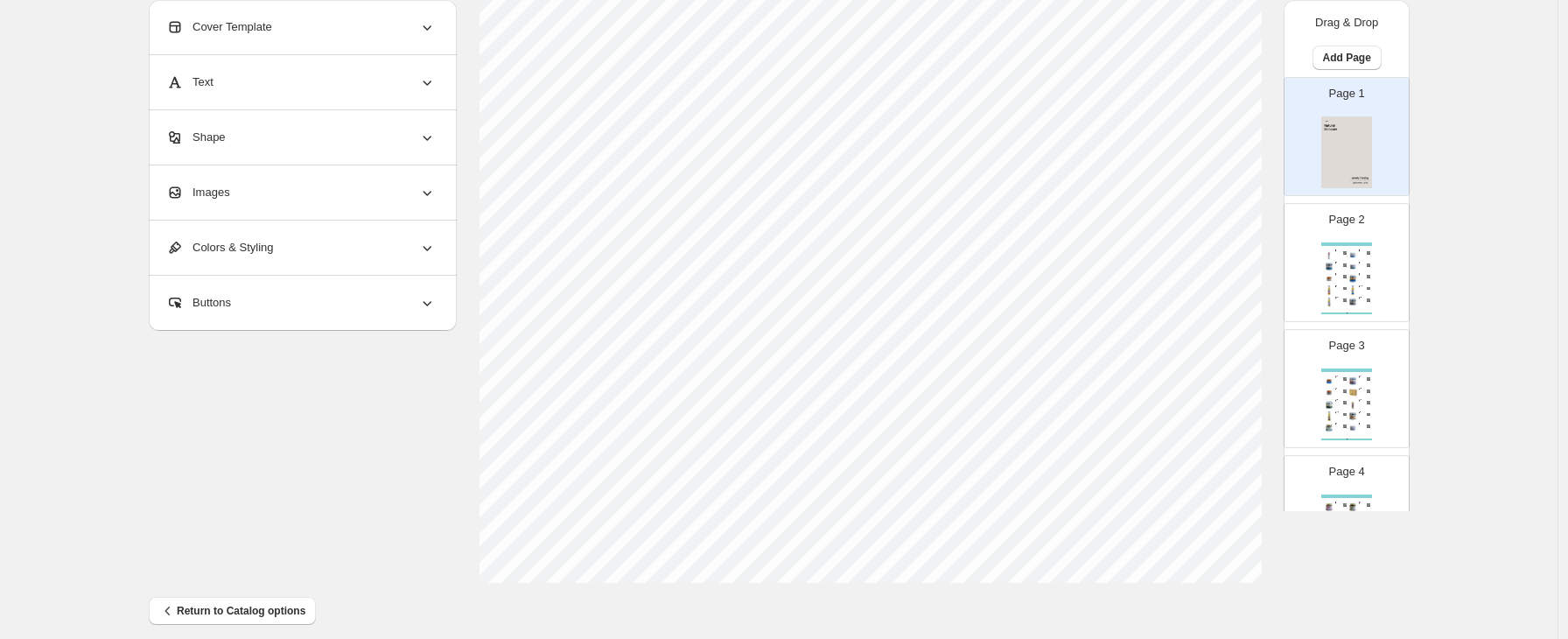 scroll, scrollTop: 662, scrollLeft: 0, axis: vertical 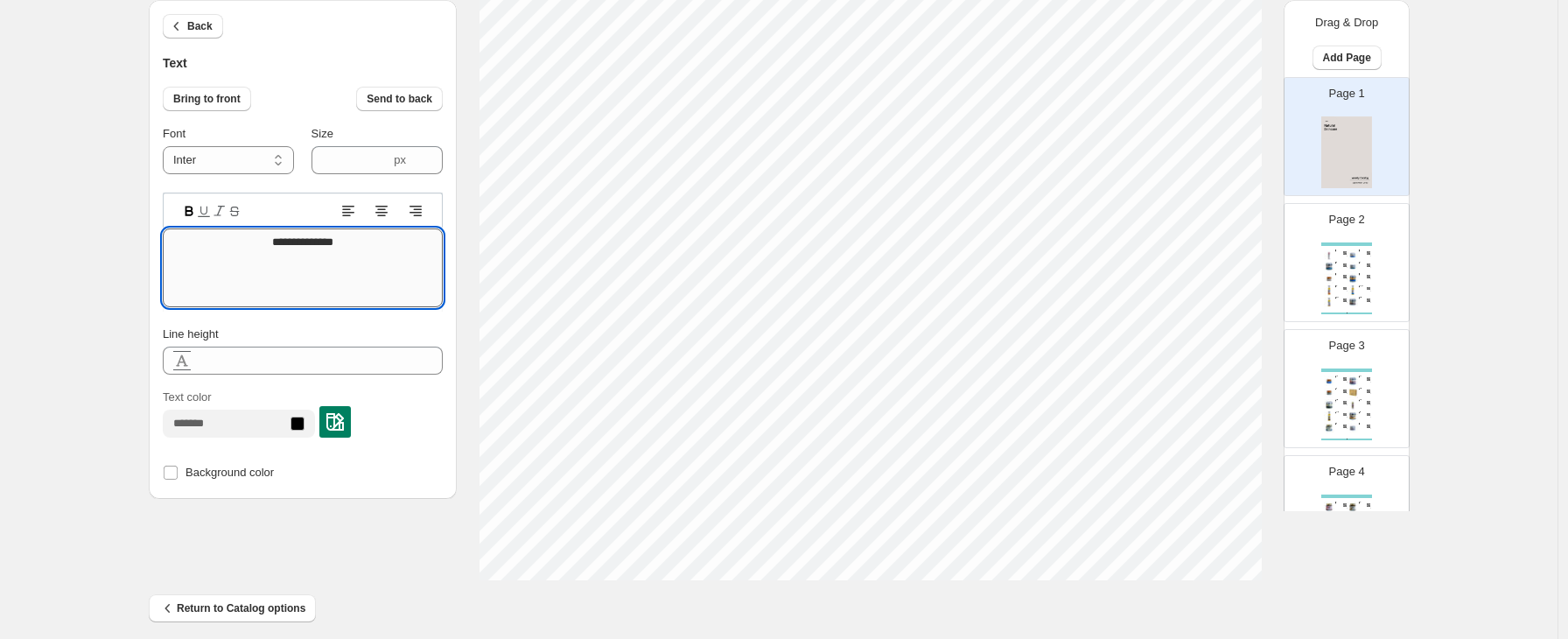 click on "**********" at bounding box center (303, 268) 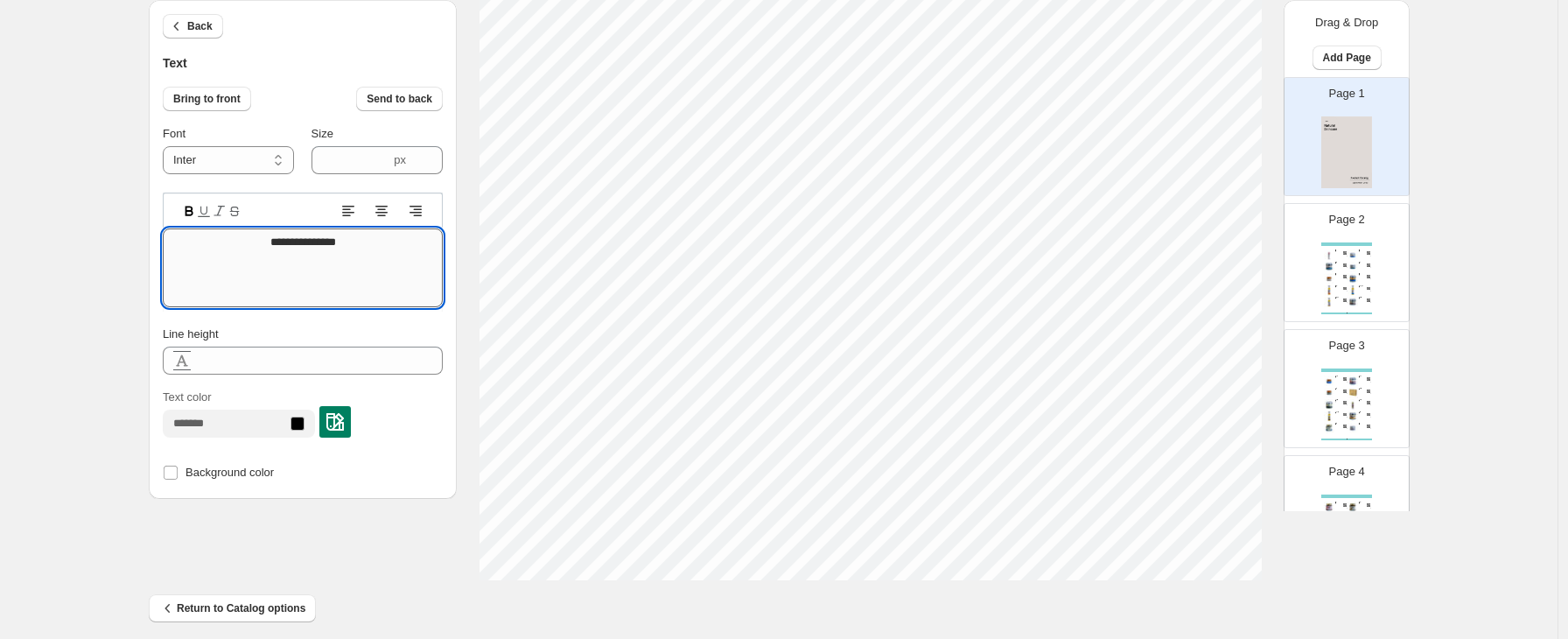 click on "**********" at bounding box center (303, 268) 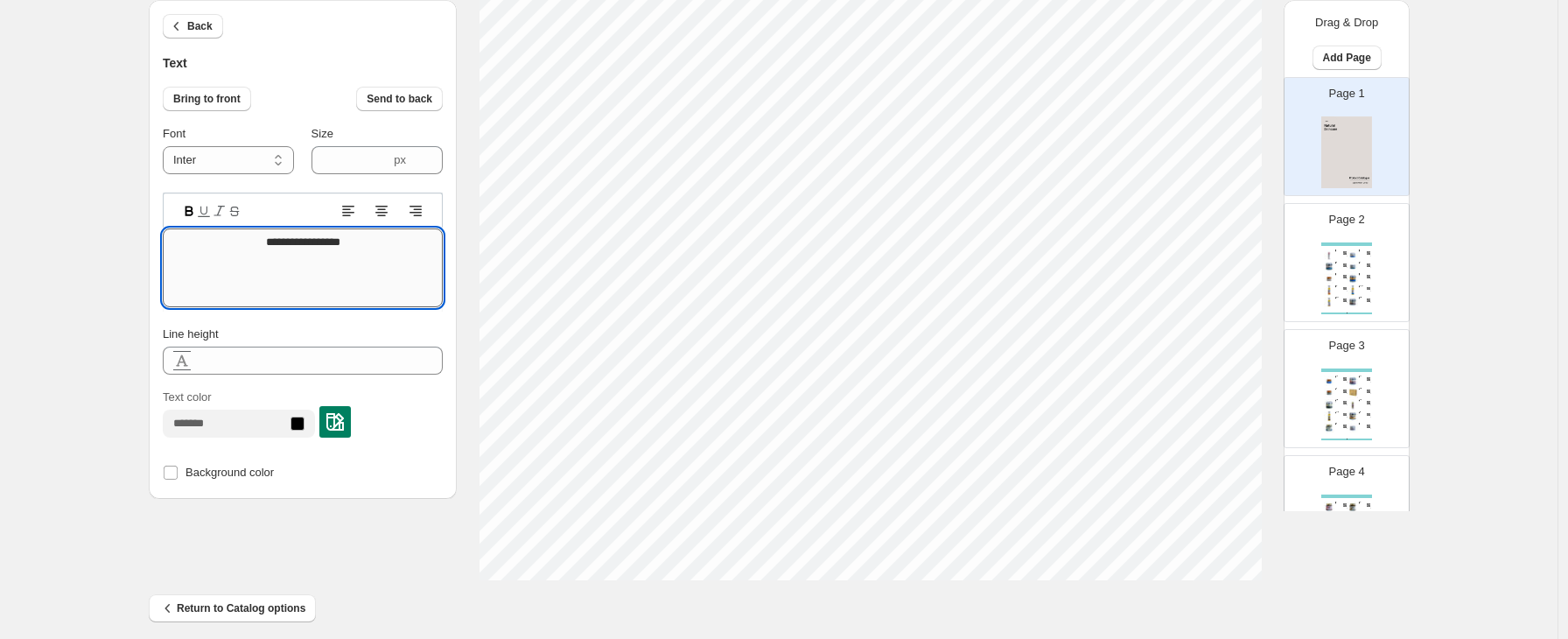 type on "**********" 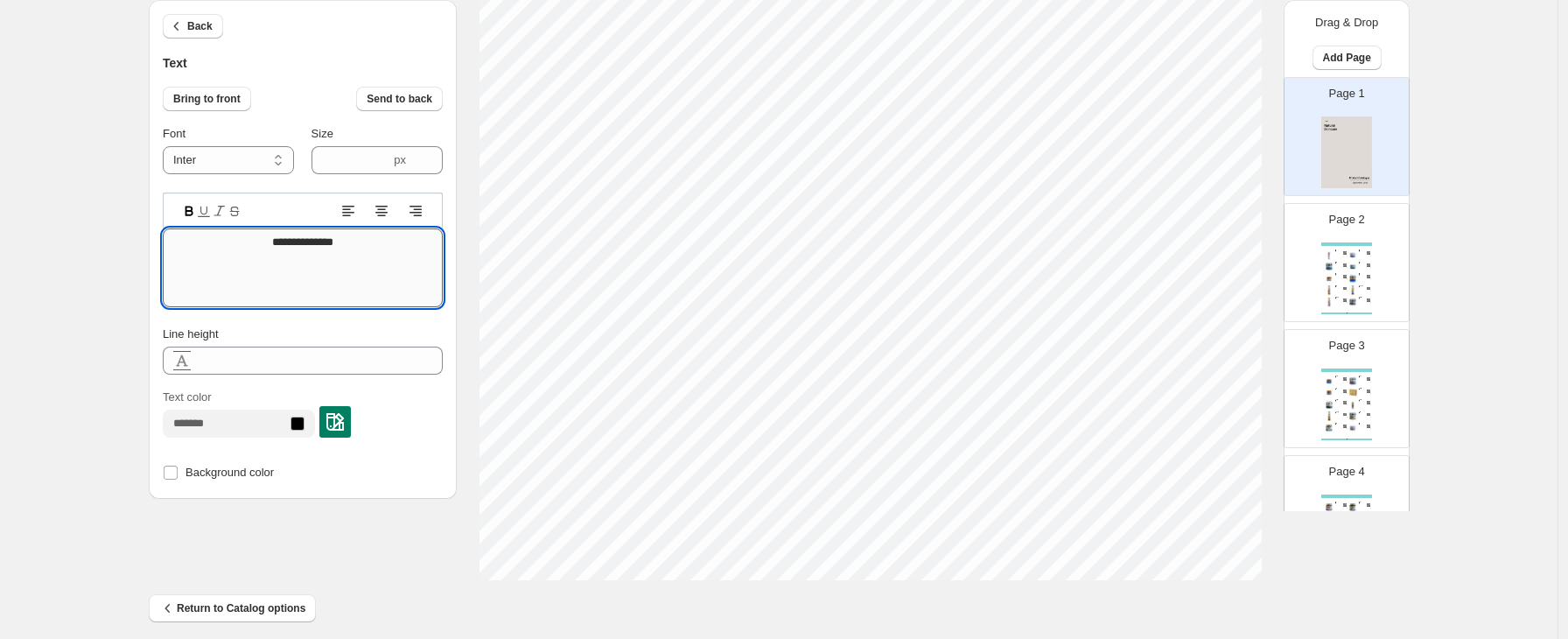 type on "****" 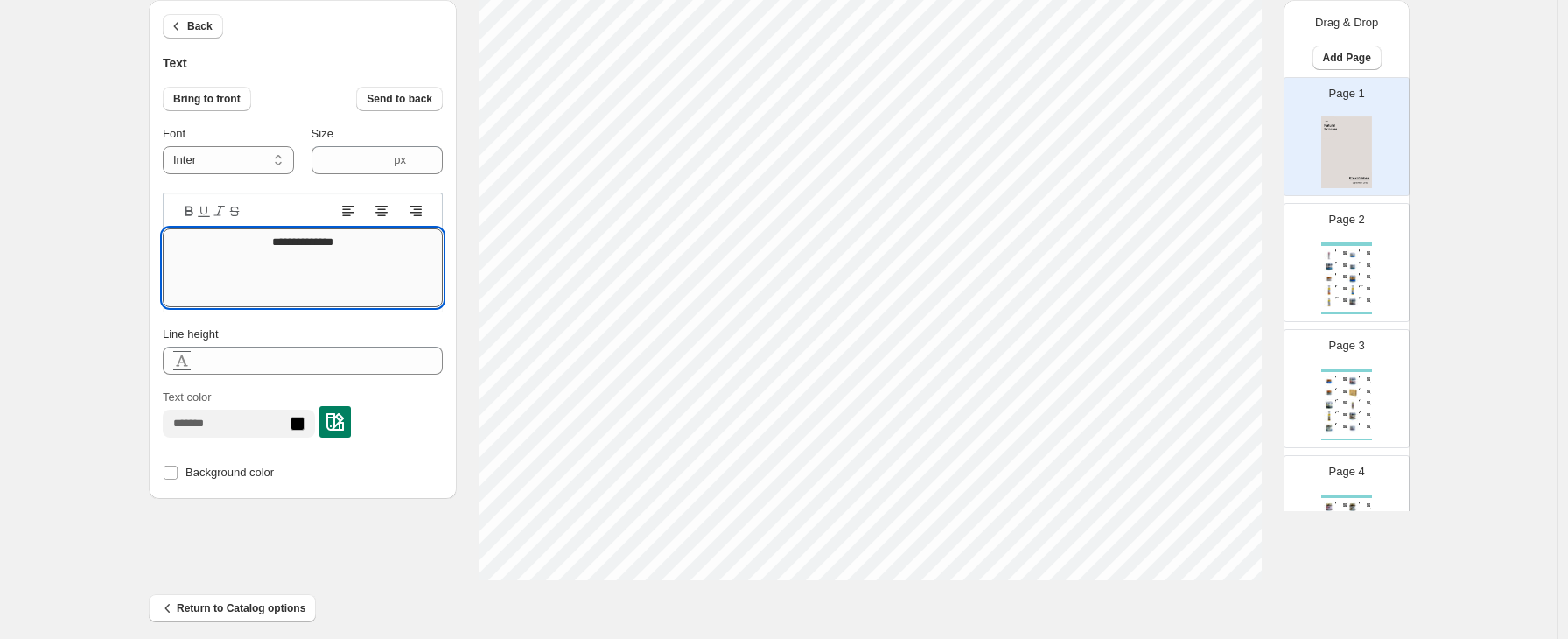 click on "**********" at bounding box center (303, 268) 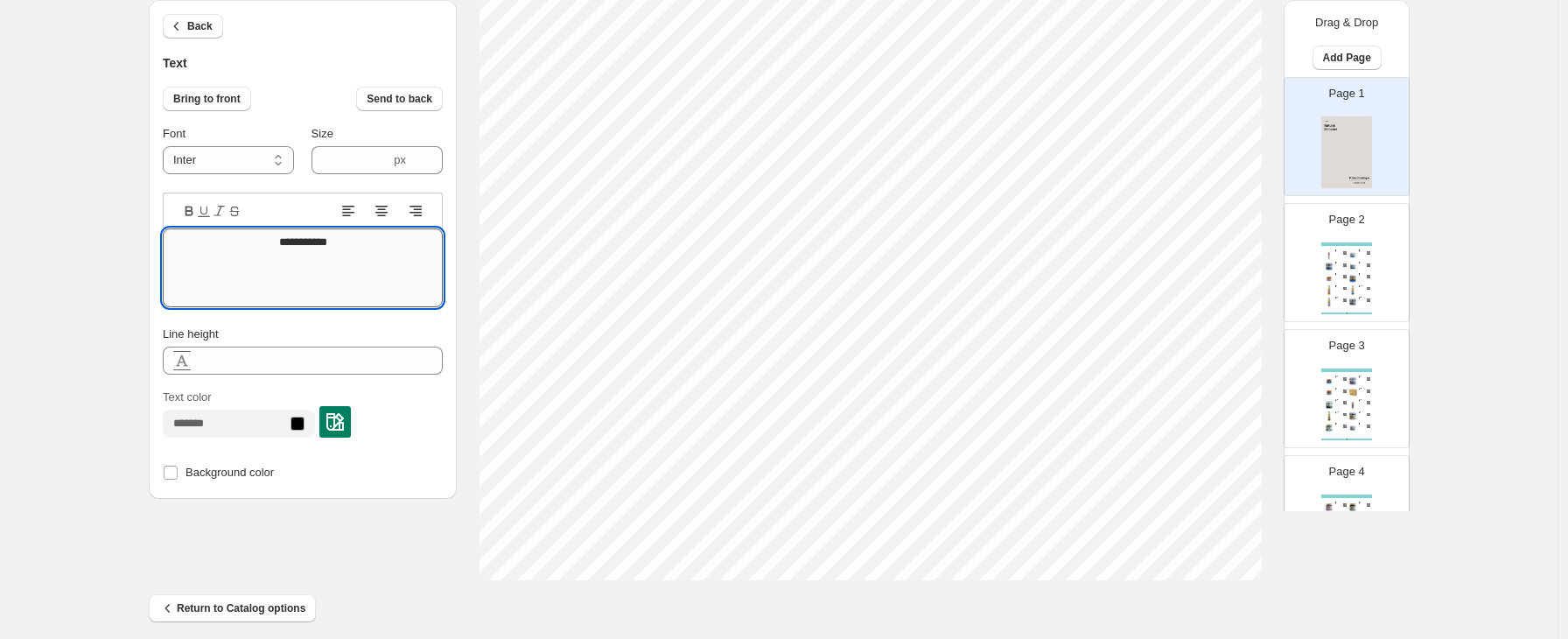 click on "**********" at bounding box center [303, 268] 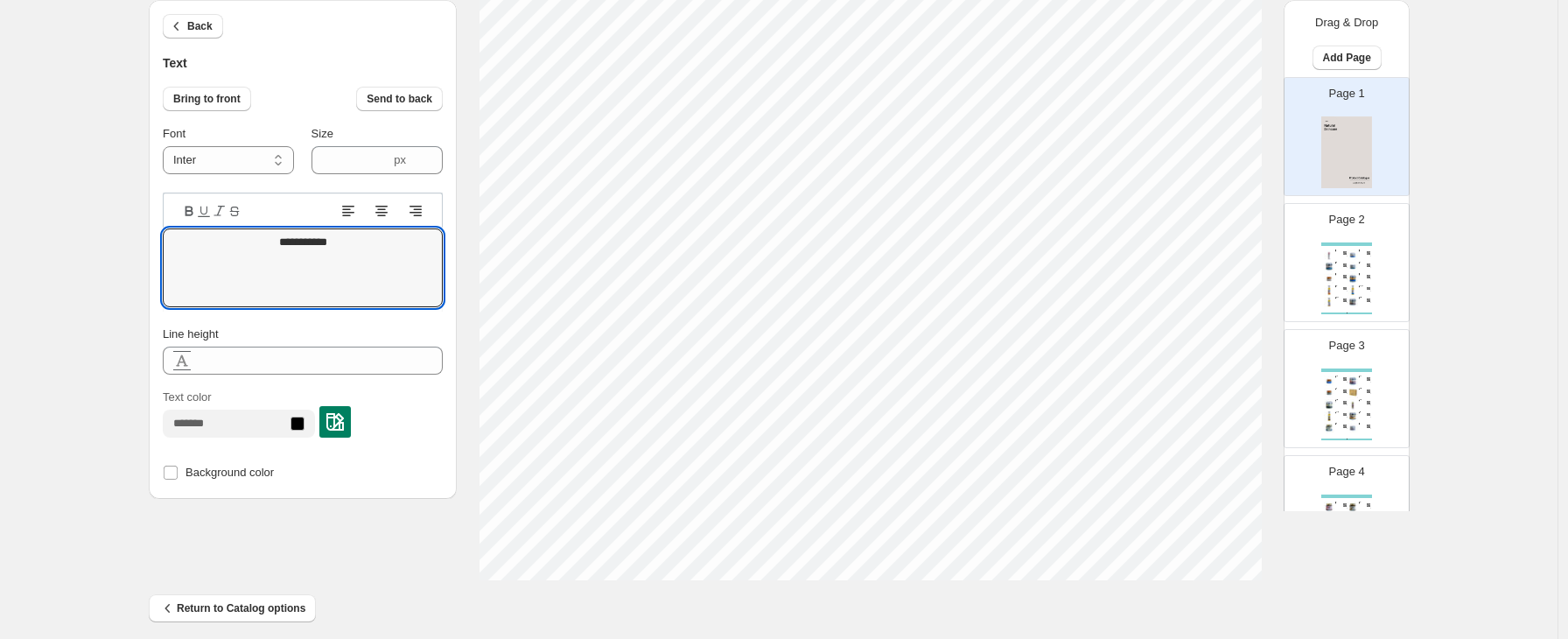 type on "**********" 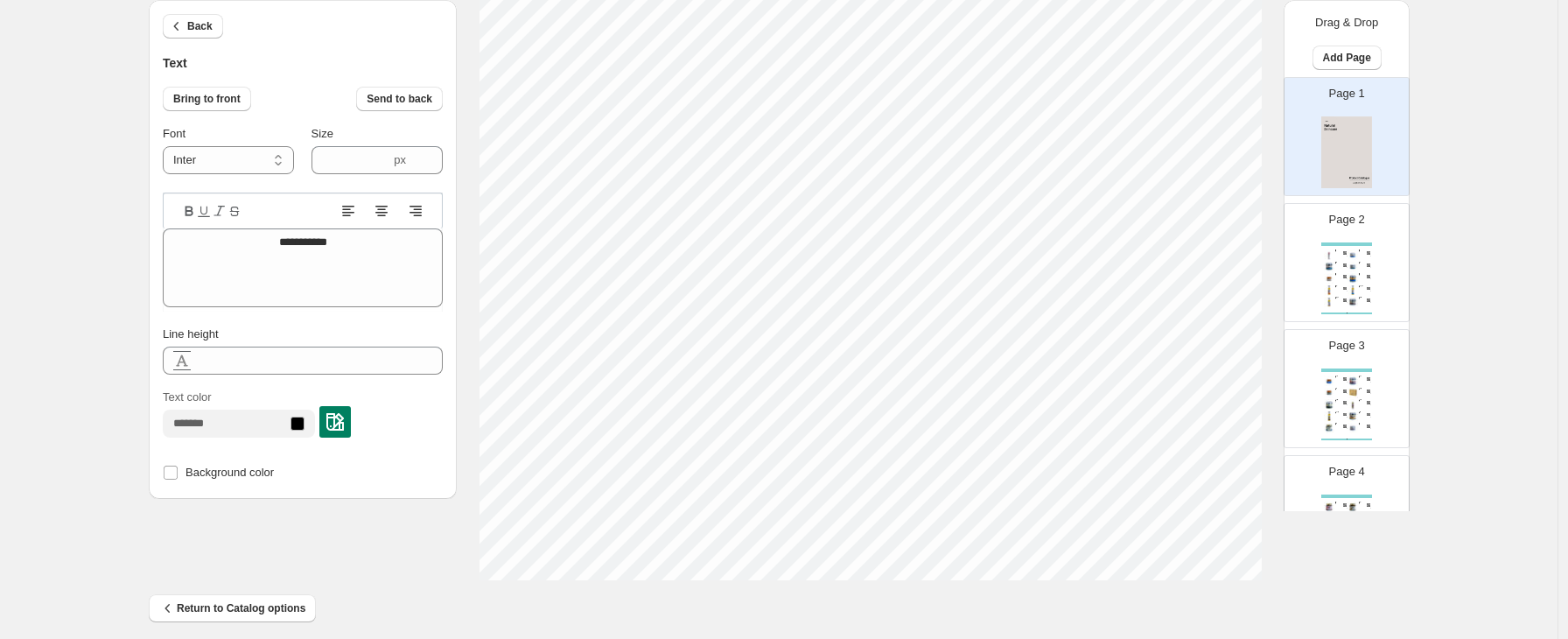 click on "**********" at bounding box center (779, 11) 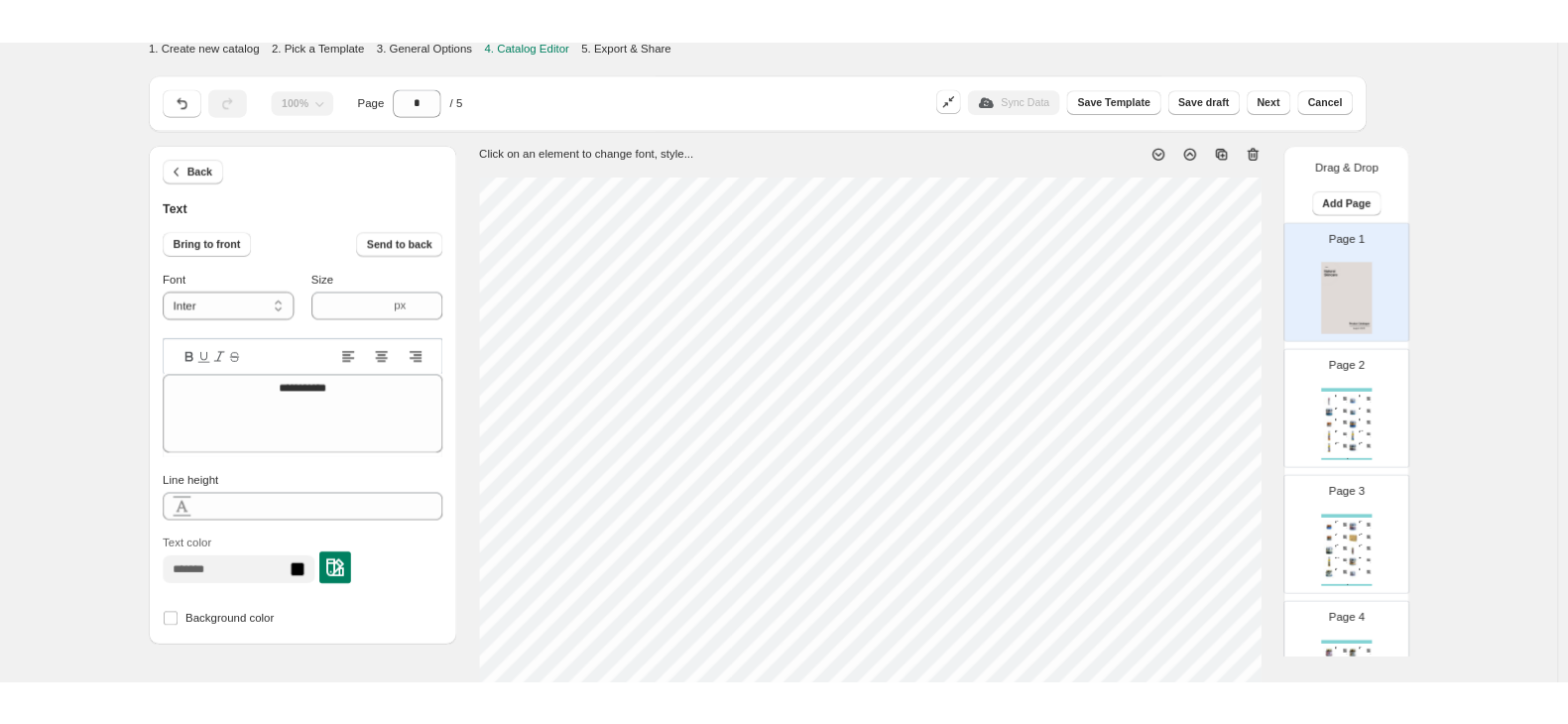 scroll, scrollTop: 0, scrollLeft: 0, axis: both 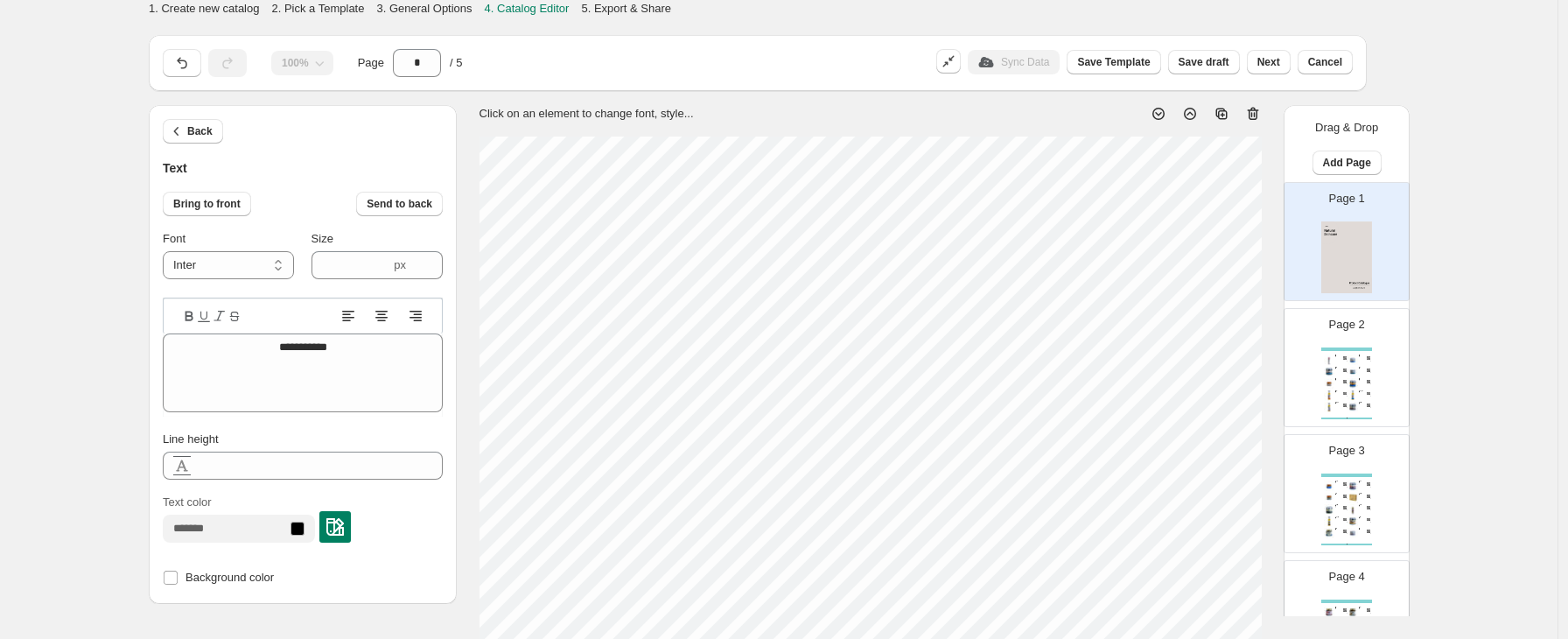 type on "****" 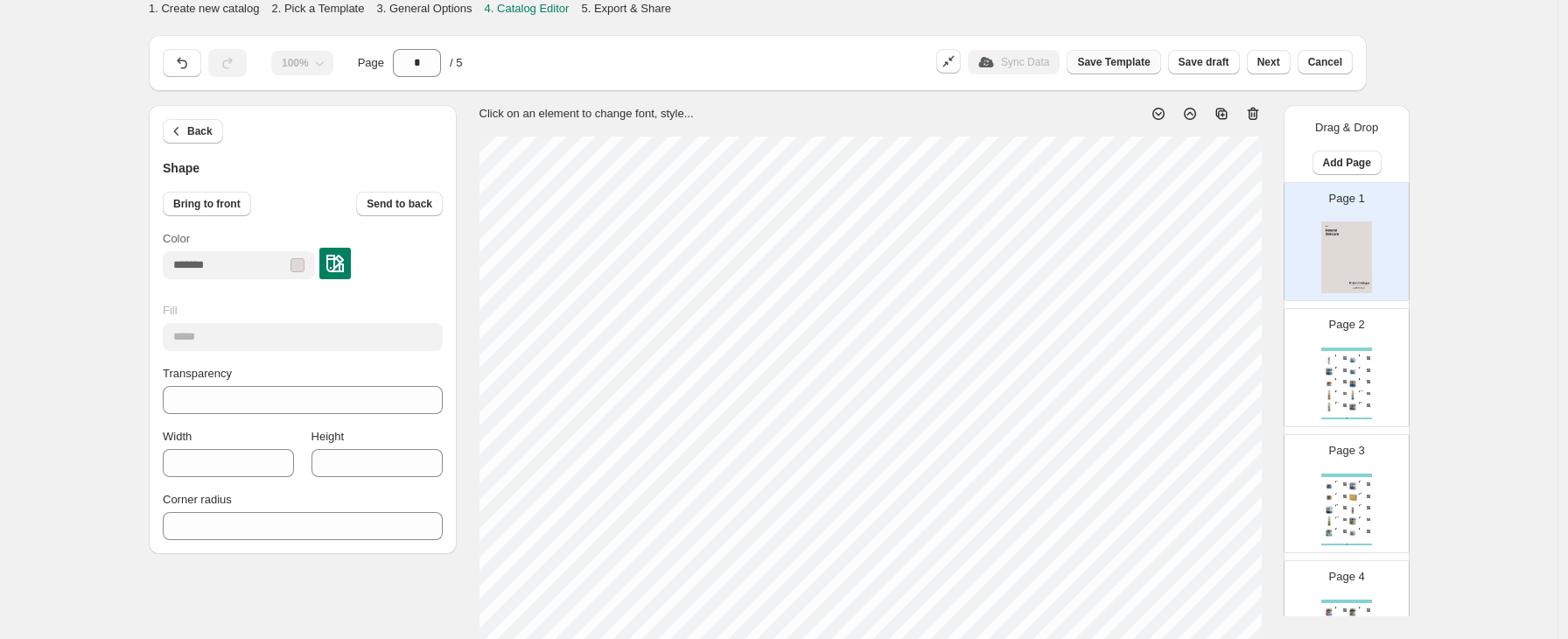 click on "Save Template" at bounding box center (1113, 62) 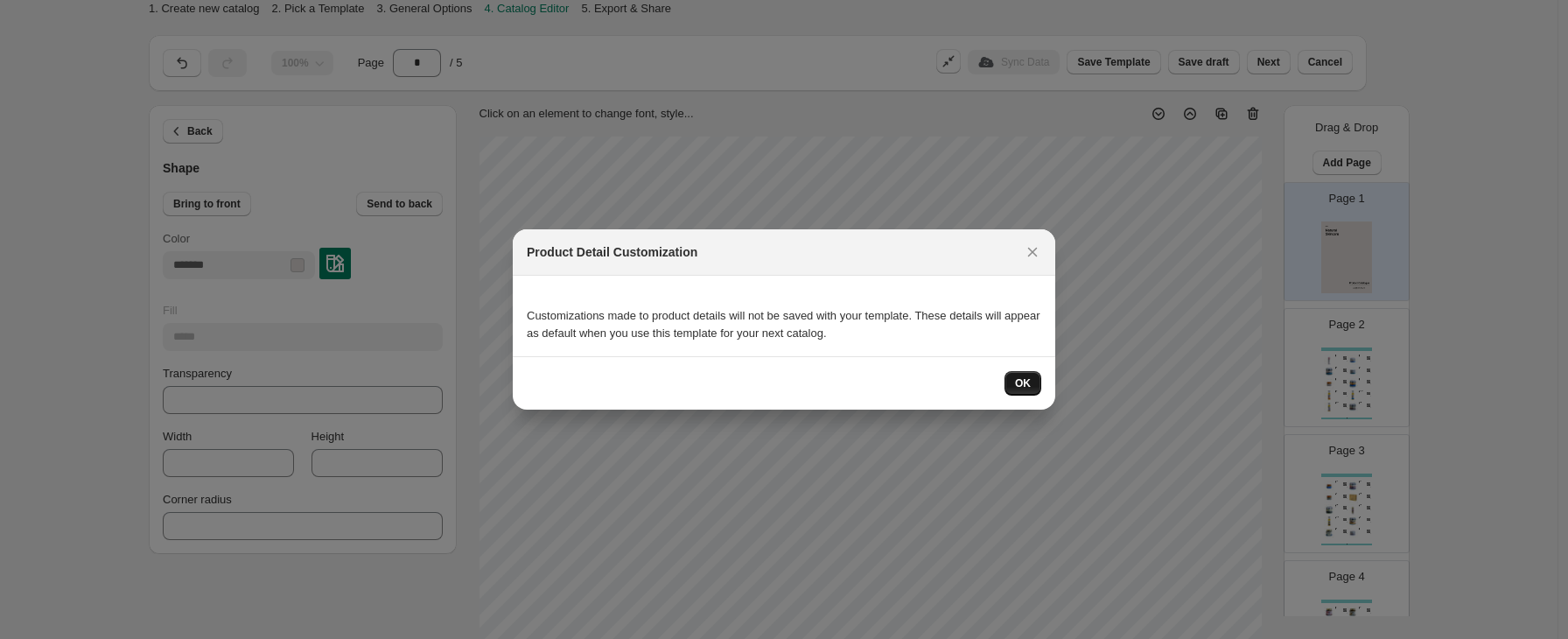 click on "OK" at bounding box center (1023, 383) 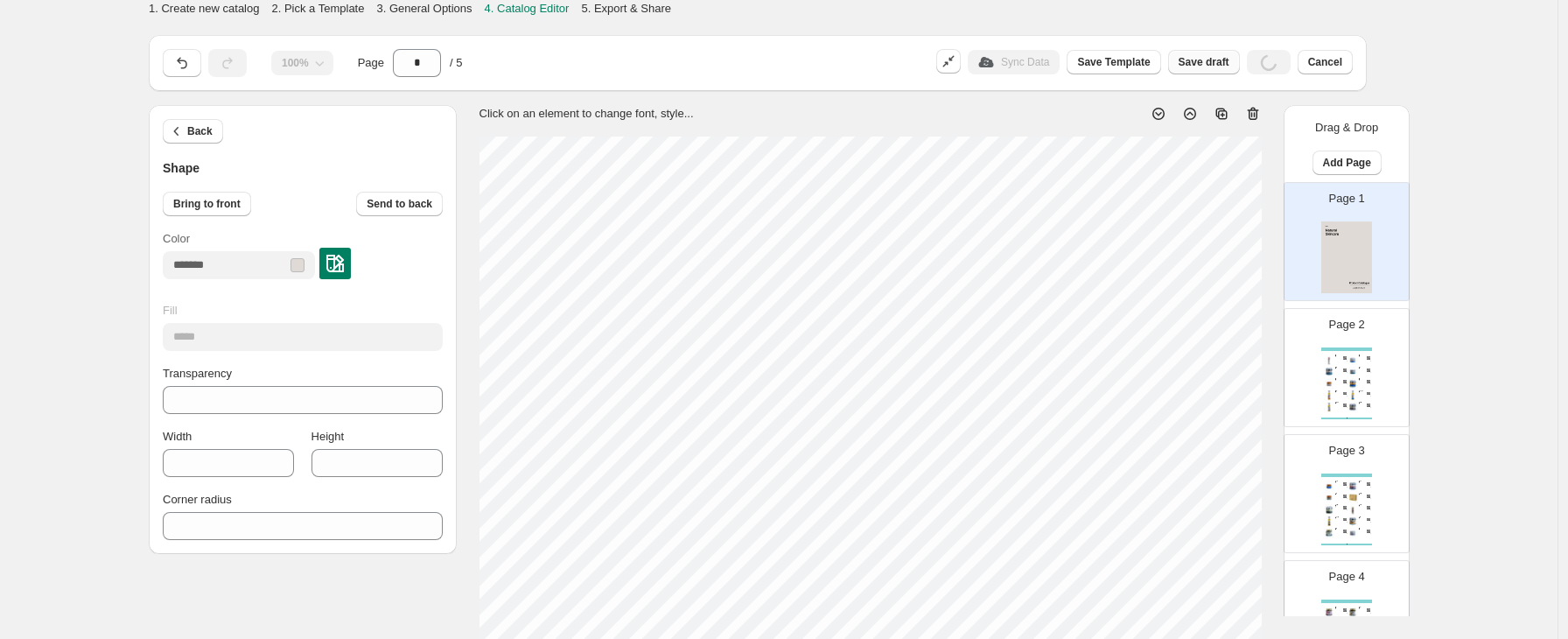 click on "Save draft" at bounding box center (1204, 62) 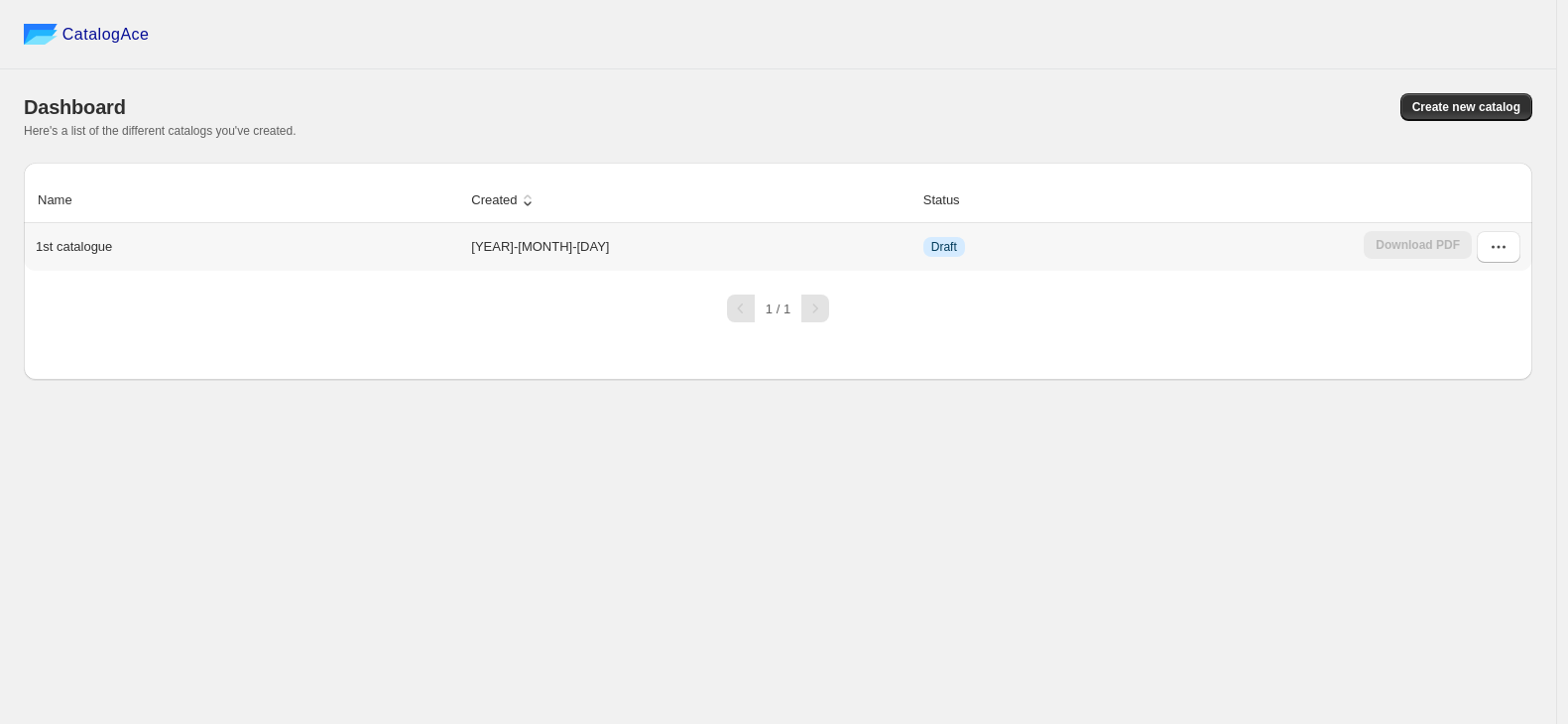 click on "1st catalogue" at bounding box center [73, 247] 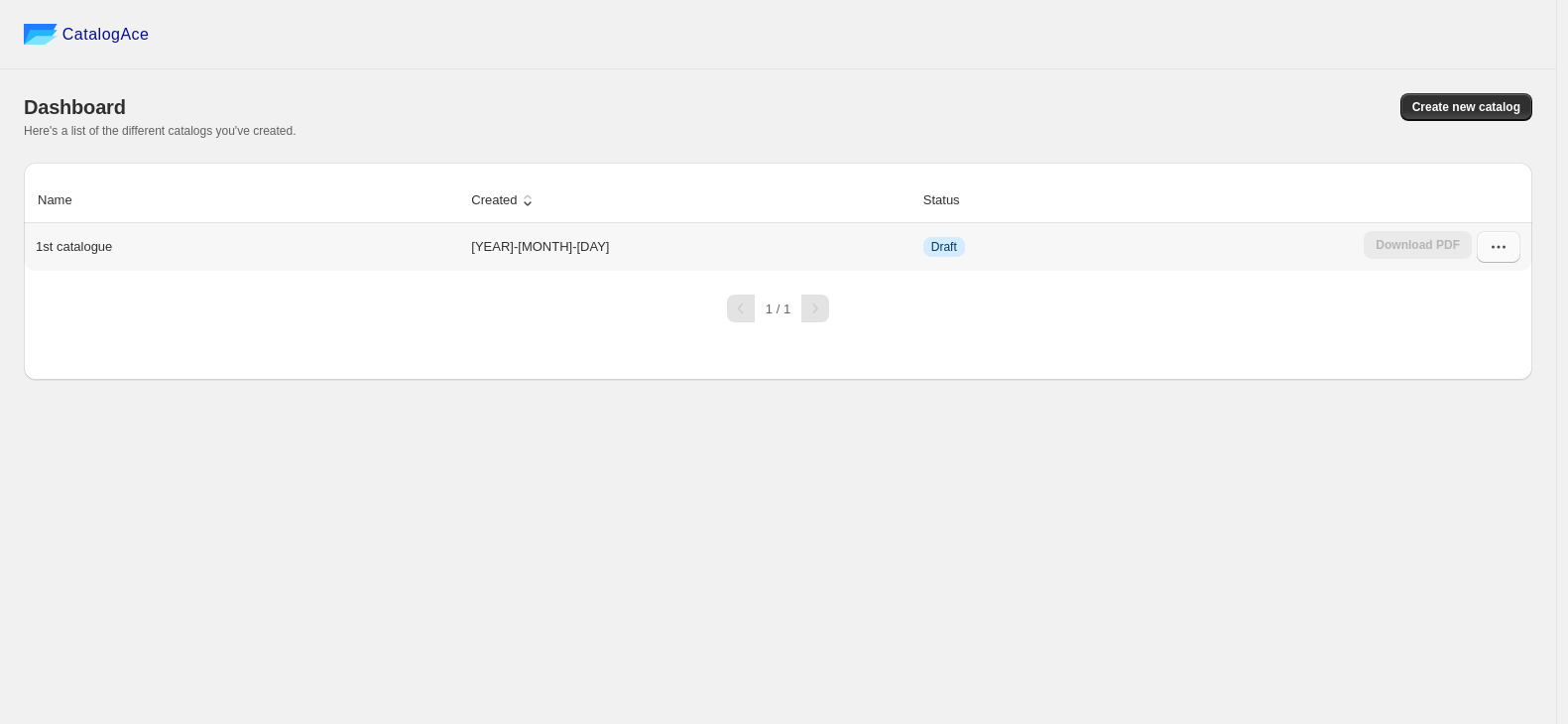 click 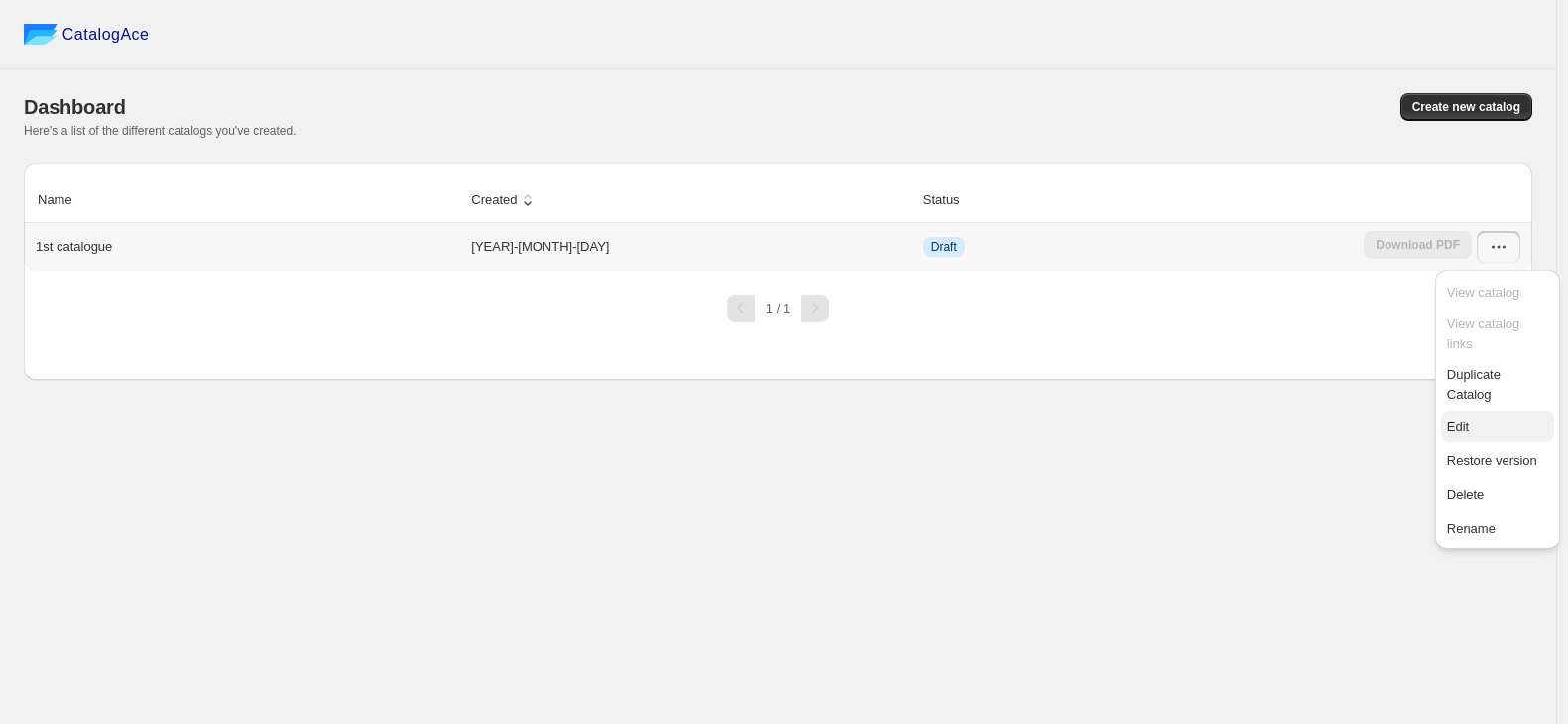 click on "Edit" at bounding box center (1498, 426) 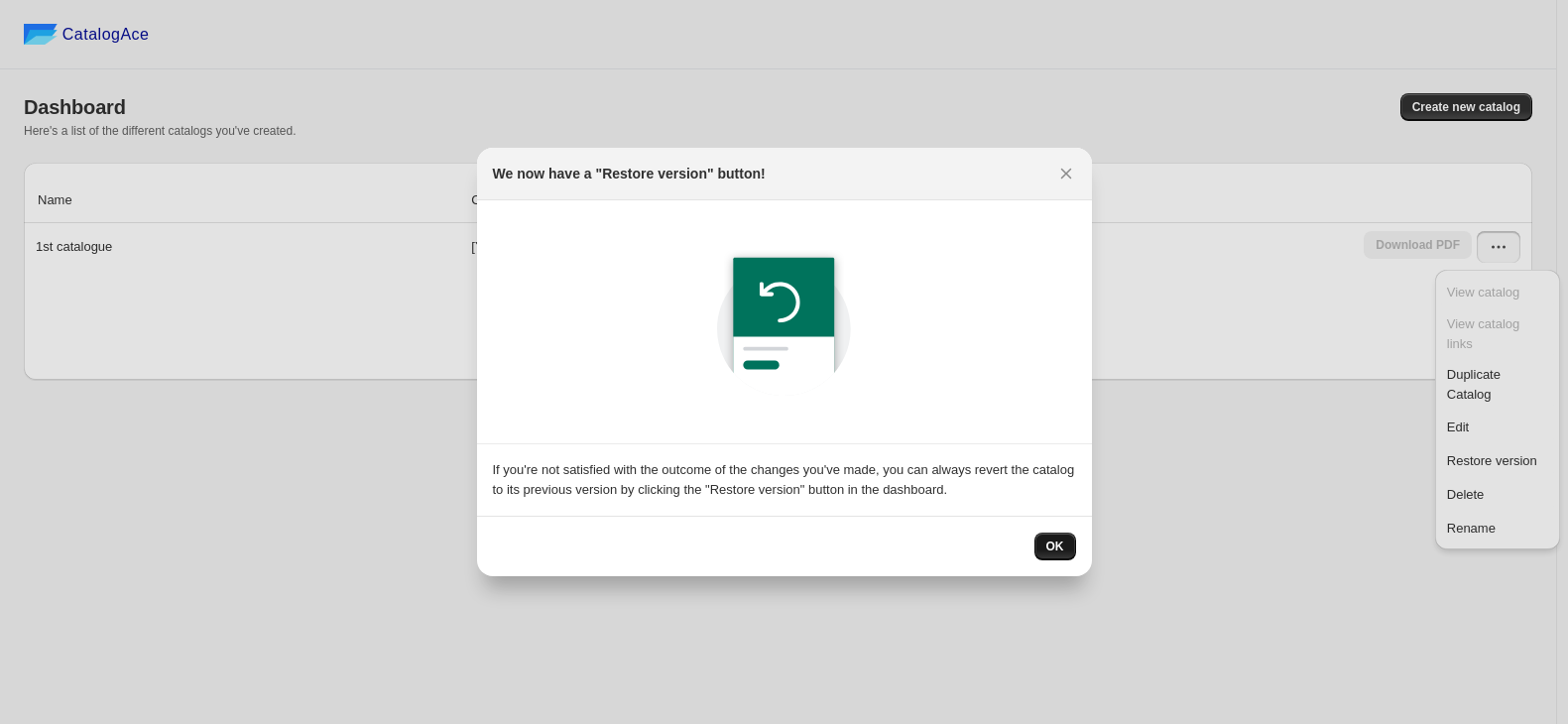 click on "OK" at bounding box center [1055, 546] 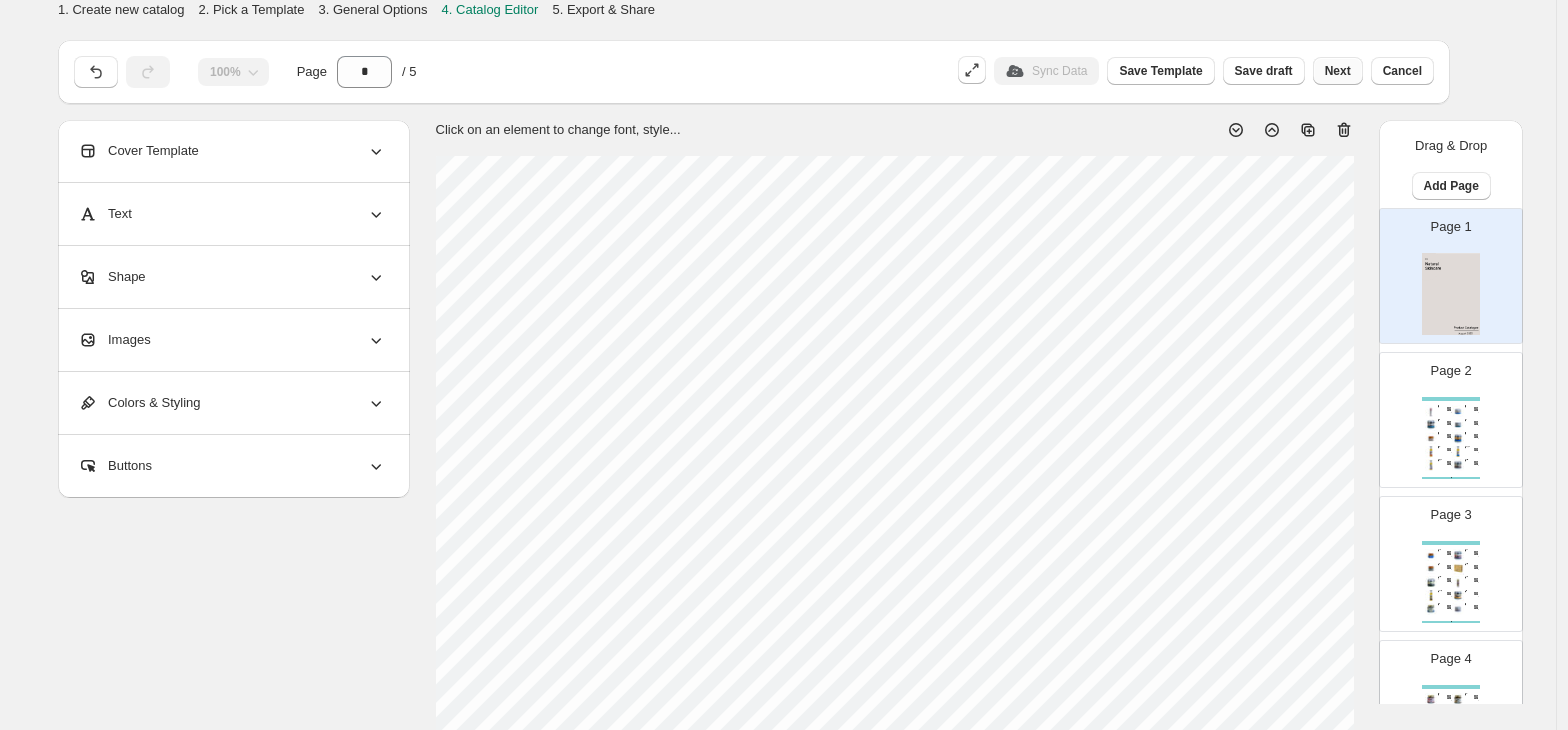 click on "Next" at bounding box center [1338, 71] 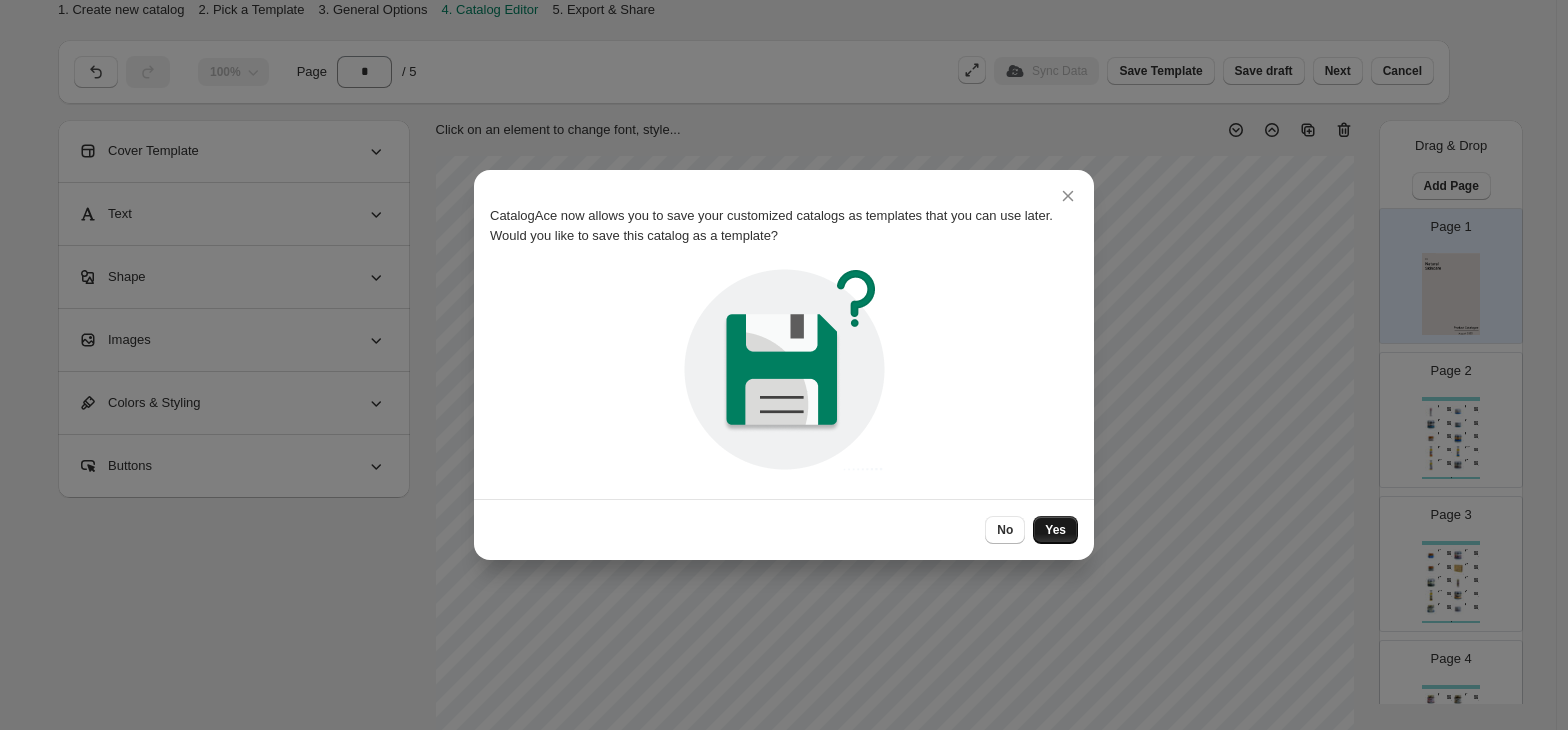 click on "Yes" at bounding box center (1055, 530) 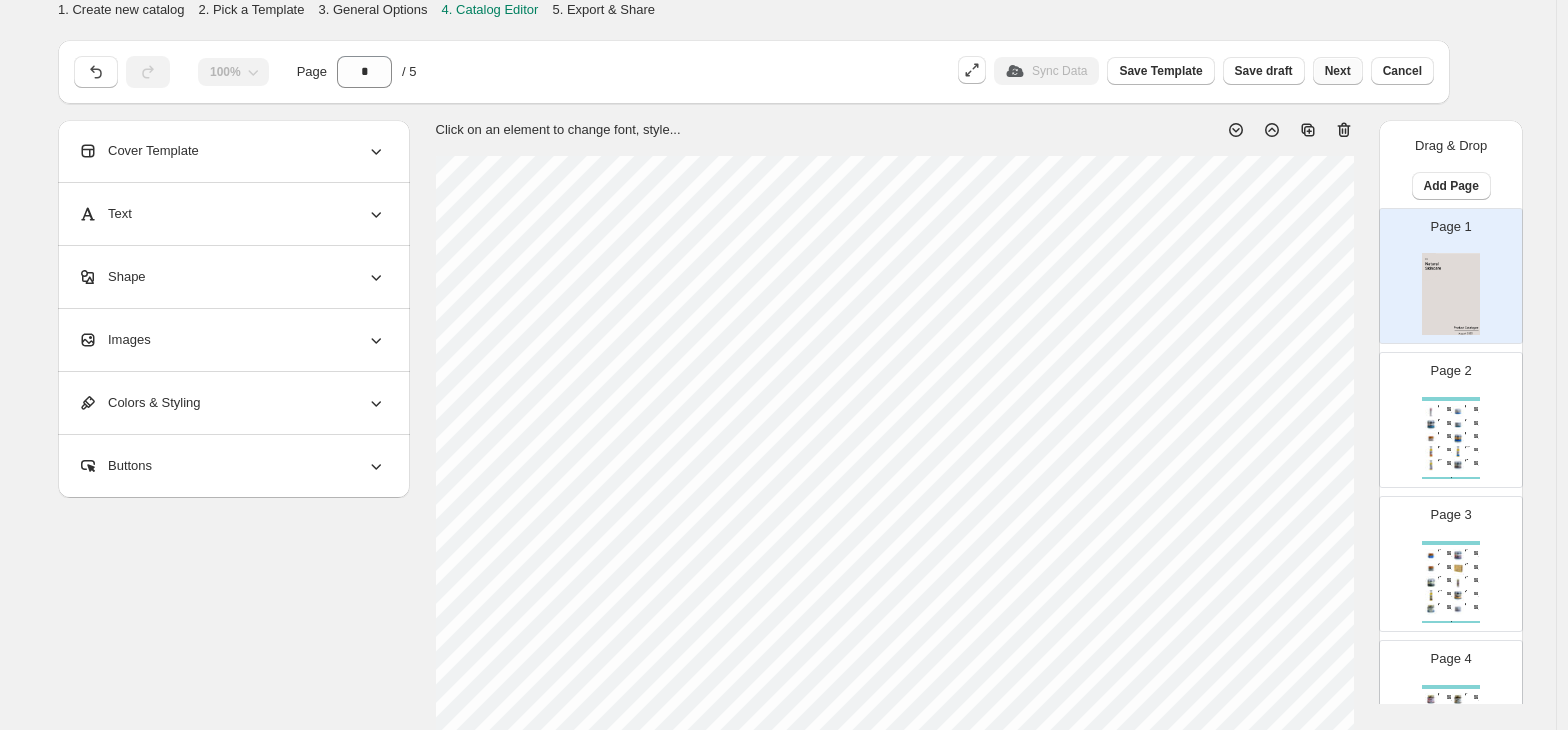 click on "Next" at bounding box center [1338, 71] 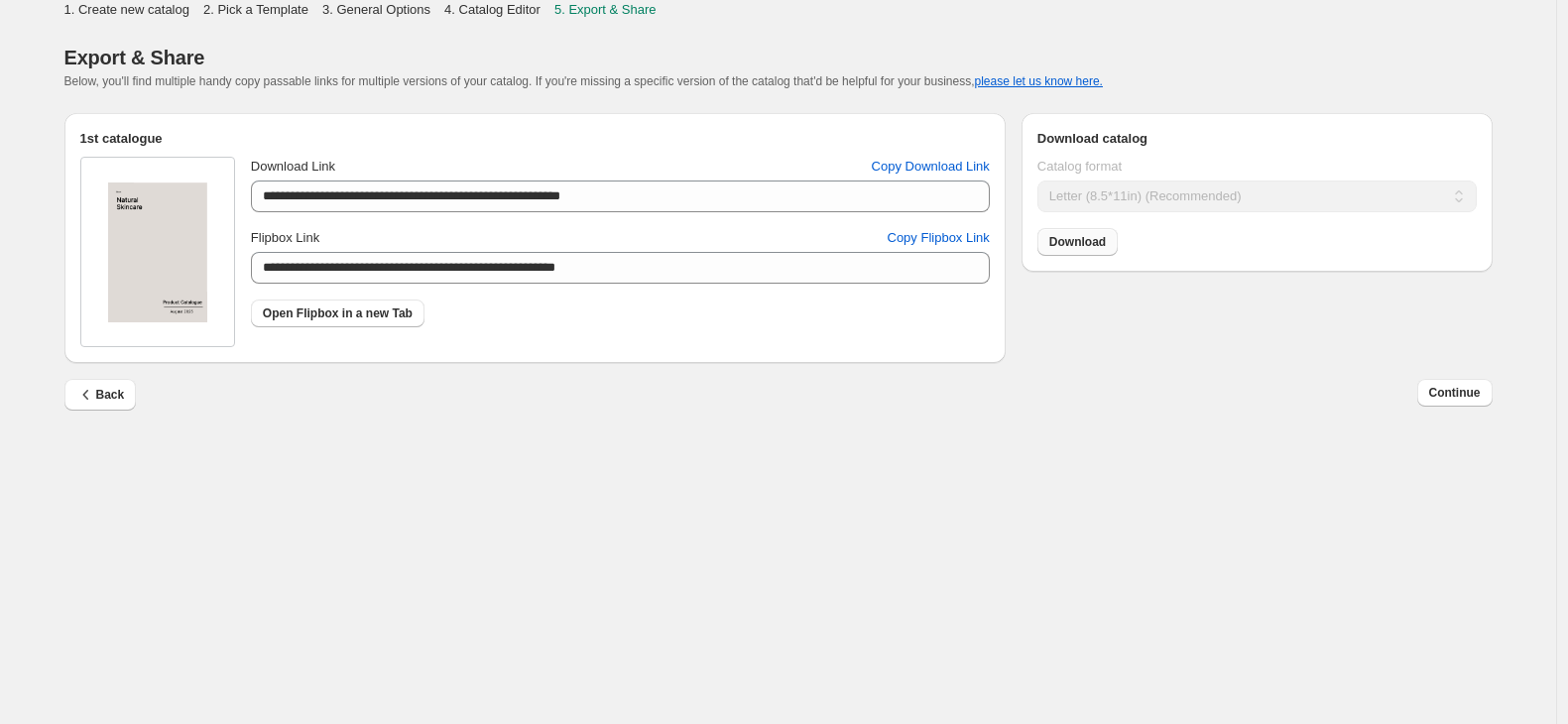 click on "Download" at bounding box center [1077, 242] 